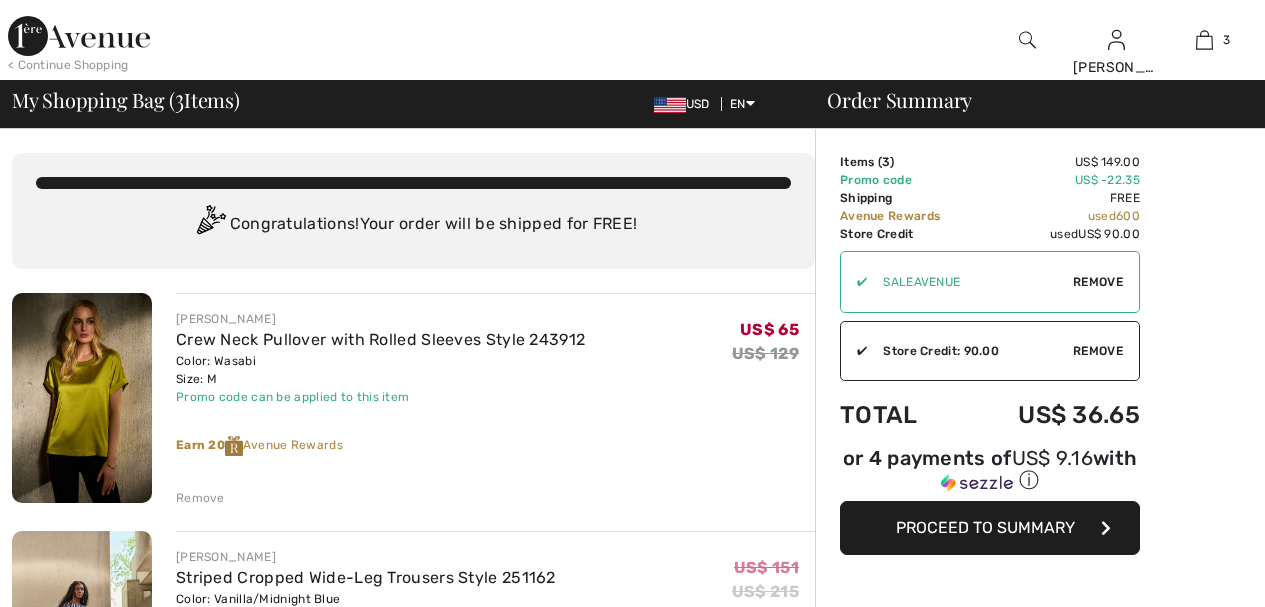 scroll, scrollTop: 0, scrollLeft: 0, axis: both 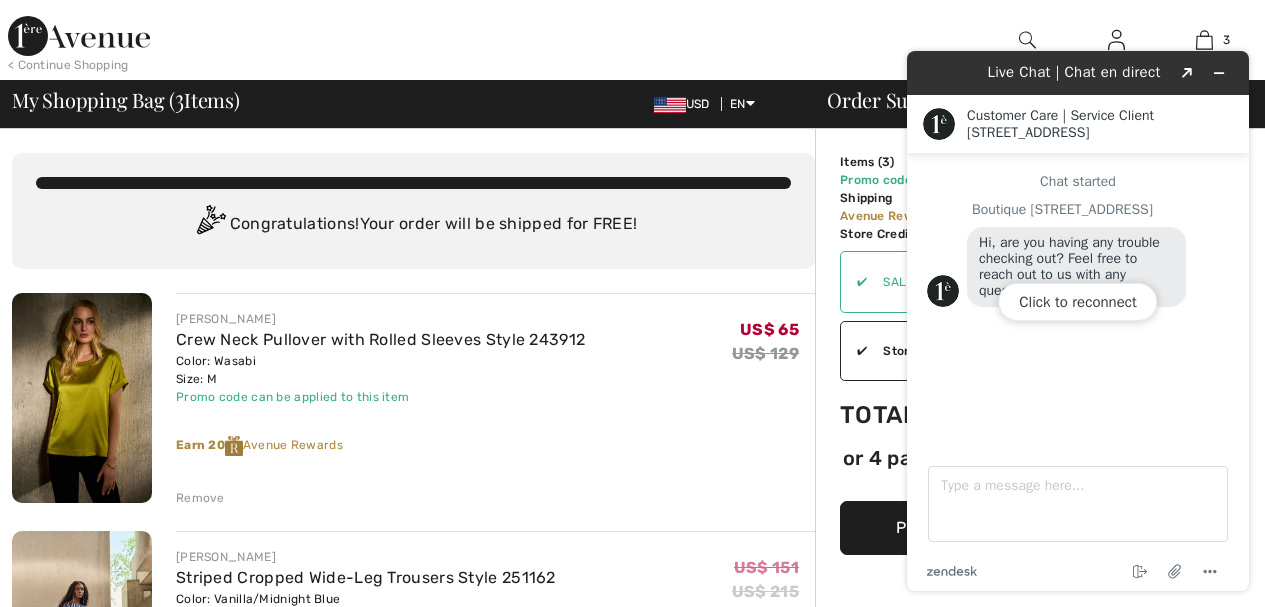 click on "Click to reconnect" at bounding box center (1078, 321) 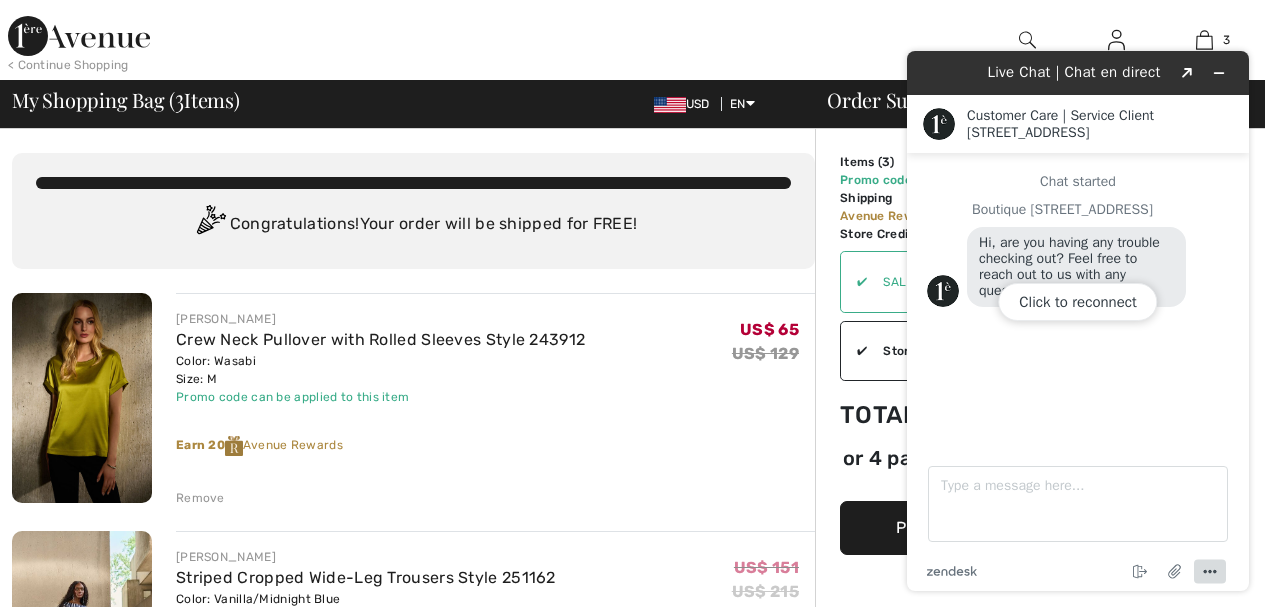 click 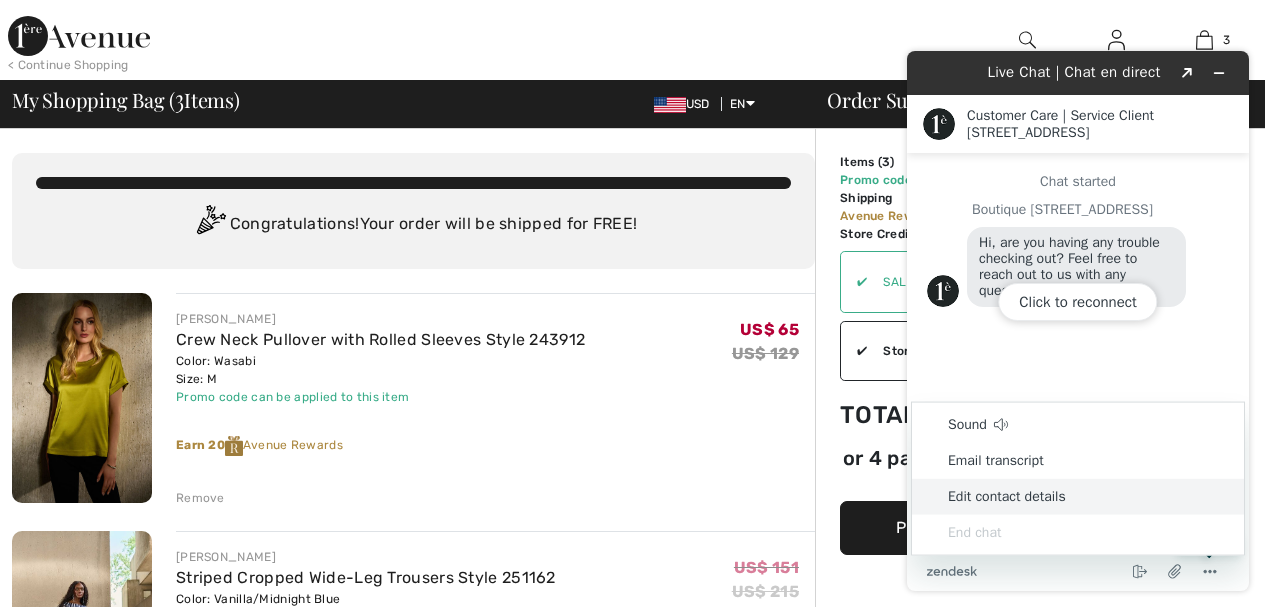 click on "Edit contact details" at bounding box center (1078, 497) 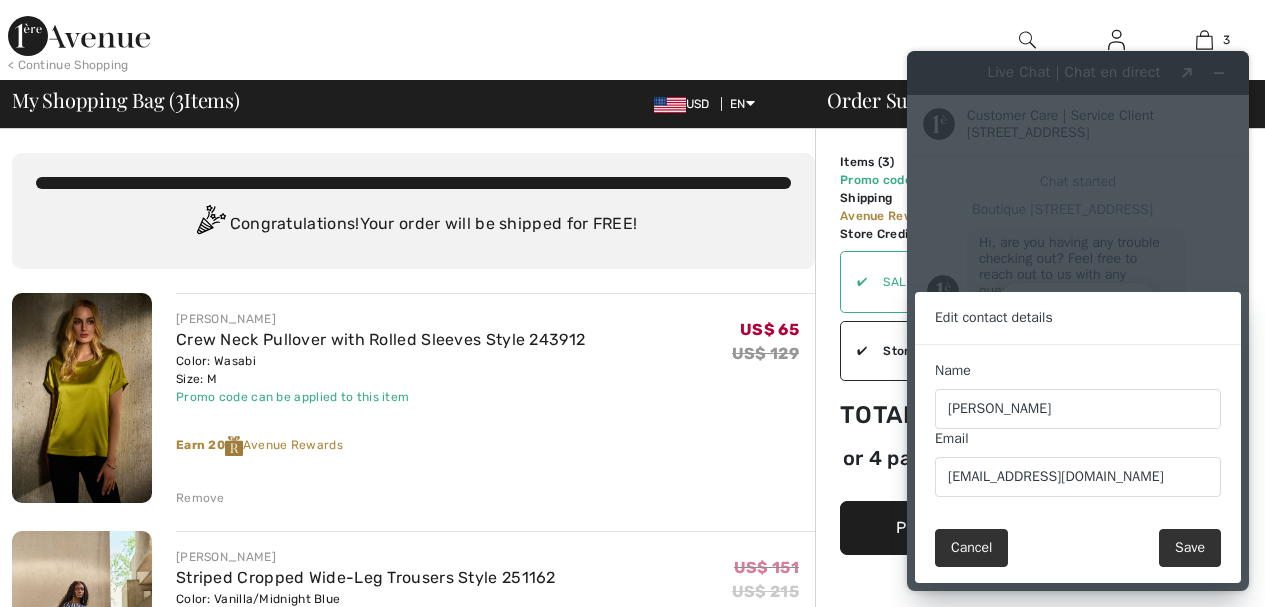 click on "Cancel" at bounding box center (971, 548) 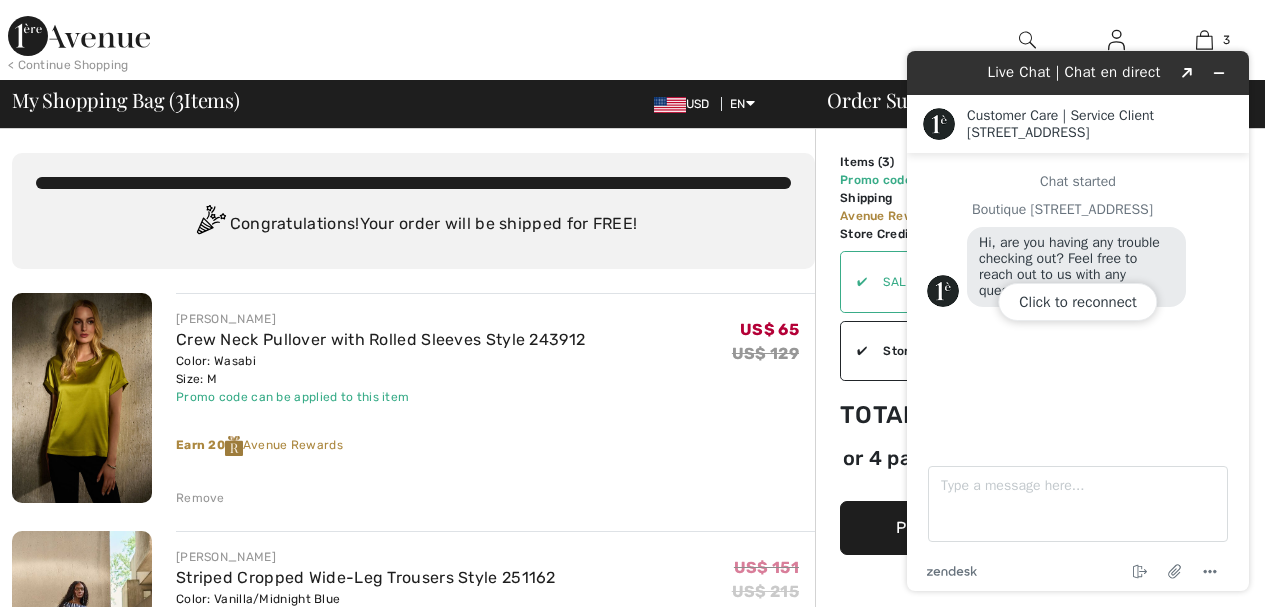 click at bounding box center (939, 124) 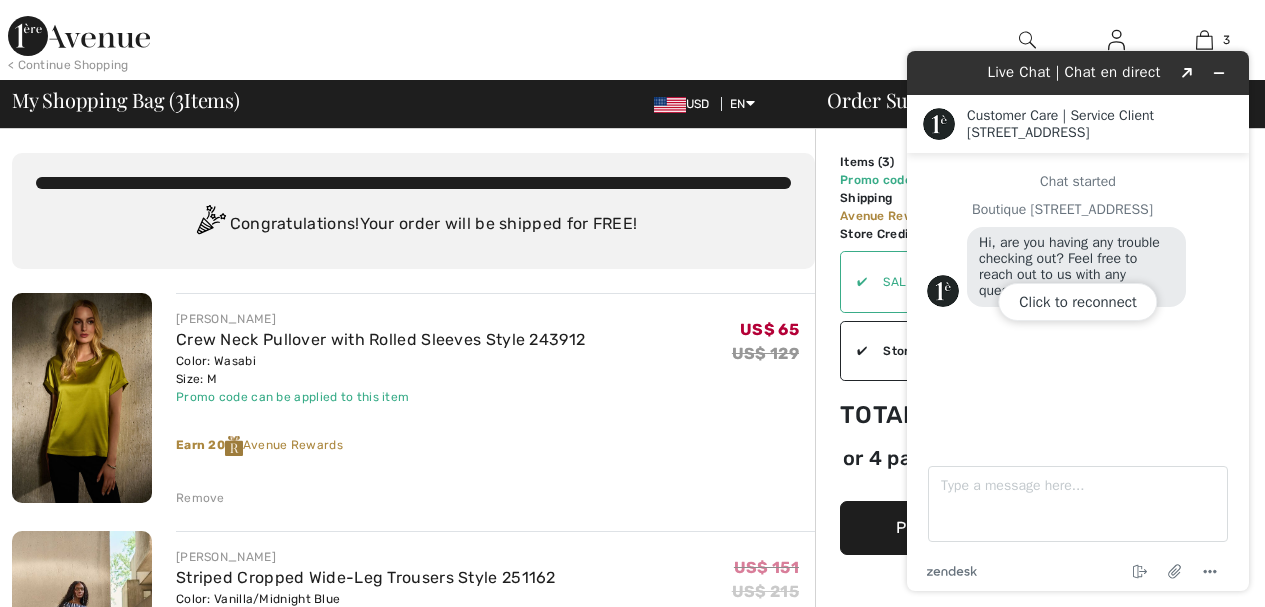click on "< Continue Shopping" at bounding box center [68, 65] 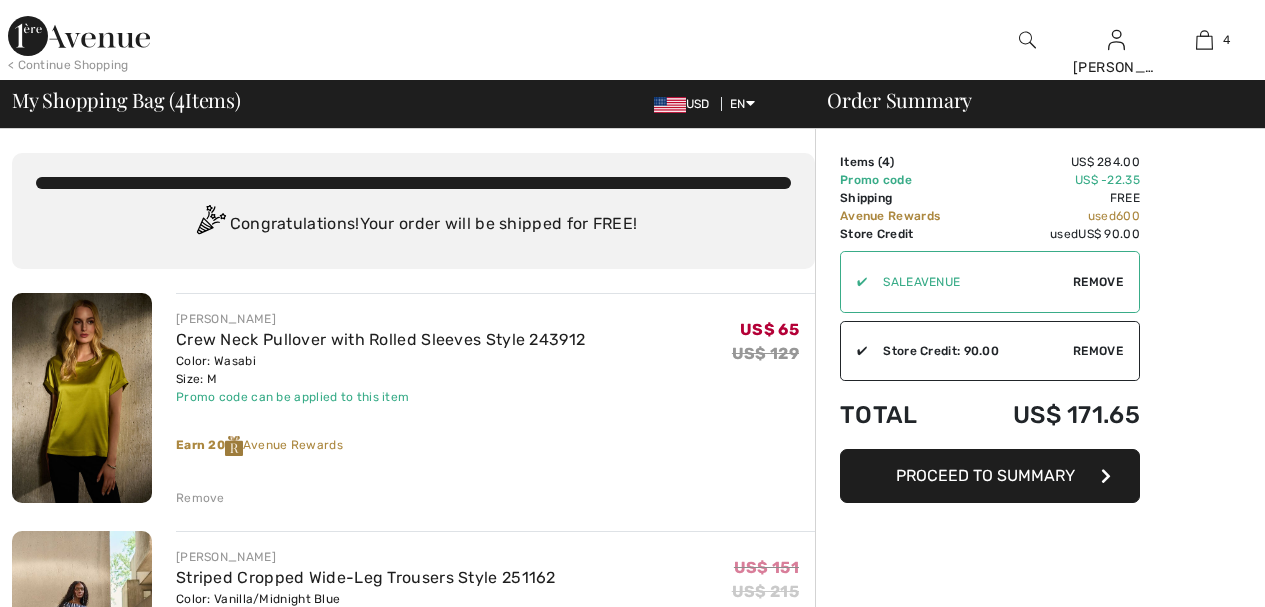 scroll, scrollTop: 0, scrollLeft: 0, axis: both 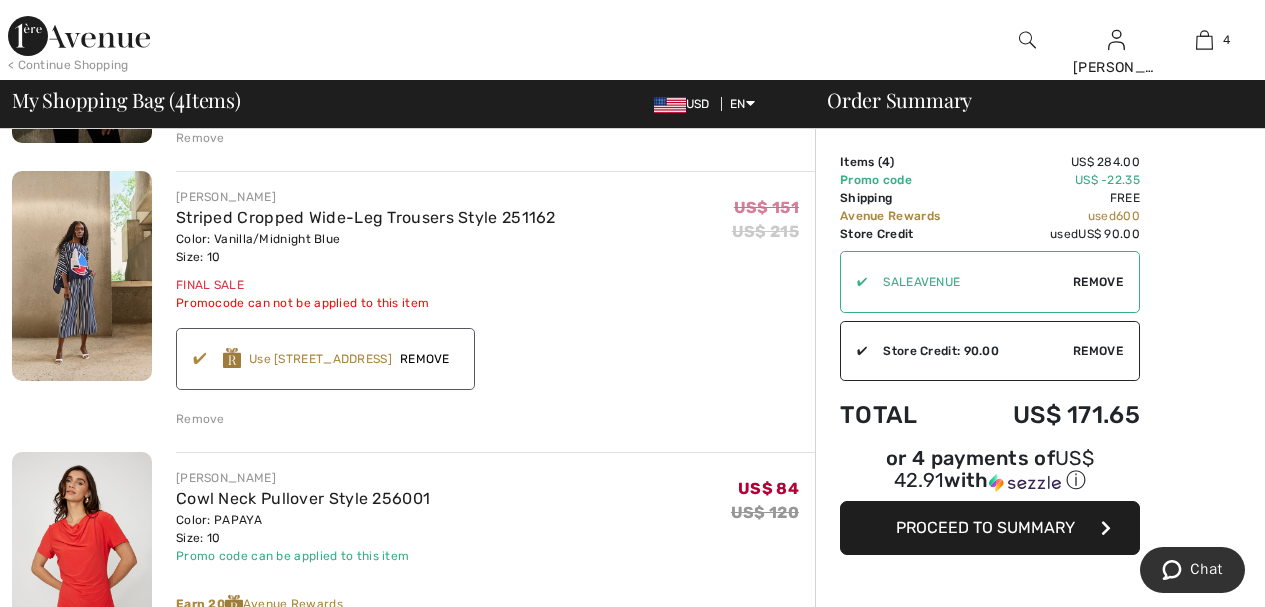click on "Remove" at bounding box center [200, 419] 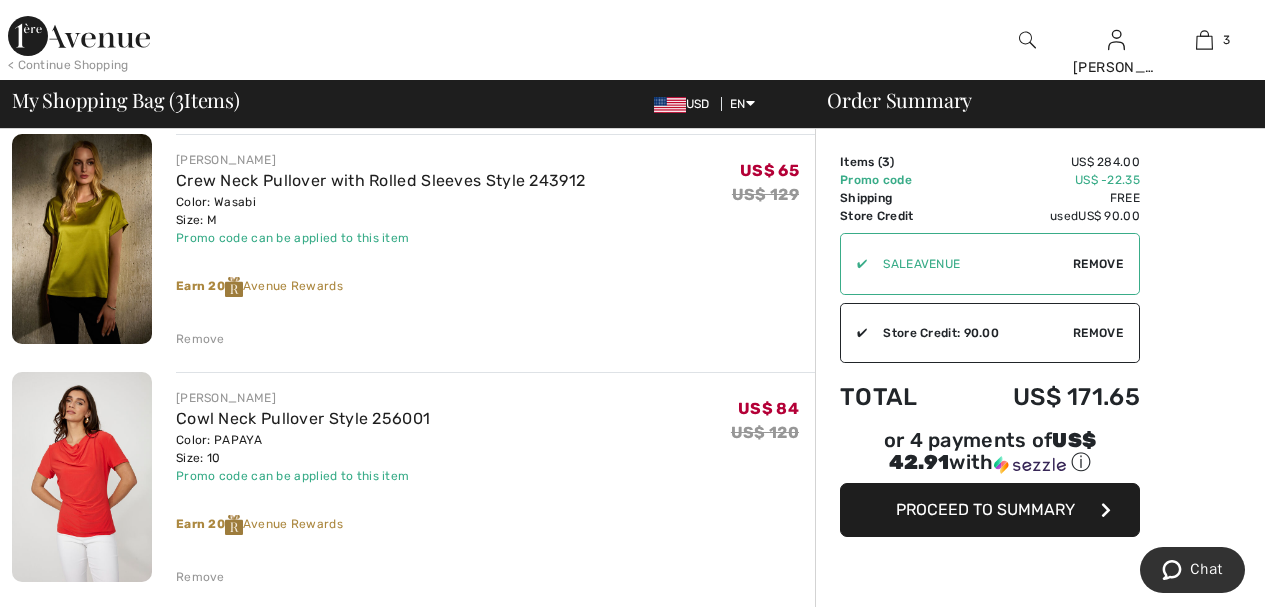 scroll, scrollTop: 120, scrollLeft: 0, axis: vertical 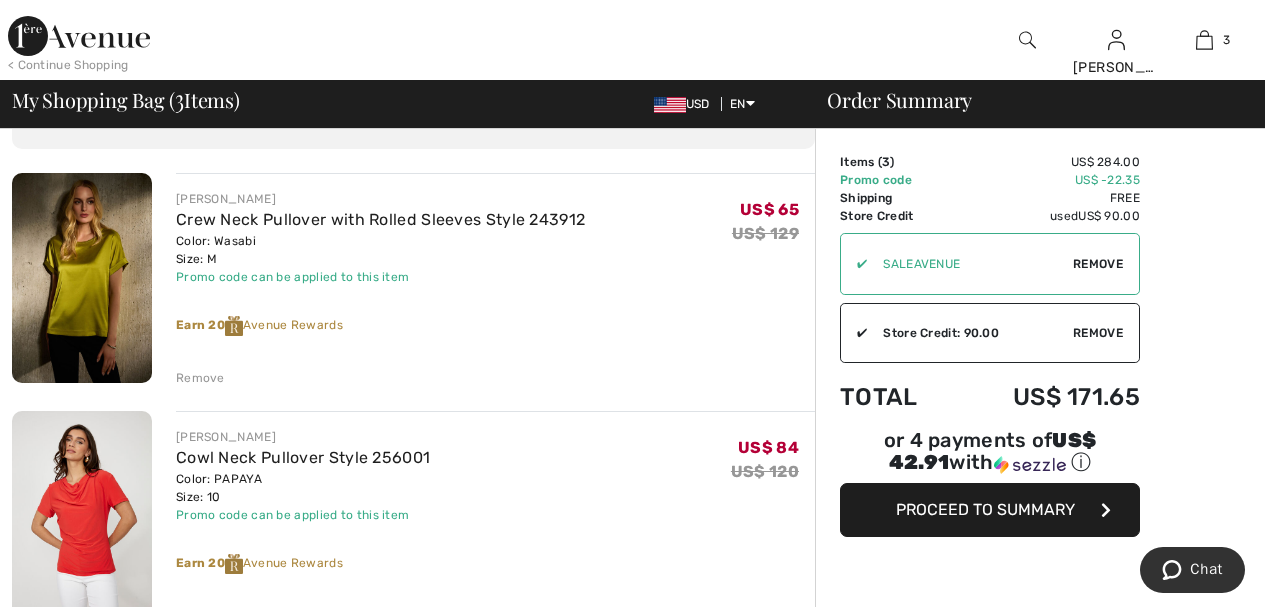 click on "Remove" at bounding box center (200, 378) 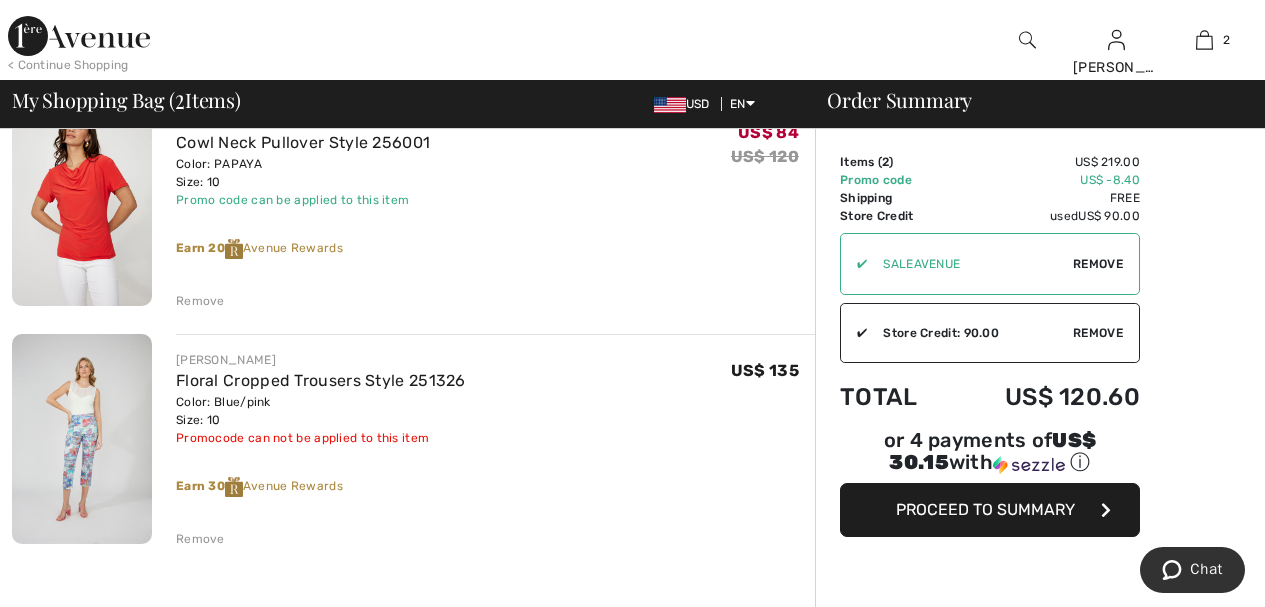 scroll, scrollTop: 200, scrollLeft: 0, axis: vertical 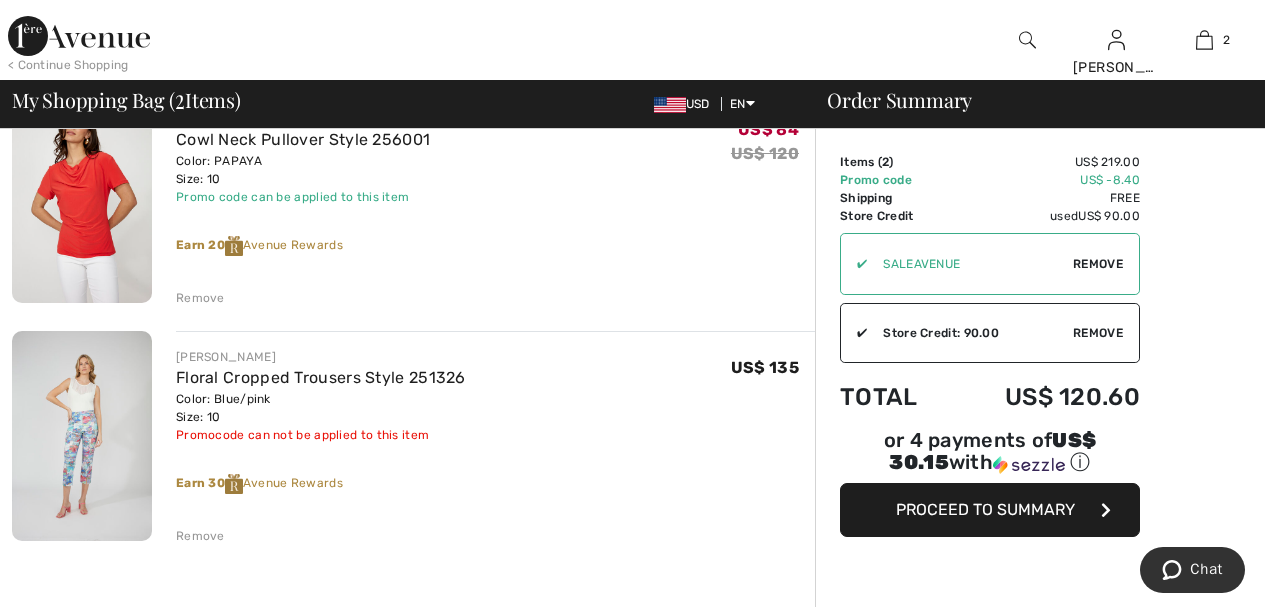 click at bounding box center (82, 198) 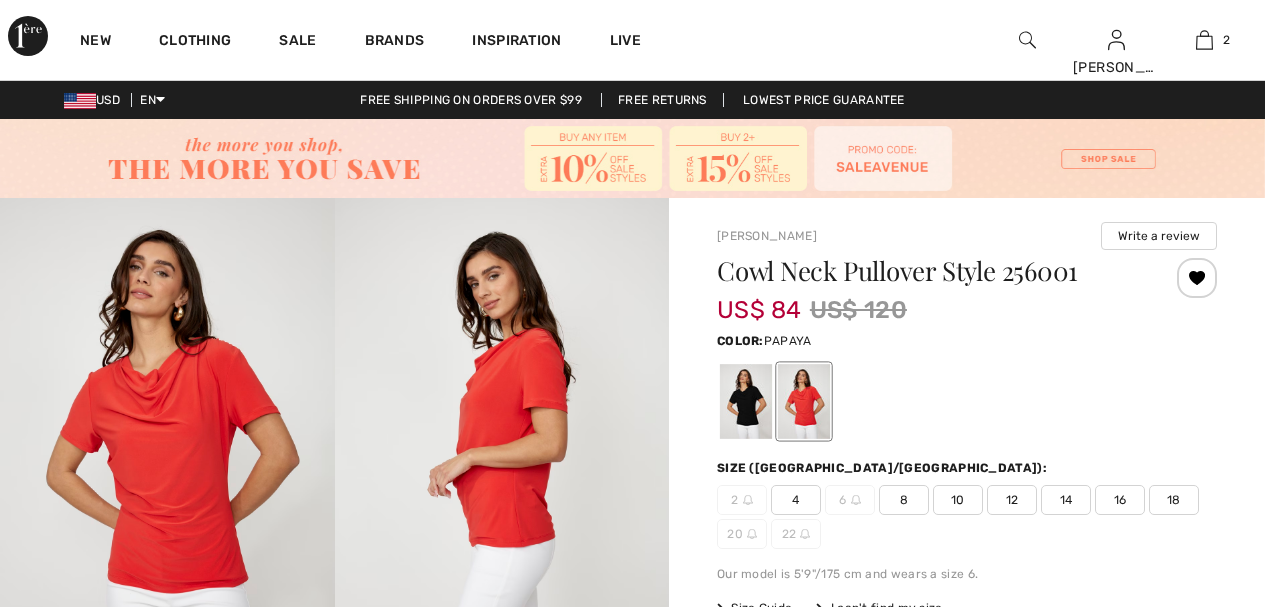 scroll, scrollTop: 0, scrollLeft: 0, axis: both 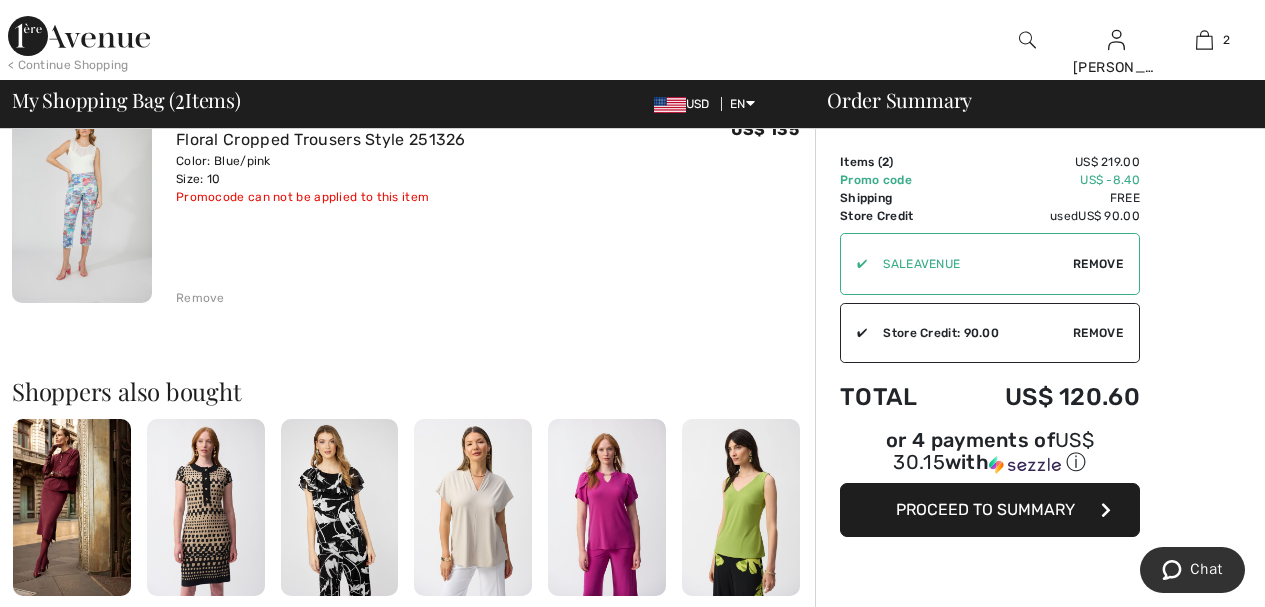 click at bounding box center [82, 198] 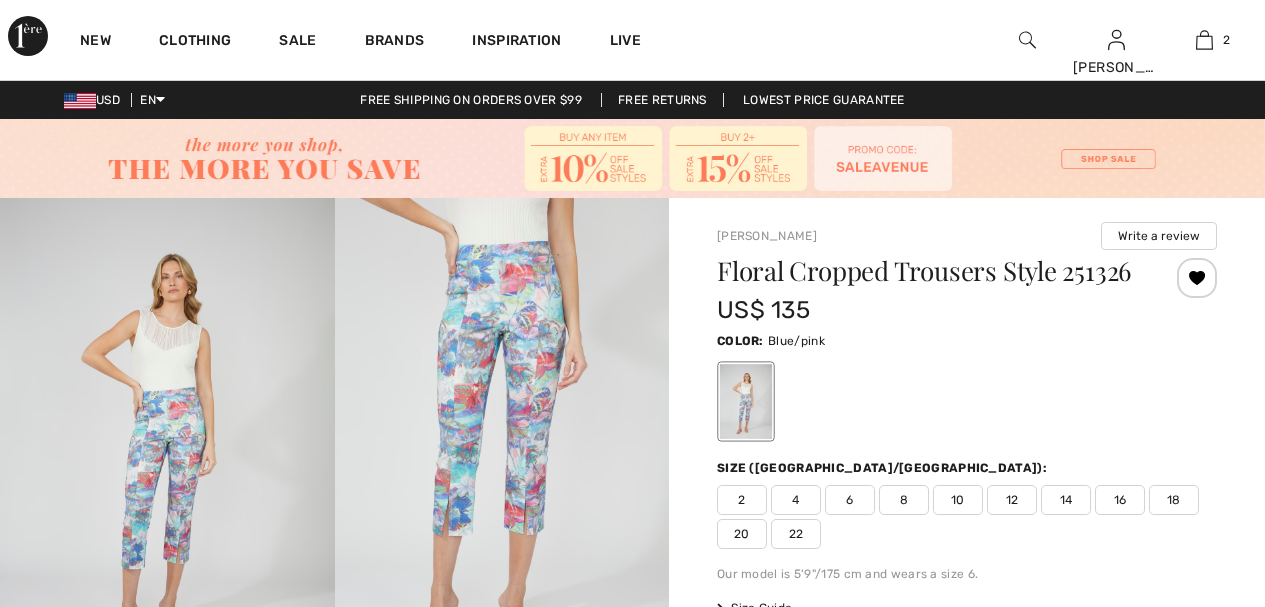 scroll, scrollTop: 0, scrollLeft: 0, axis: both 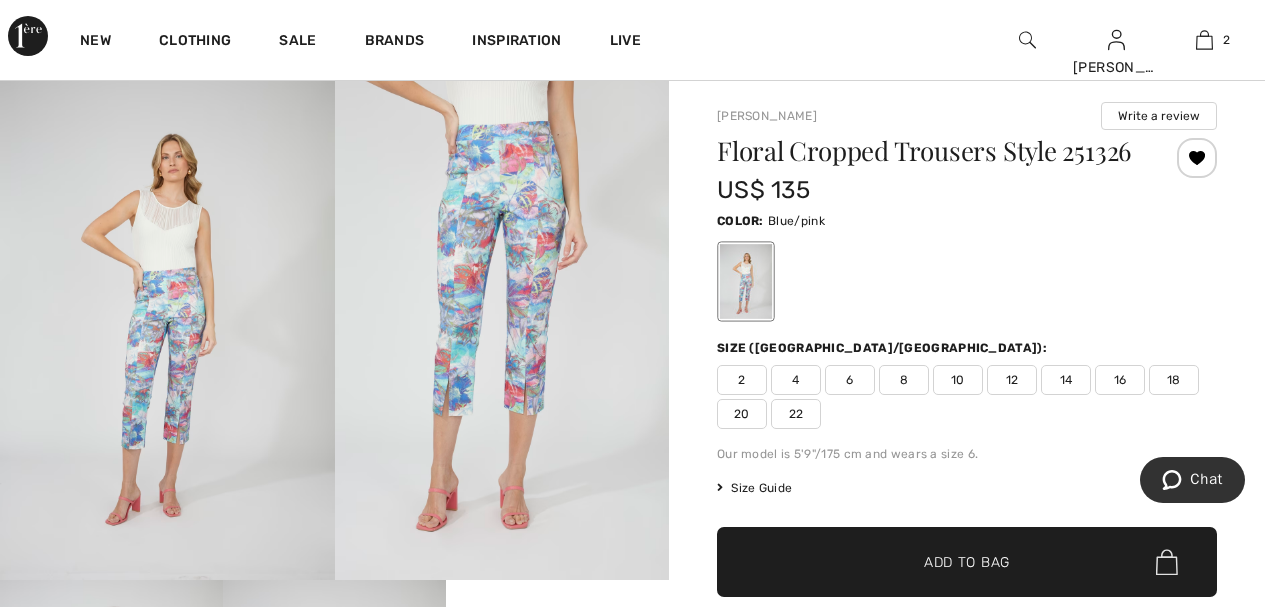 drag, startPoint x: 520, startPoint y: 350, endPoint x: 732, endPoint y: 8, distance: 402.37793 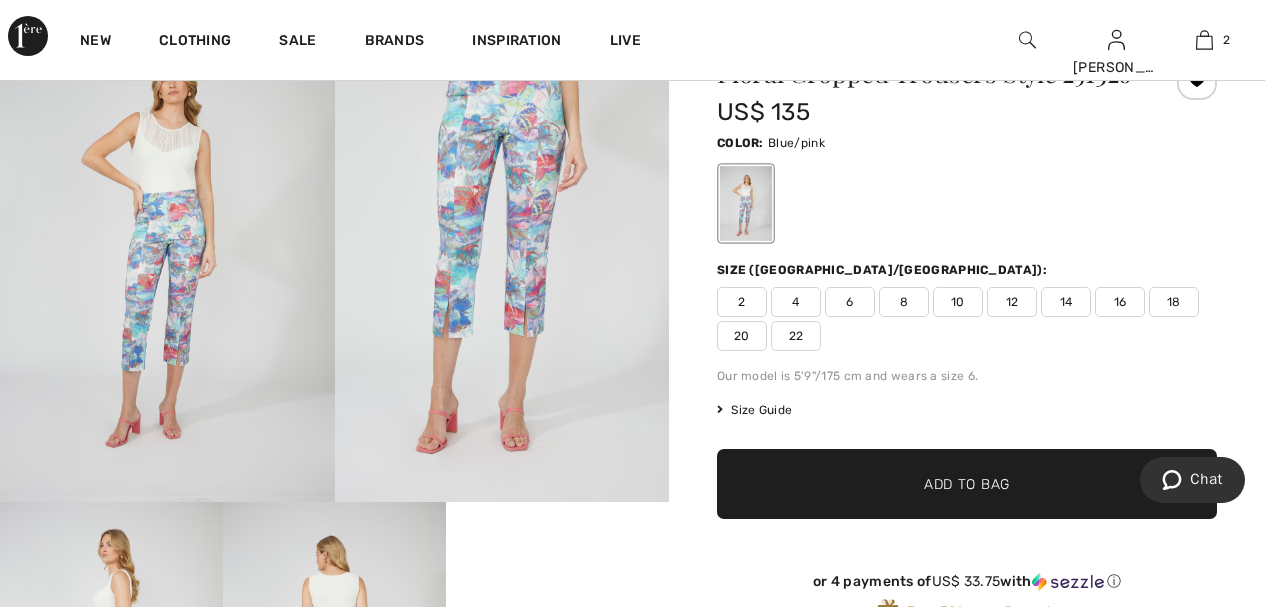 scroll, scrollTop: 200, scrollLeft: 0, axis: vertical 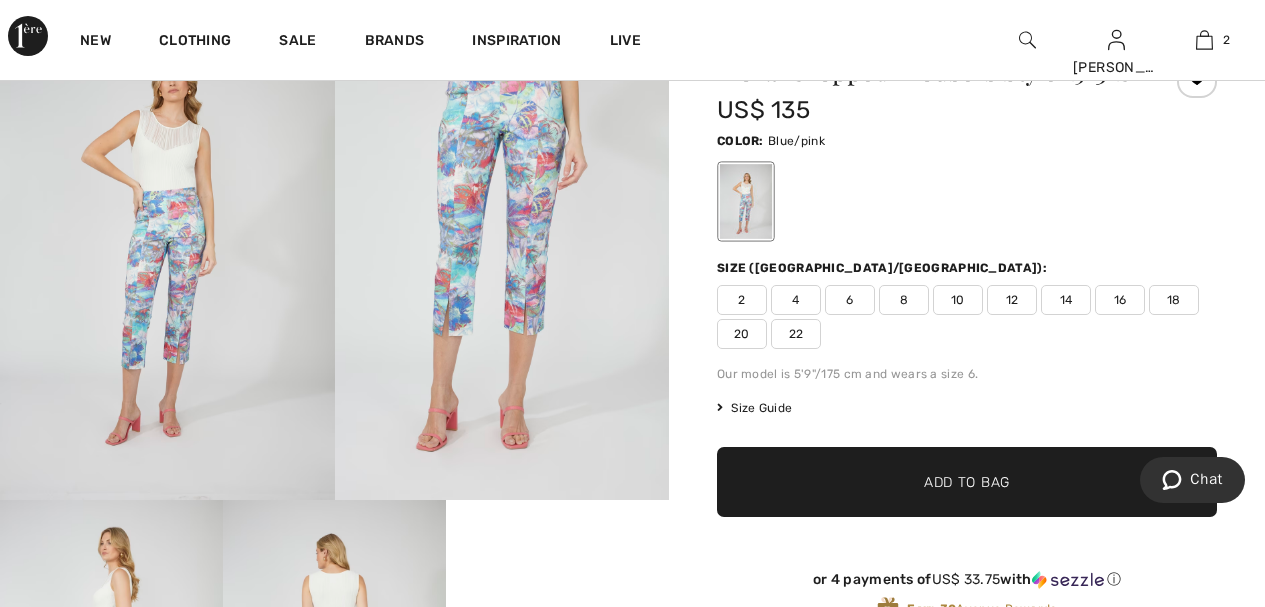 click on "Your browser does not support the video tag." at bounding box center [557, 556] 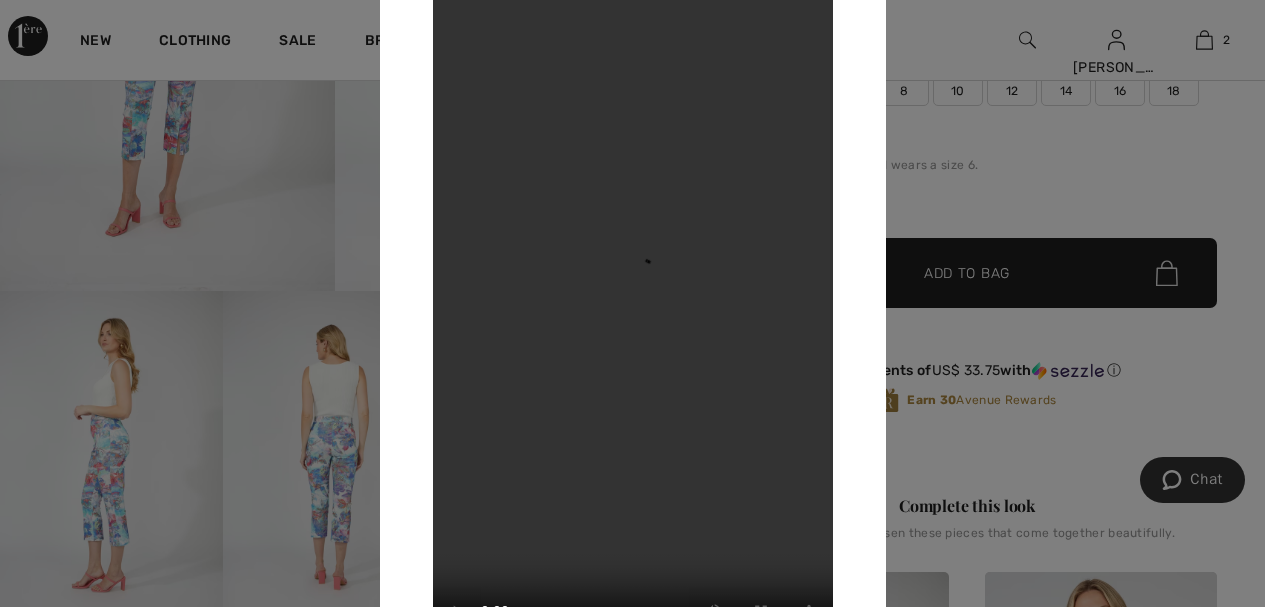 scroll, scrollTop: 440, scrollLeft: 0, axis: vertical 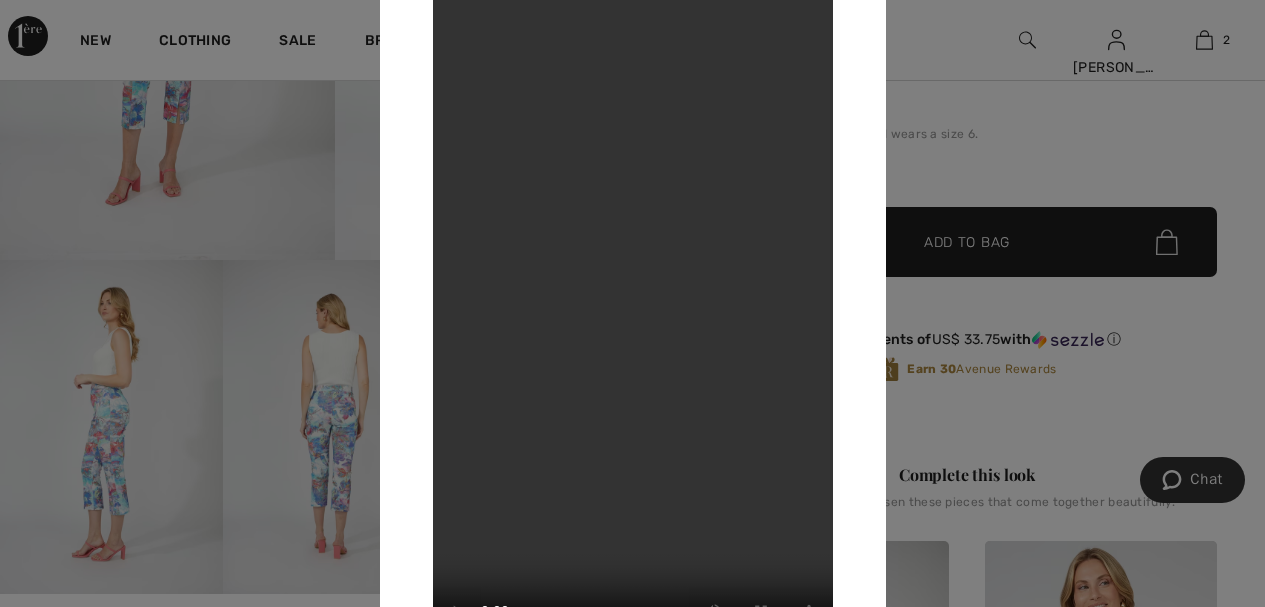 click at bounding box center (632, 303) 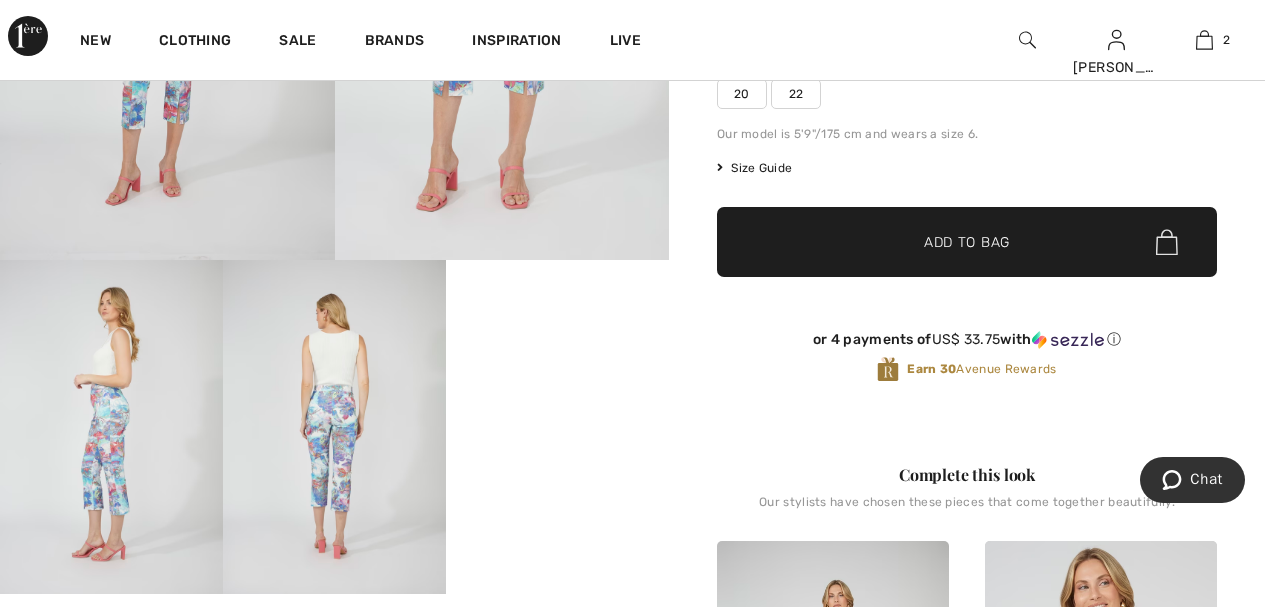 click on "Floral Cropped Trousers  Style 251326
US$ 135
Color:
Blue/pink
Size (CA/US):
2 4 6 8 10 12 14 16 18 20 22
Our model is 5'9"/175 cm and wears a size 6.
Size Guide
I can't find my size
Select Size
US 2
US 4
US 6
US 8
US 10
US 12
US 14
US 16
US 18
US 20
US 22
✔ Added to Bag
Add to Bag
or 4 payments of  US$ 33.75  with    ⓘ Earn 30  Avenue Rewards" at bounding box center (967, 116) 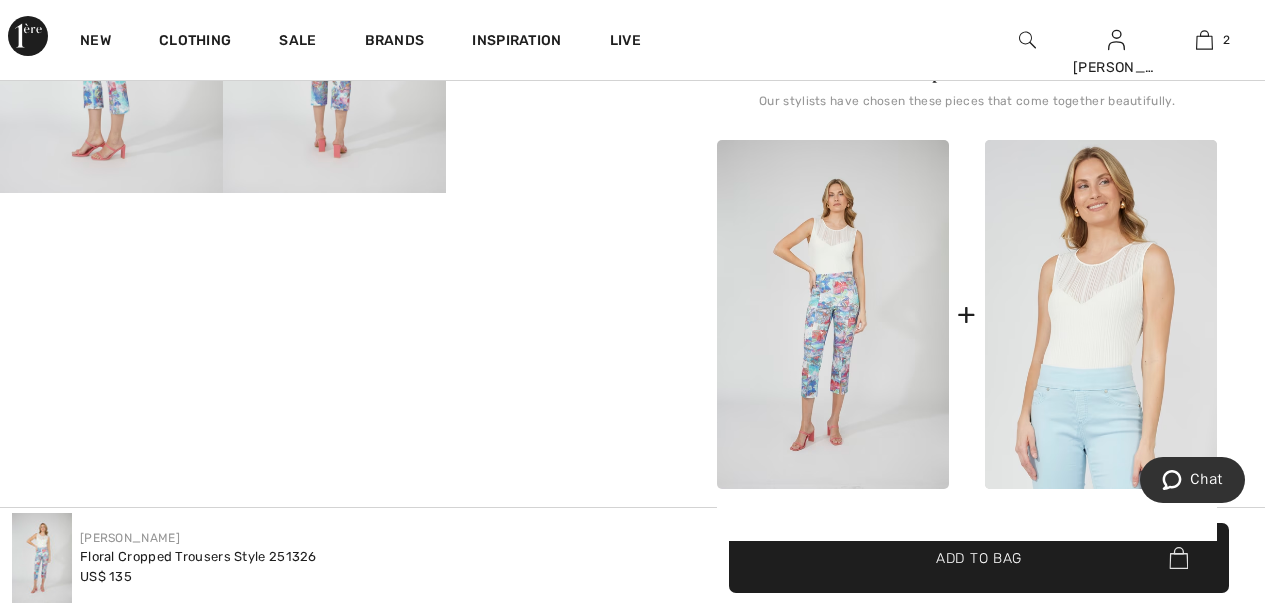 scroll, scrollTop: 880, scrollLeft: 0, axis: vertical 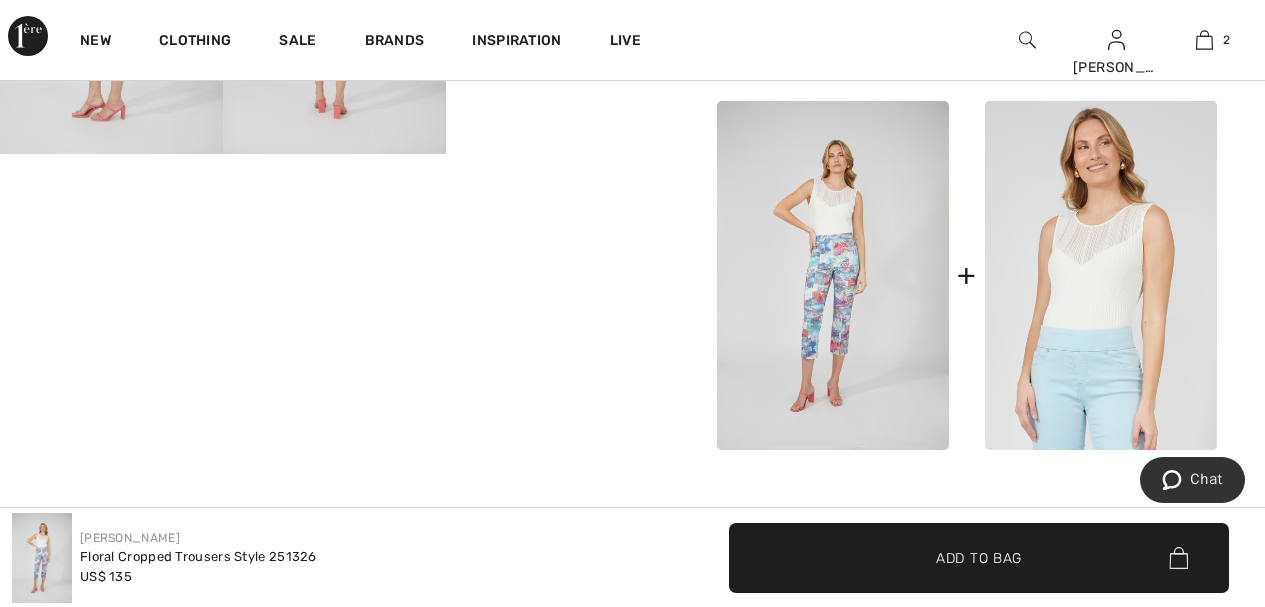 click at bounding box center [833, 275] 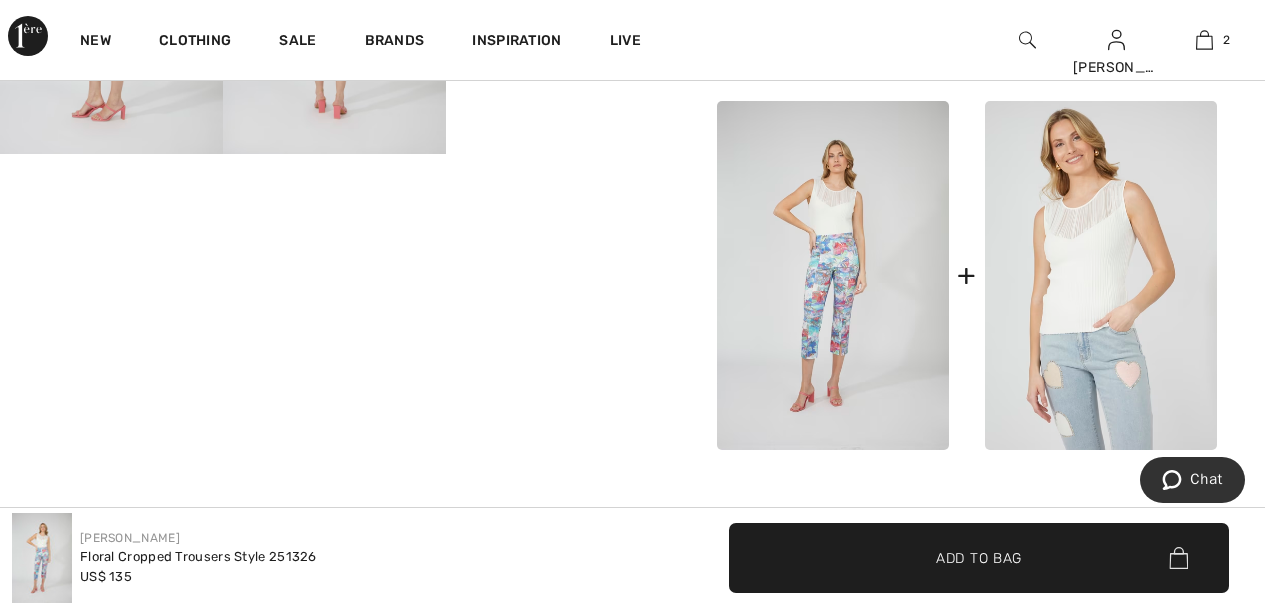 click at bounding box center (1101, 275) 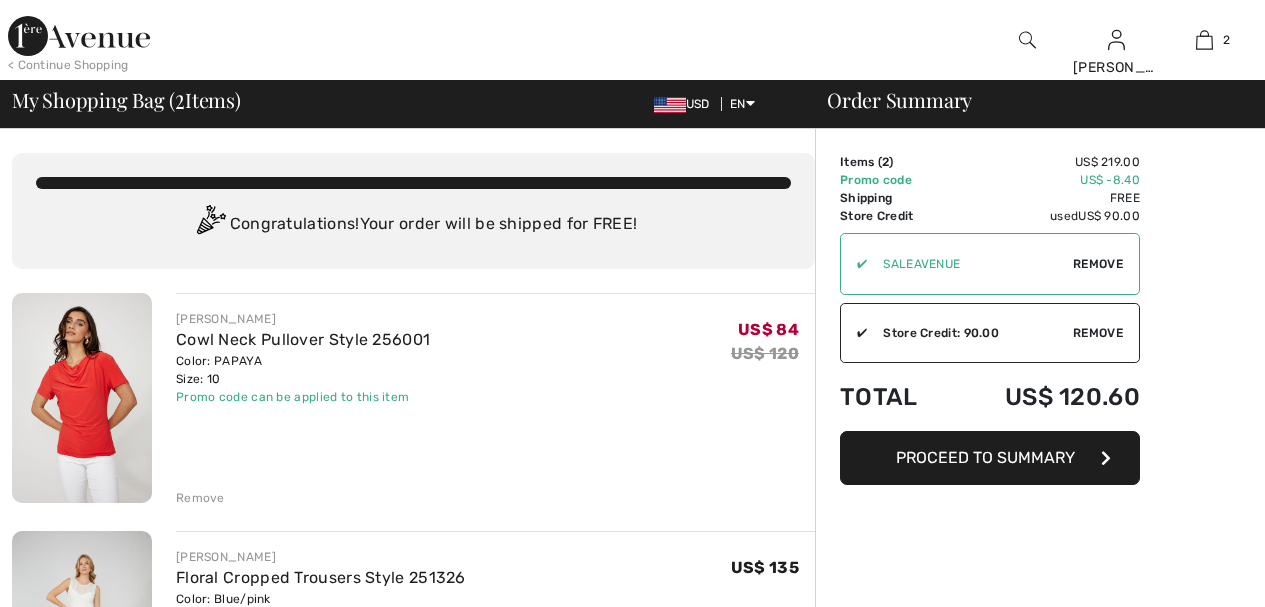 scroll, scrollTop: 438, scrollLeft: 0, axis: vertical 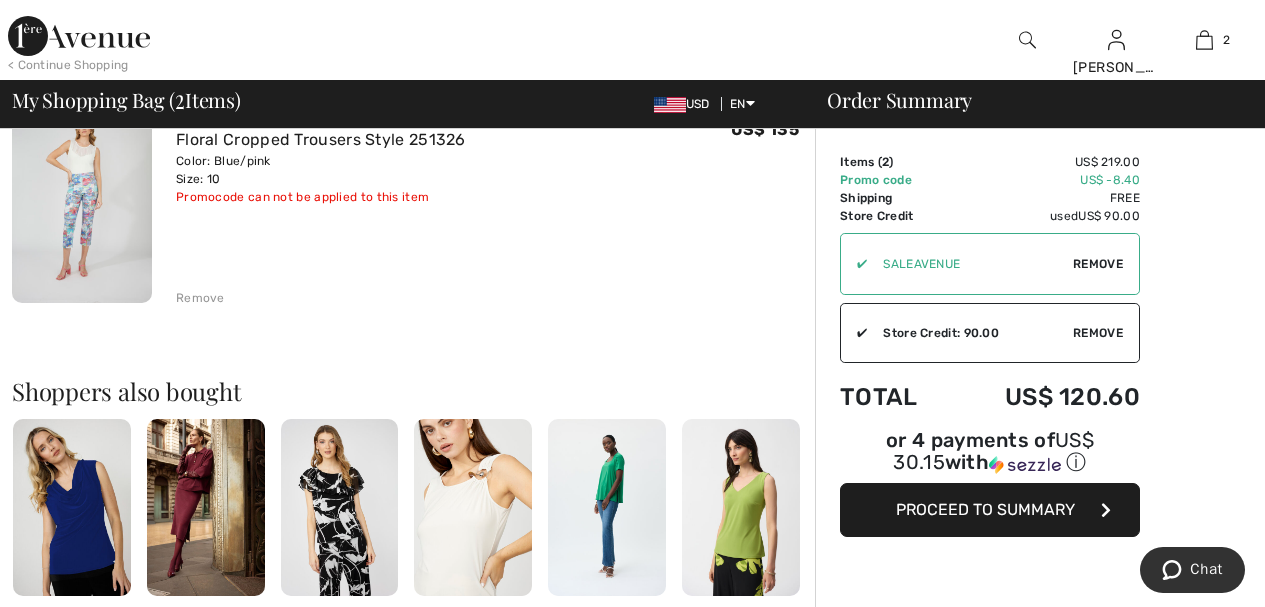 click on "< Continue Shopping" at bounding box center (68, 65) 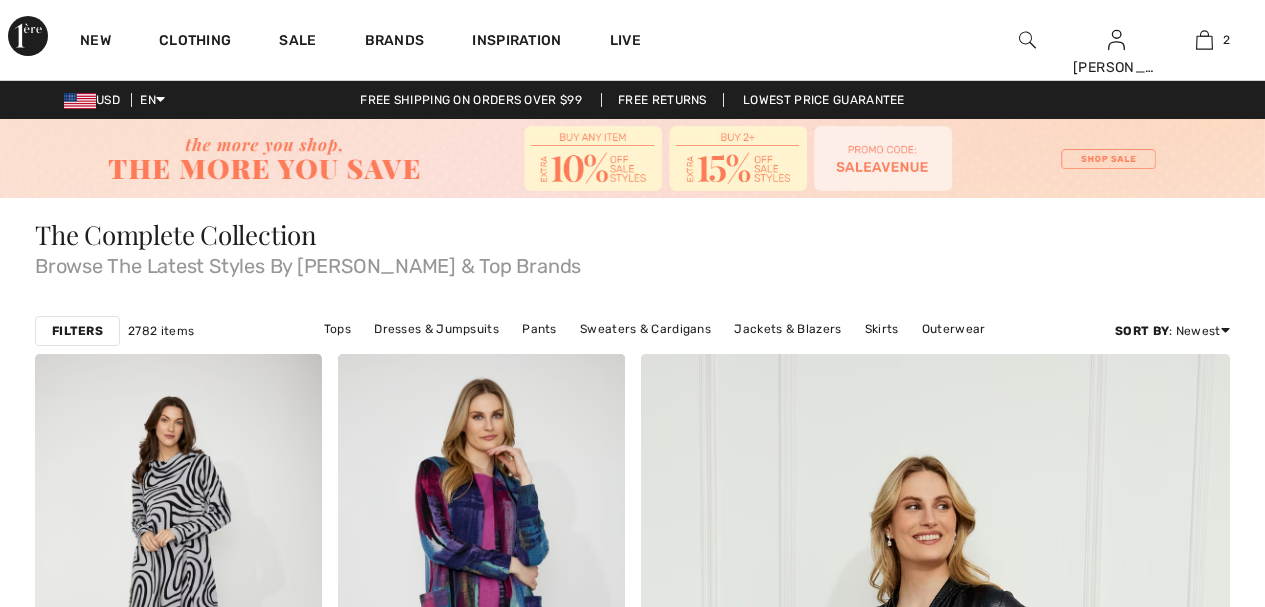 scroll, scrollTop: 0, scrollLeft: 0, axis: both 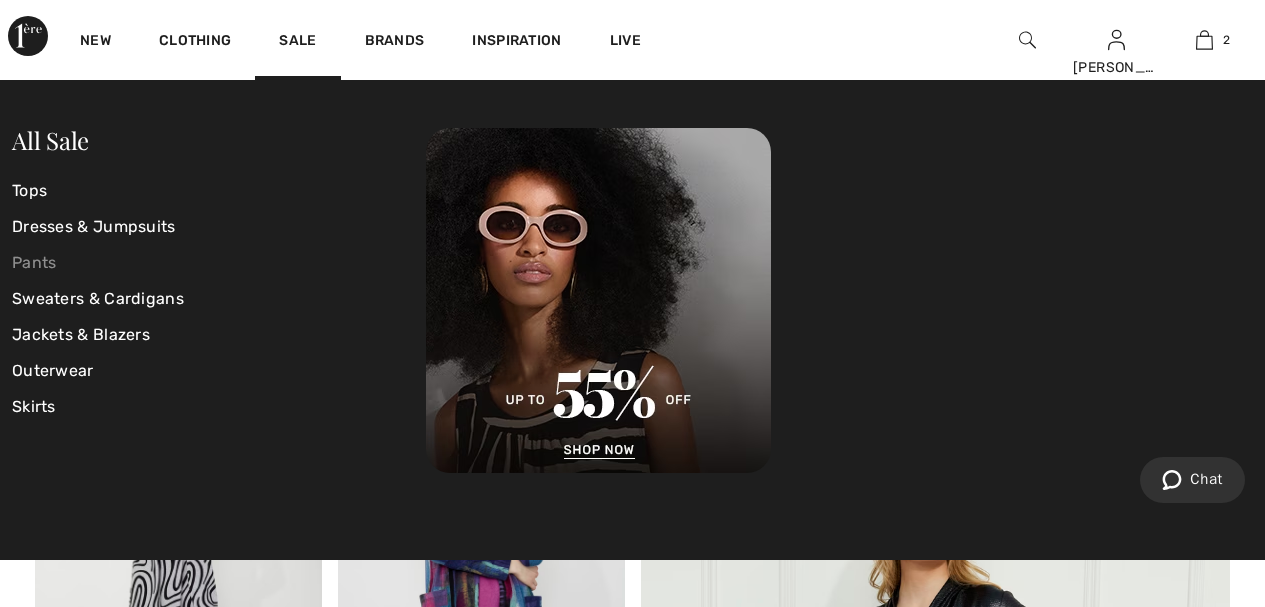 click on "Pants" at bounding box center (219, 263) 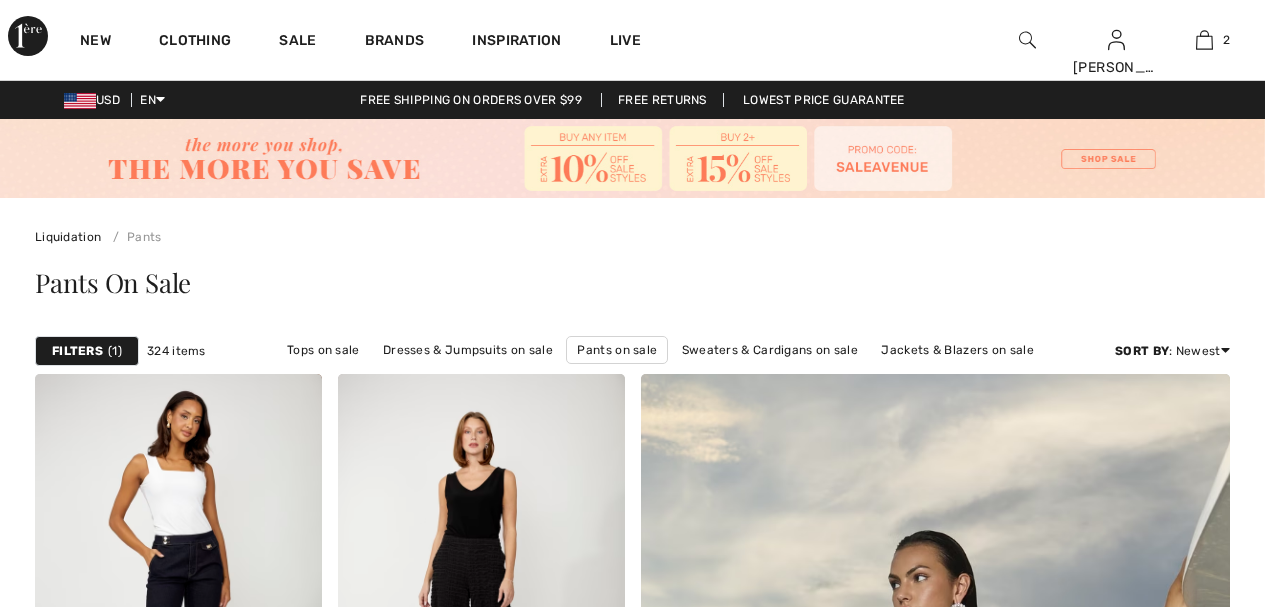 scroll, scrollTop: 37, scrollLeft: 0, axis: vertical 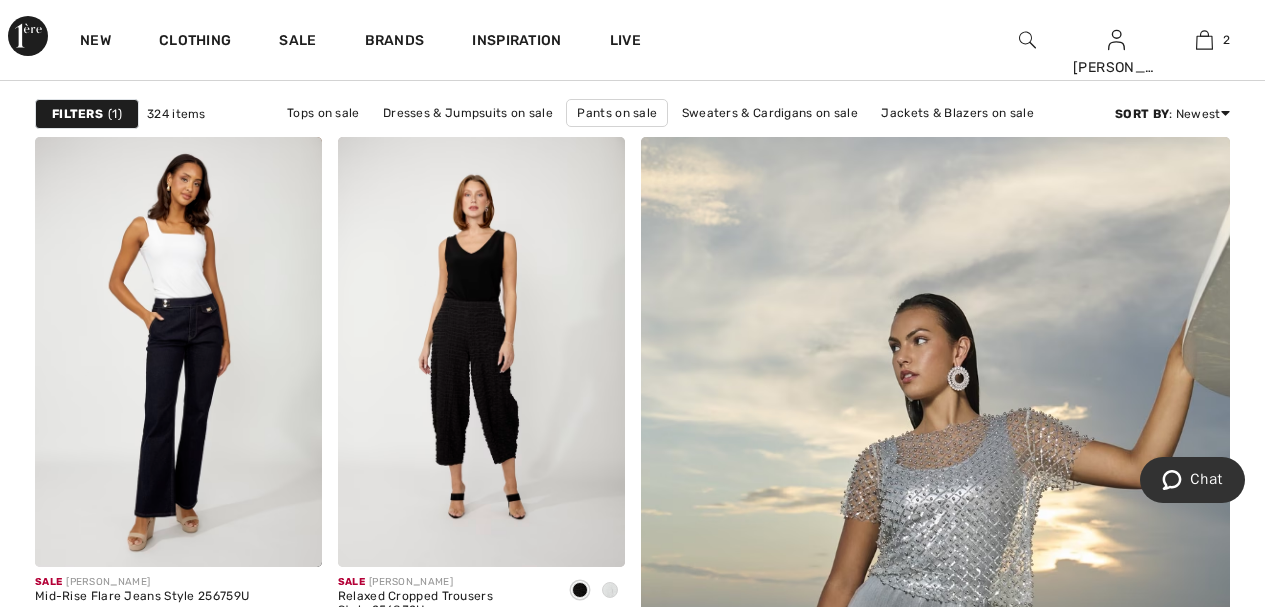 click on "1" at bounding box center (115, 114) 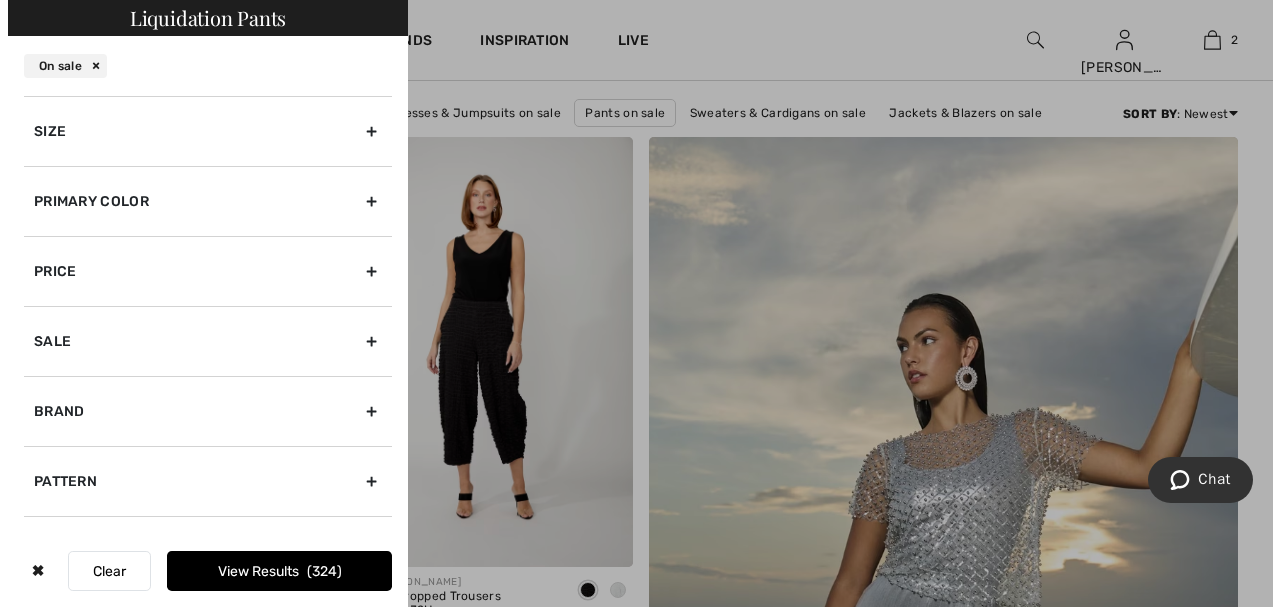 scroll, scrollTop: 238, scrollLeft: 0, axis: vertical 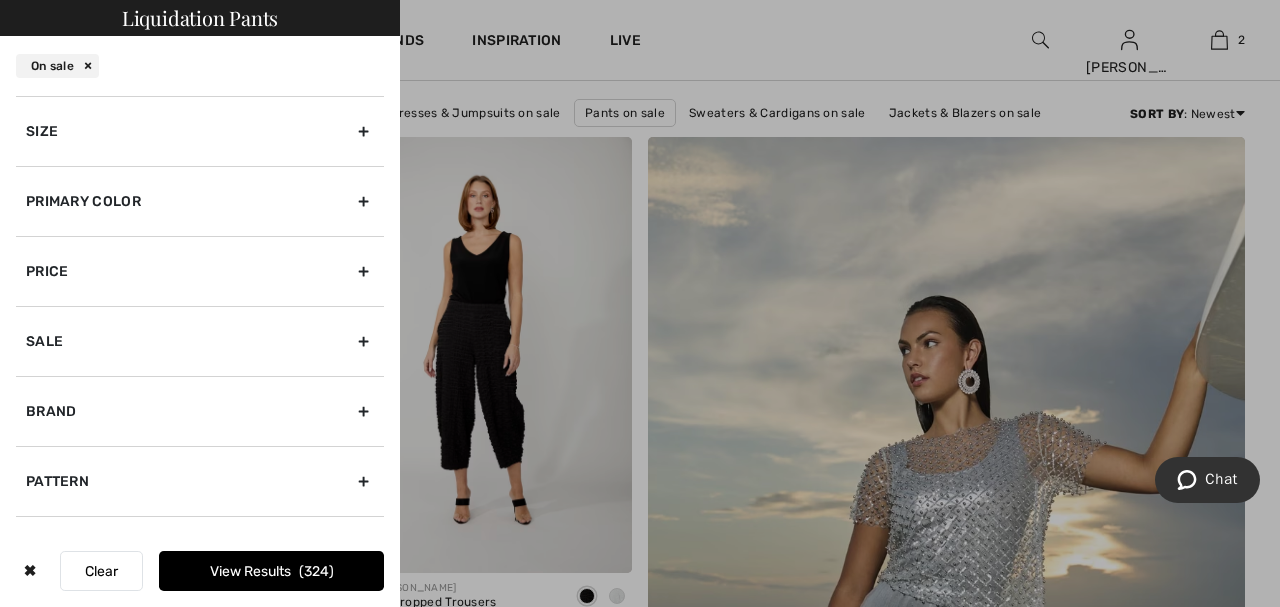 click on "Size" at bounding box center [200, 131] 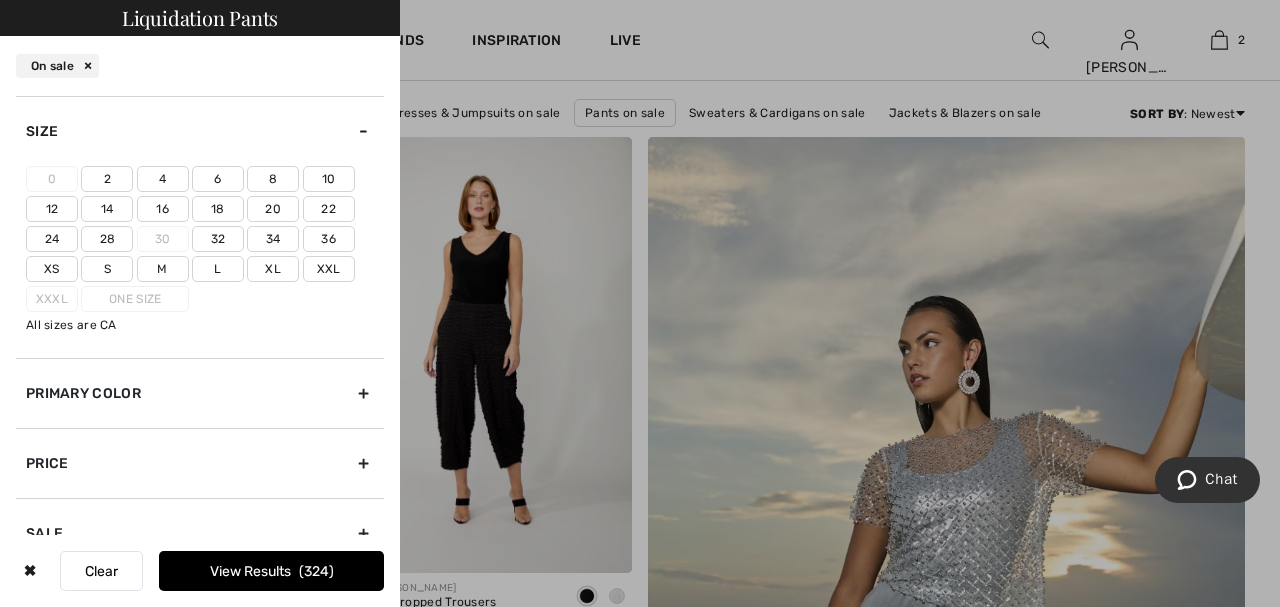 click on "10" at bounding box center (329, 179) 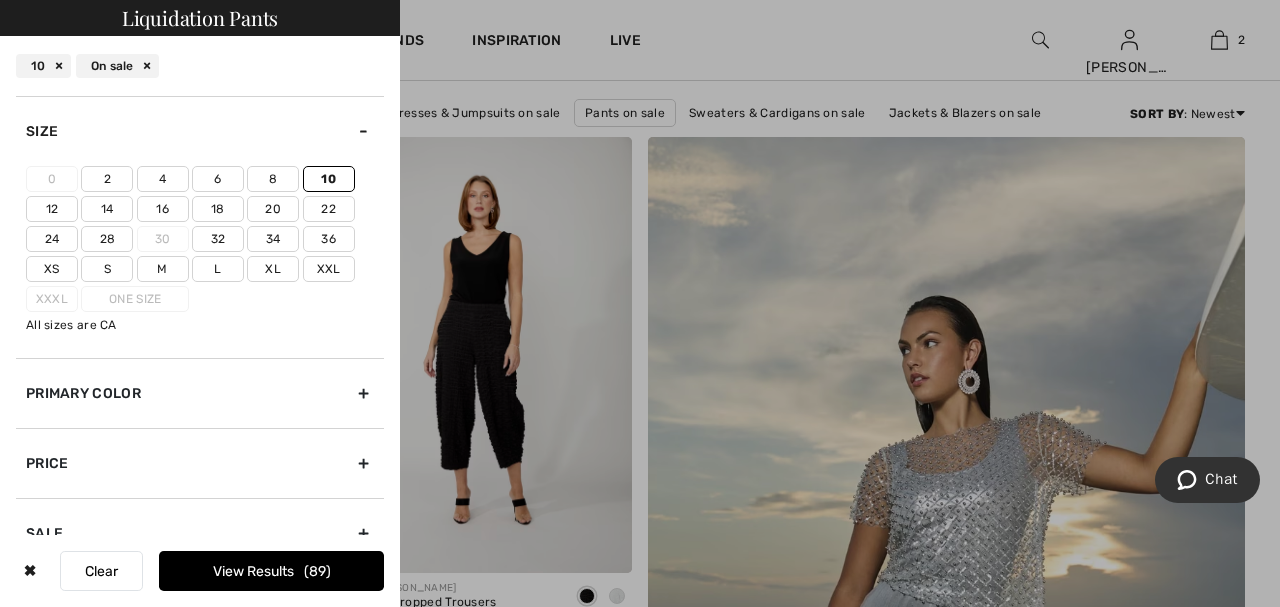 click on "View Results 89" at bounding box center [271, 571] 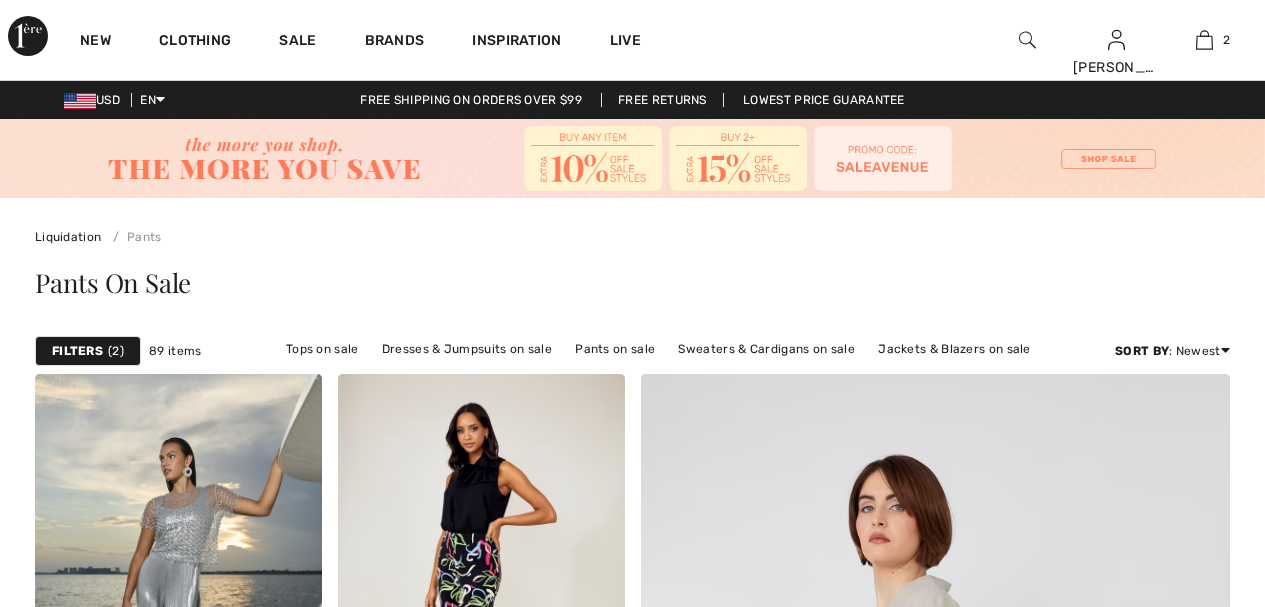 scroll, scrollTop: 0, scrollLeft: 0, axis: both 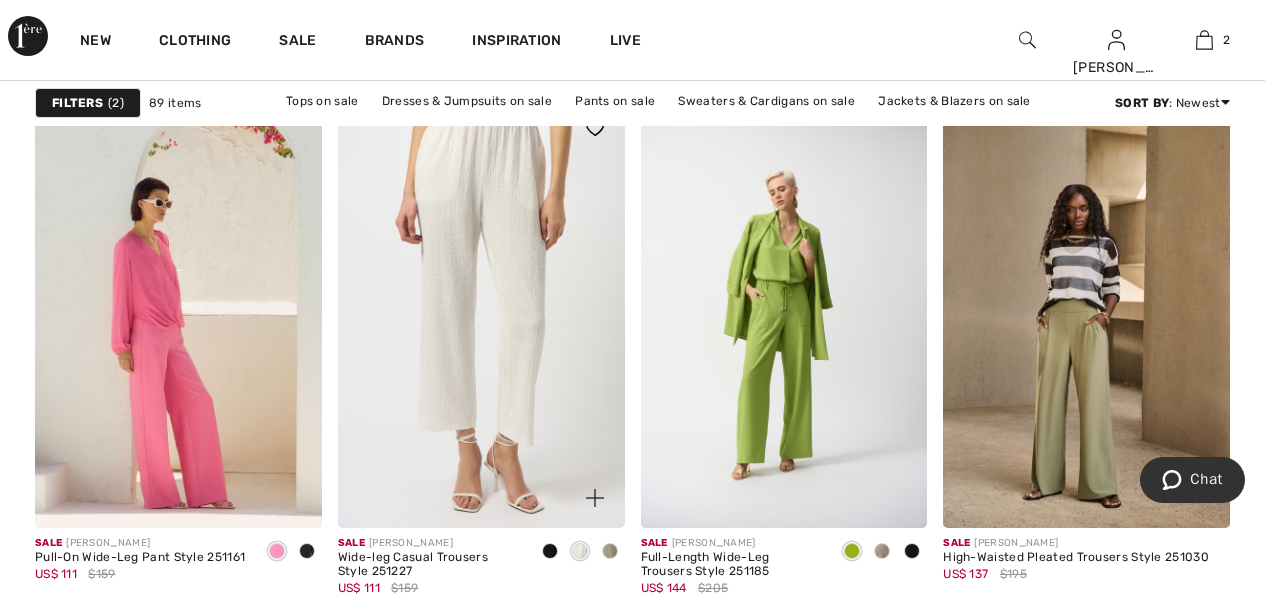 click at bounding box center [481, 313] 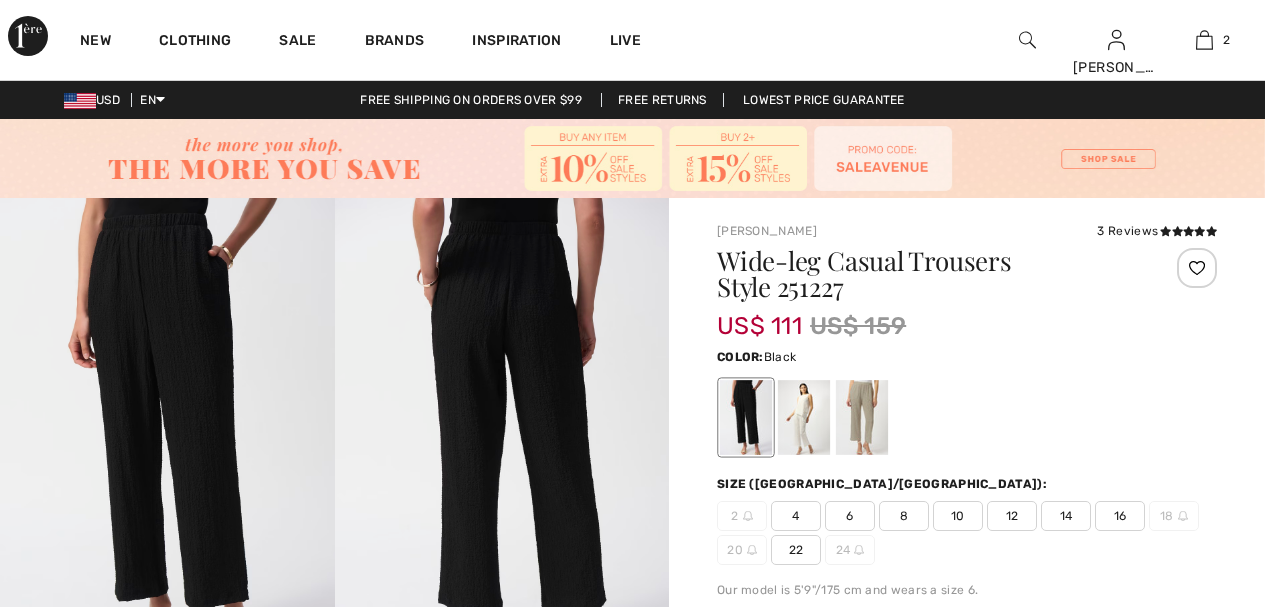 scroll, scrollTop: 0, scrollLeft: 0, axis: both 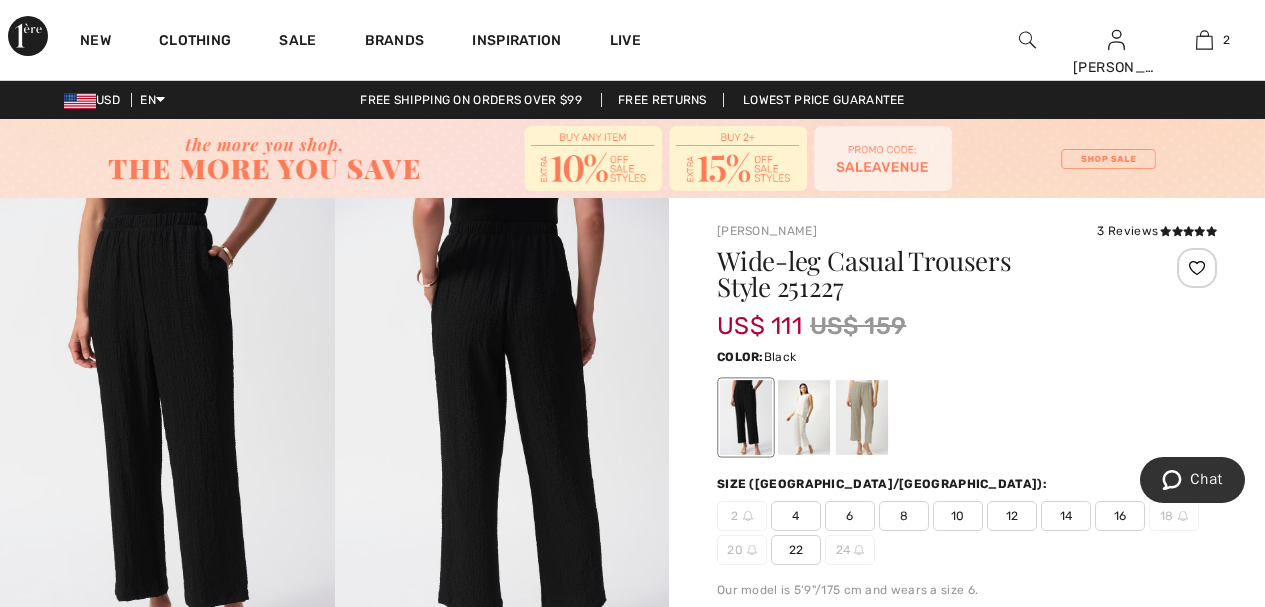 click on "US$ 111 US$ 159" at bounding box center [925, 326] 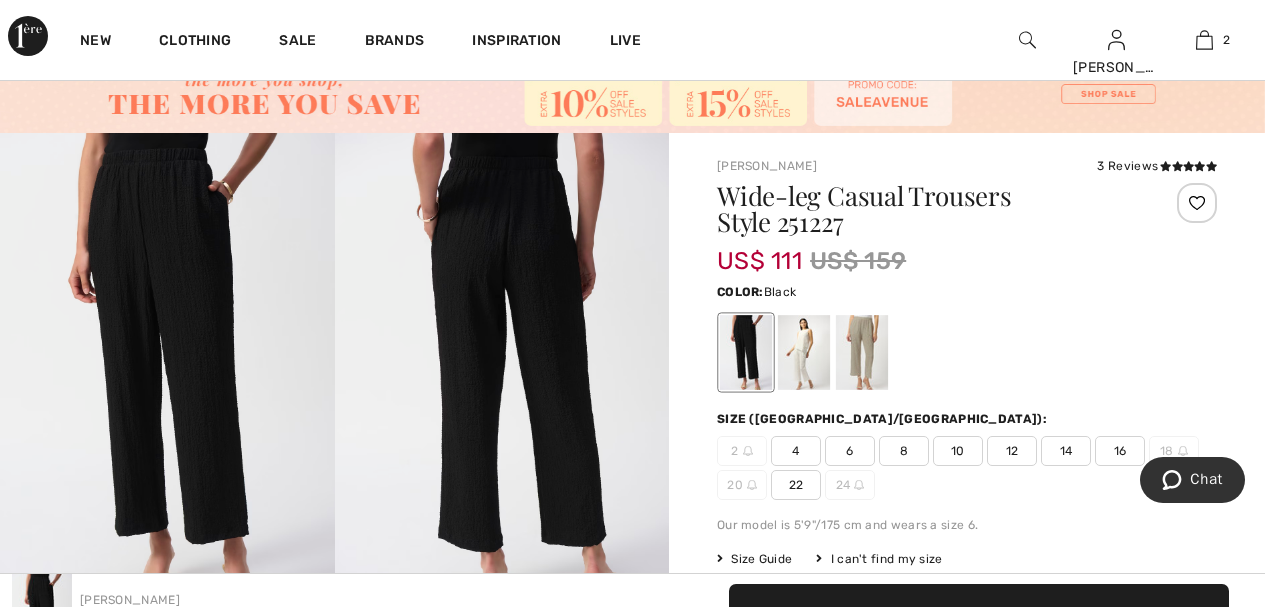 scroll, scrollTop: 0, scrollLeft: 0, axis: both 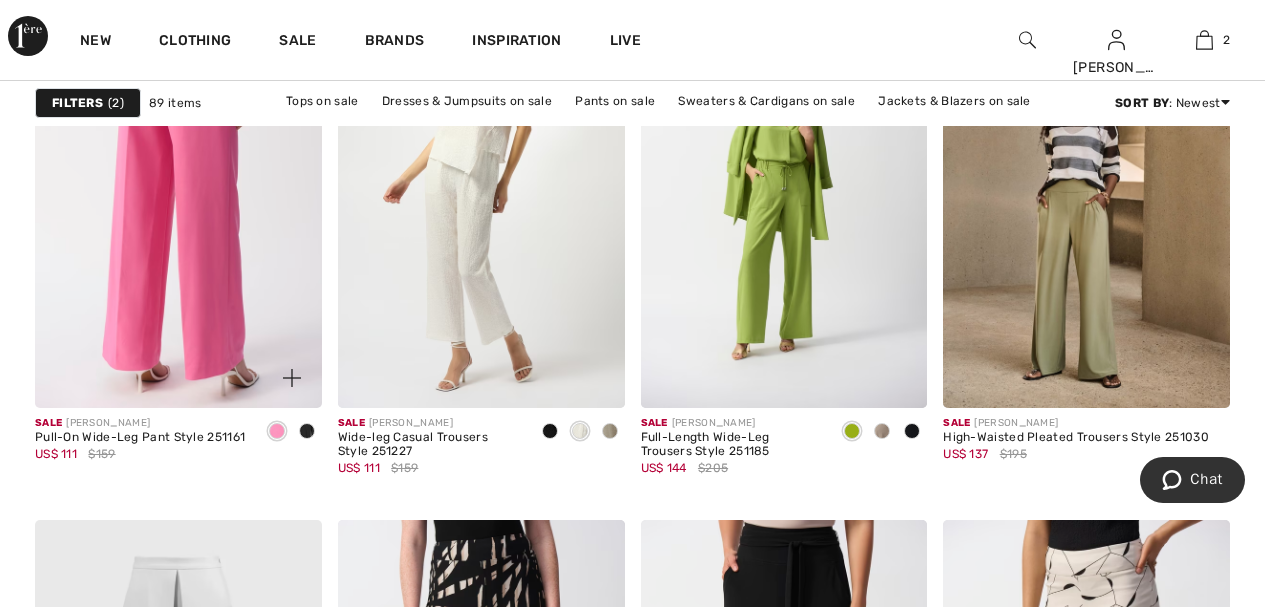 click at bounding box center [178, 193] 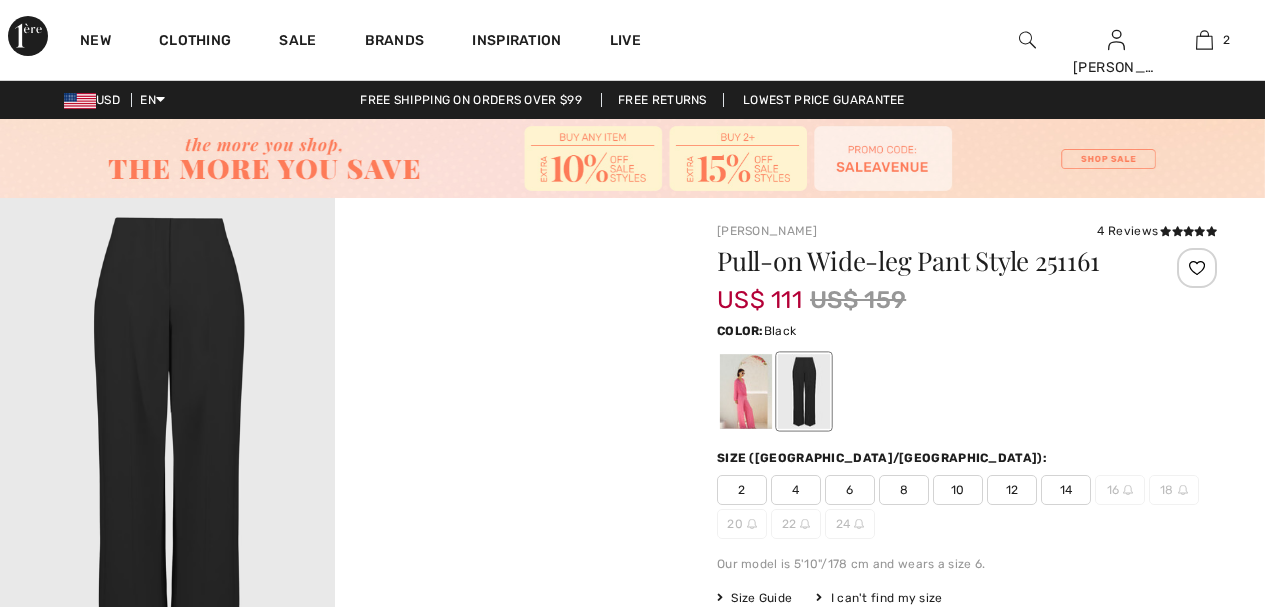 scroll, scrollTop: 0, scrollLeft: 0, axis: both 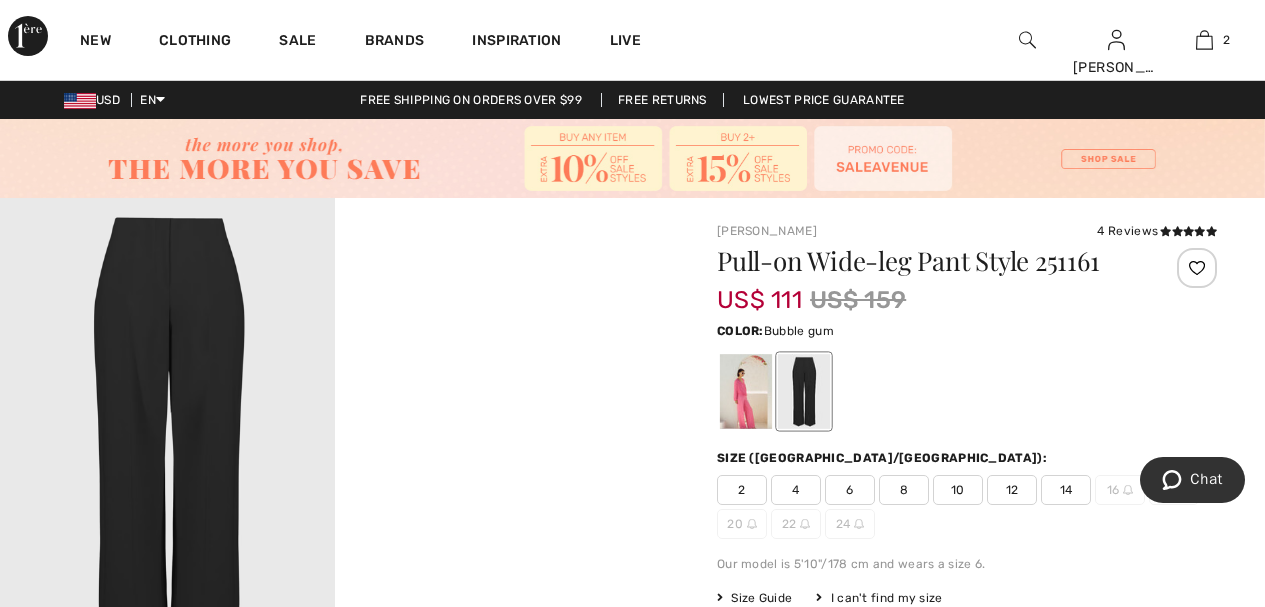 click at bounding box center (746, 391) 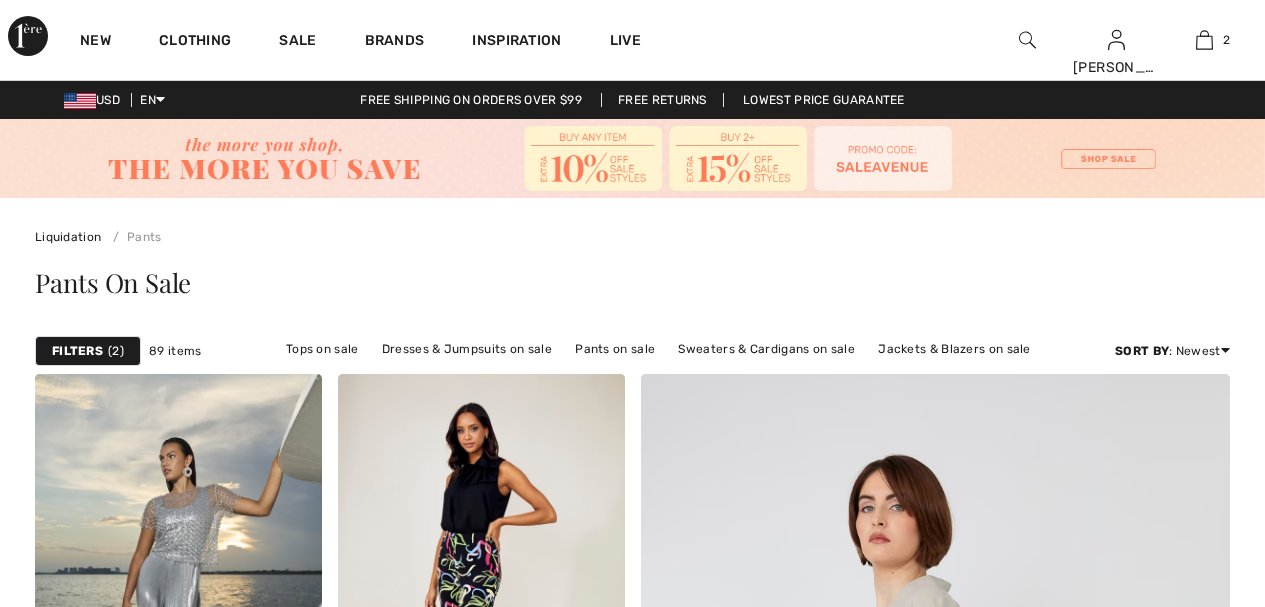 scroll, scrollTop: 1480, scrollLeft: 0, axis: vertical 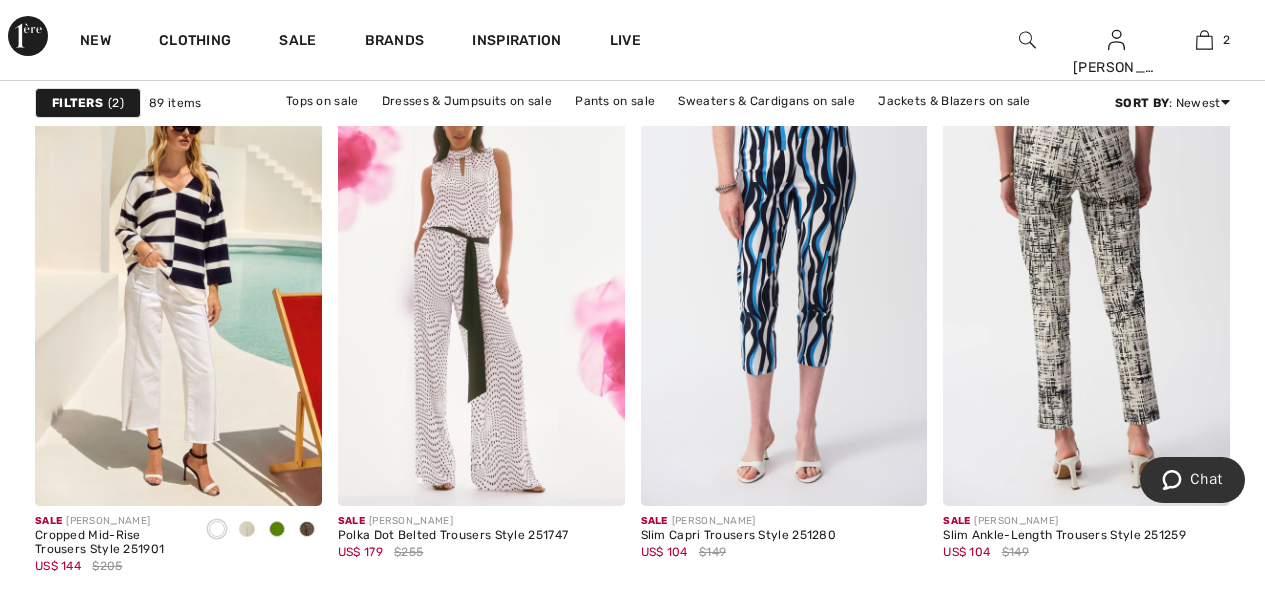 click at bounding box center (1086, 291) 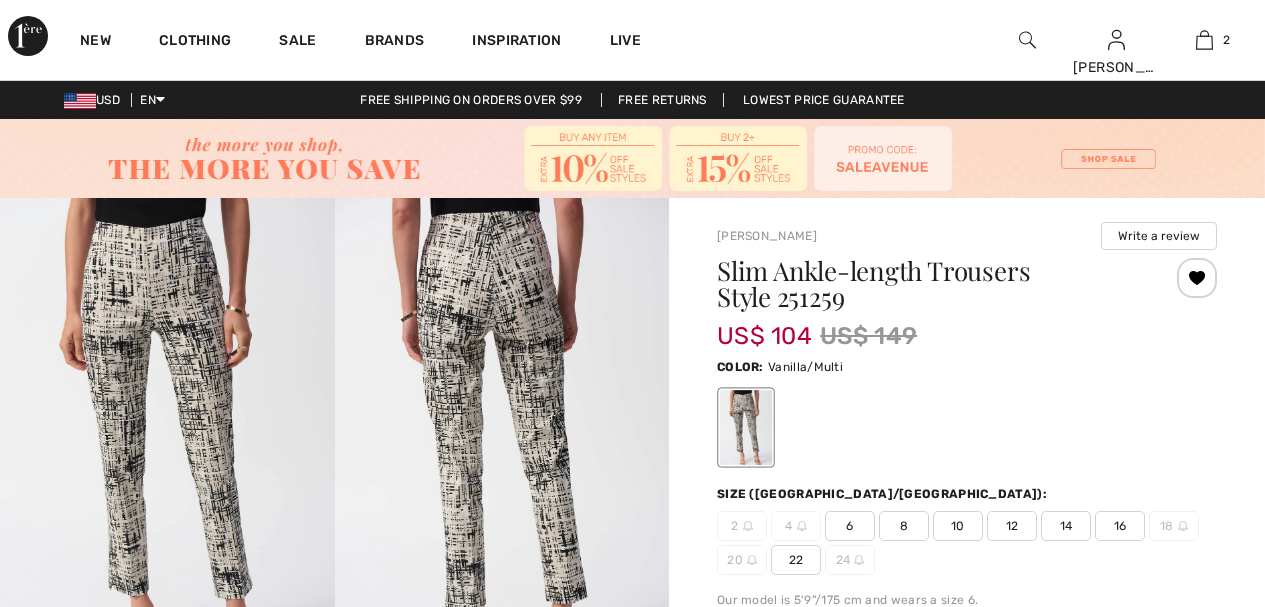 scroll, scrollTop: 0, scrollLeft: 0, axis: both 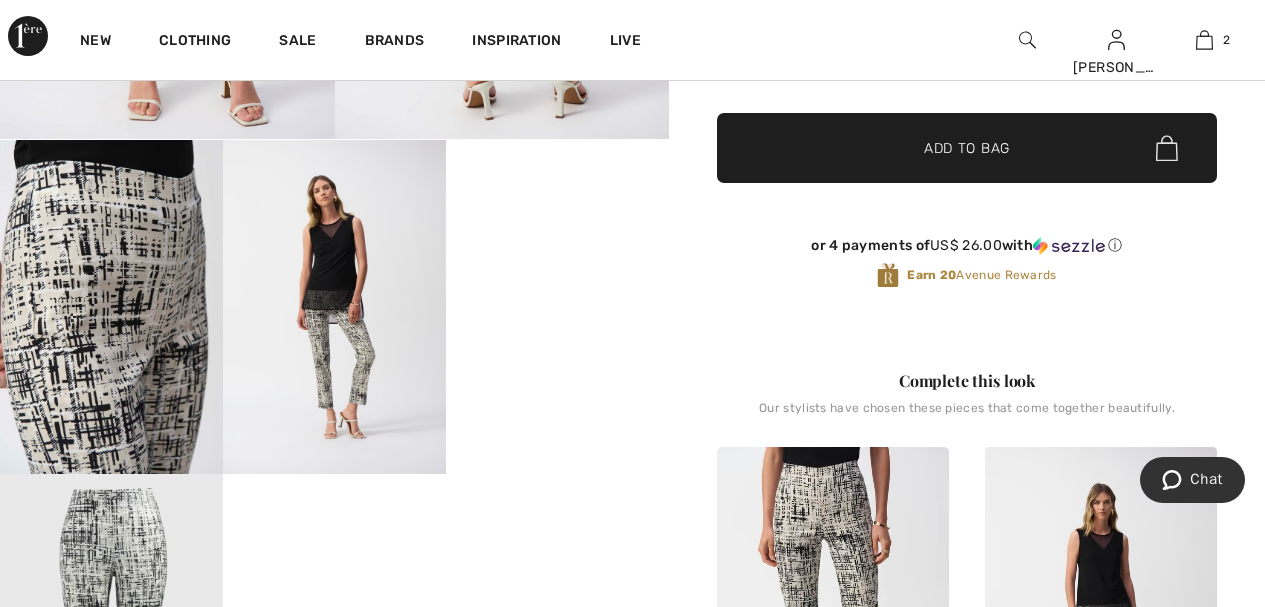 click on "Your browser does not support the video tag." at bounding box center (557, 196) 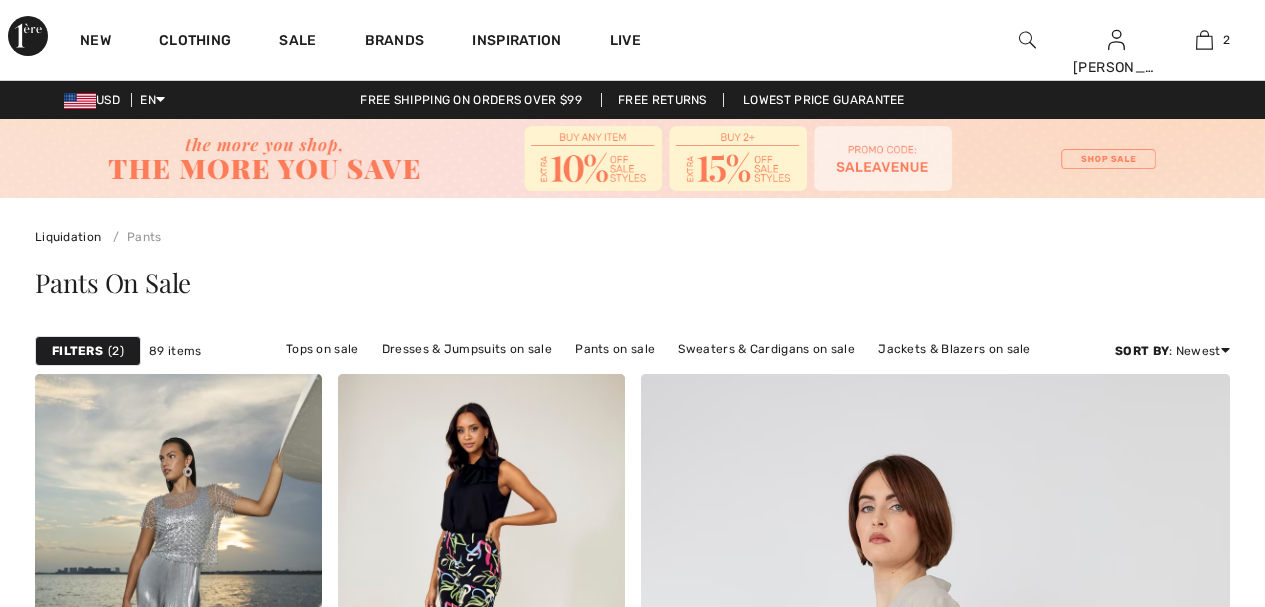 scroll, scrollTop: 6920, scrollLeft: 0, axis: vertical 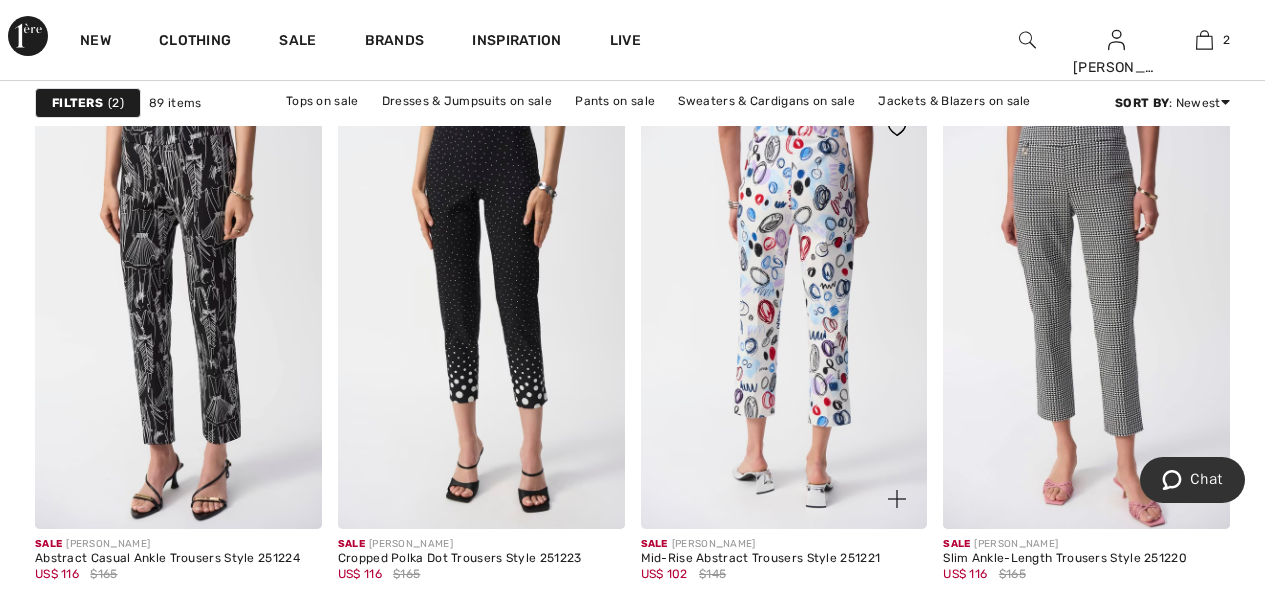 click at bounding box center (784, 313) 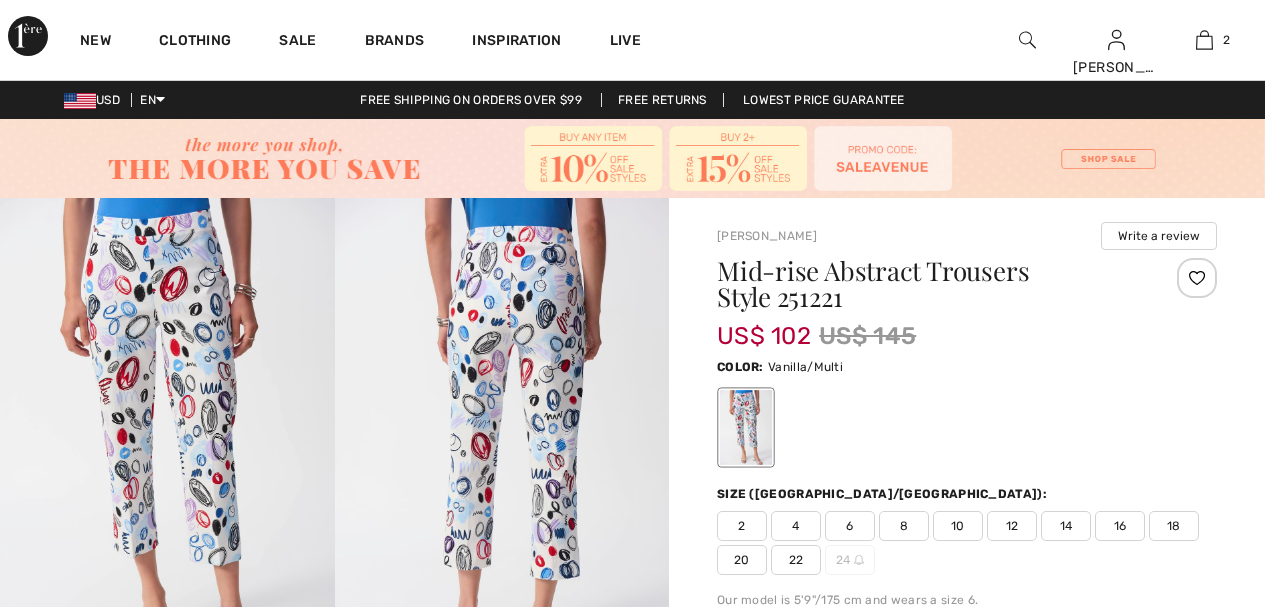 scroll, scrollTop: 0, scrollLeft: 0, axis: both 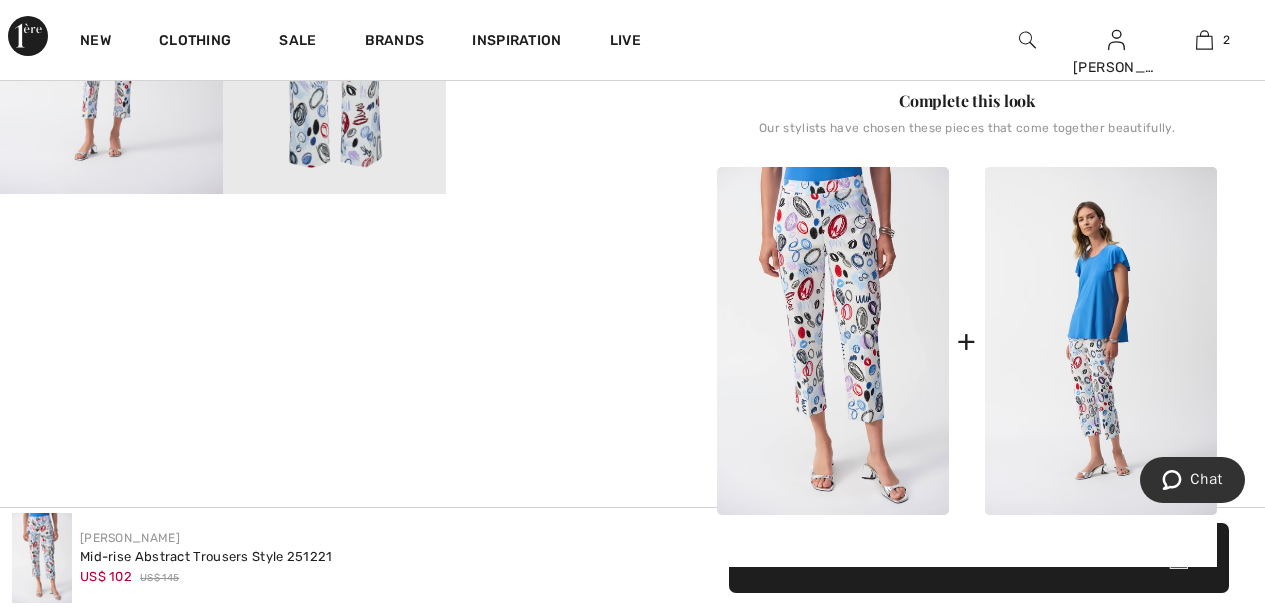 click at bounding box center (833, 341) 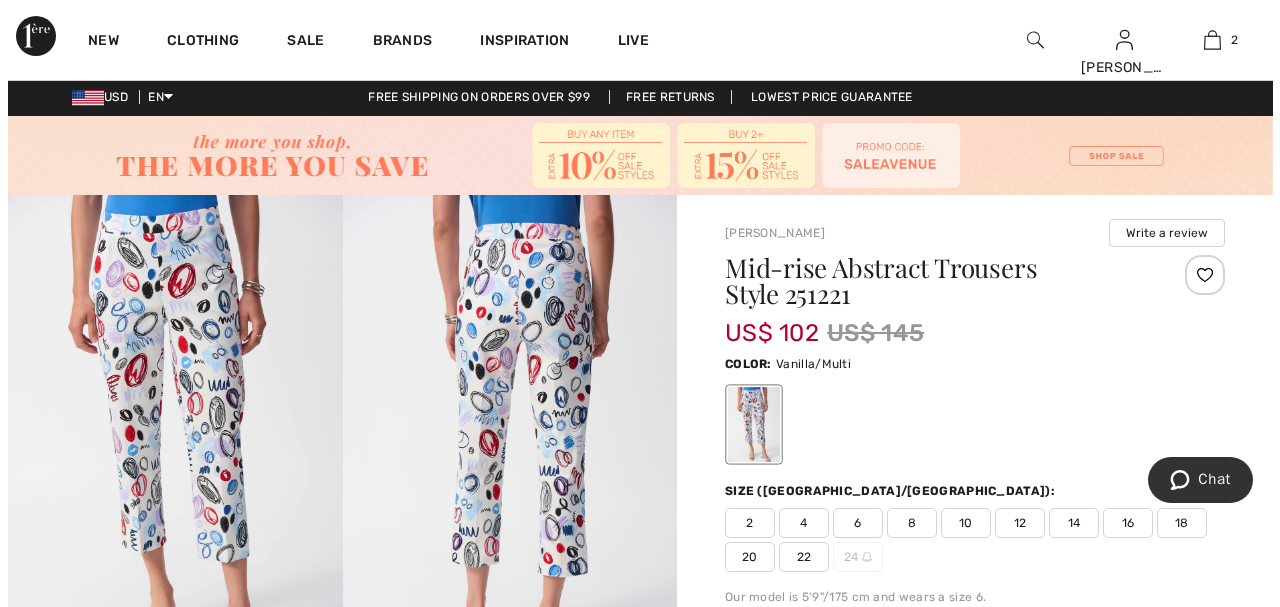 scroll, scrollTop: 0, scrollLeft: 0, axis: both 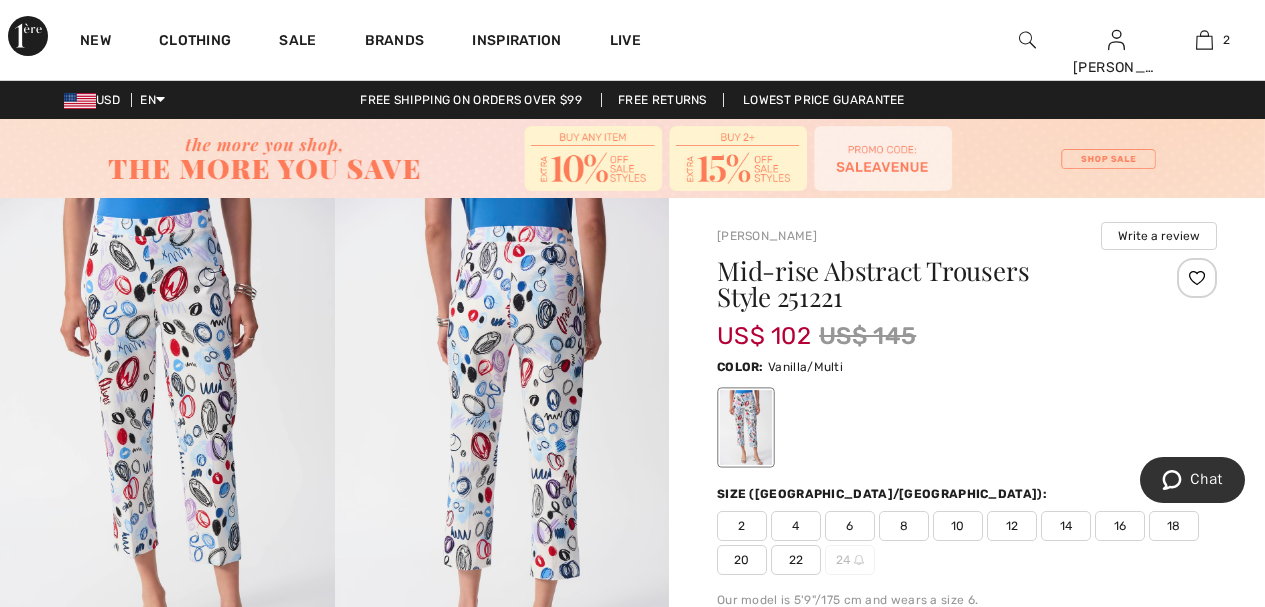 click at bounding box center (502, 448) 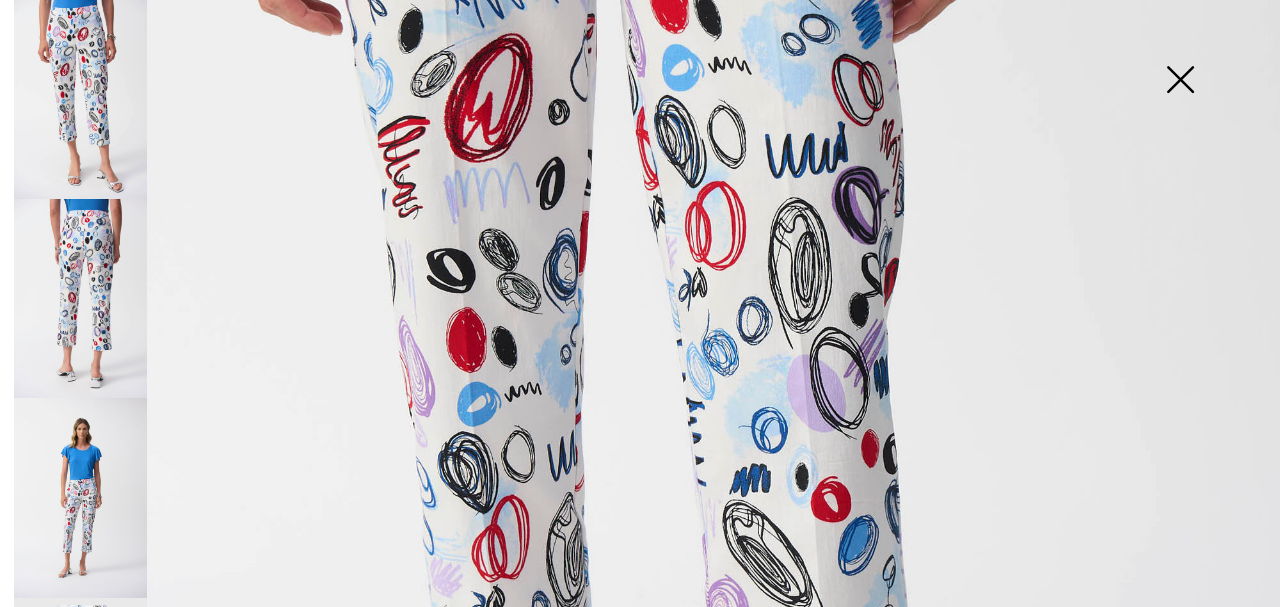 scroll, scrollTop: 288, scrollLeft: 0, axis: vertical 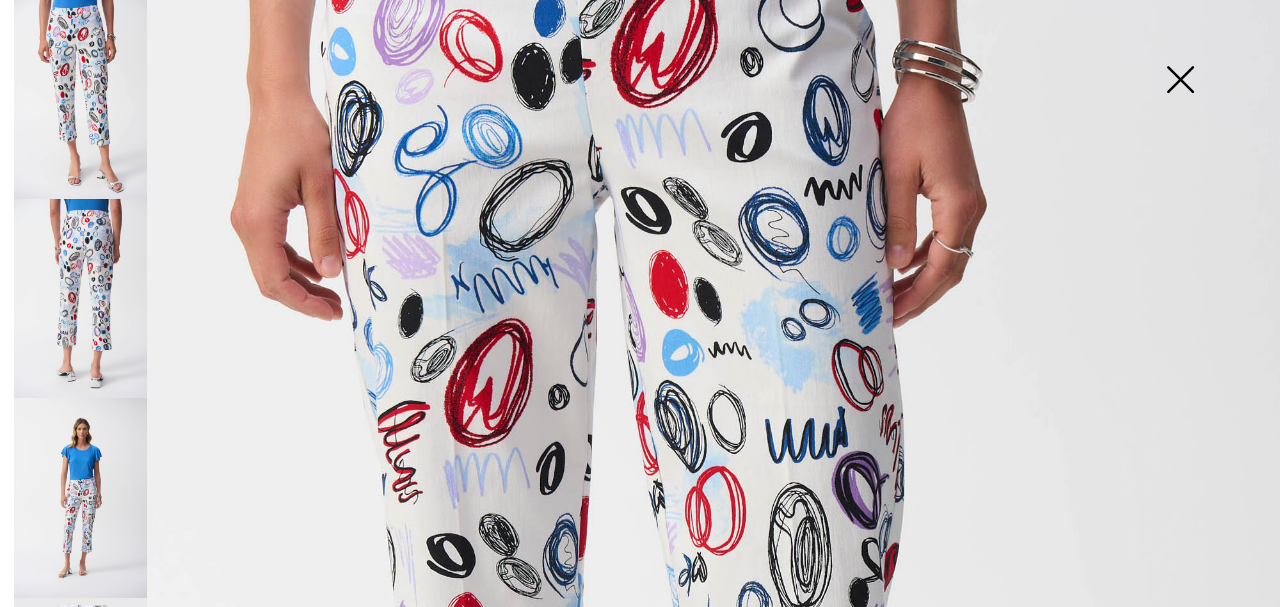 click at bounding box center [80, 497] 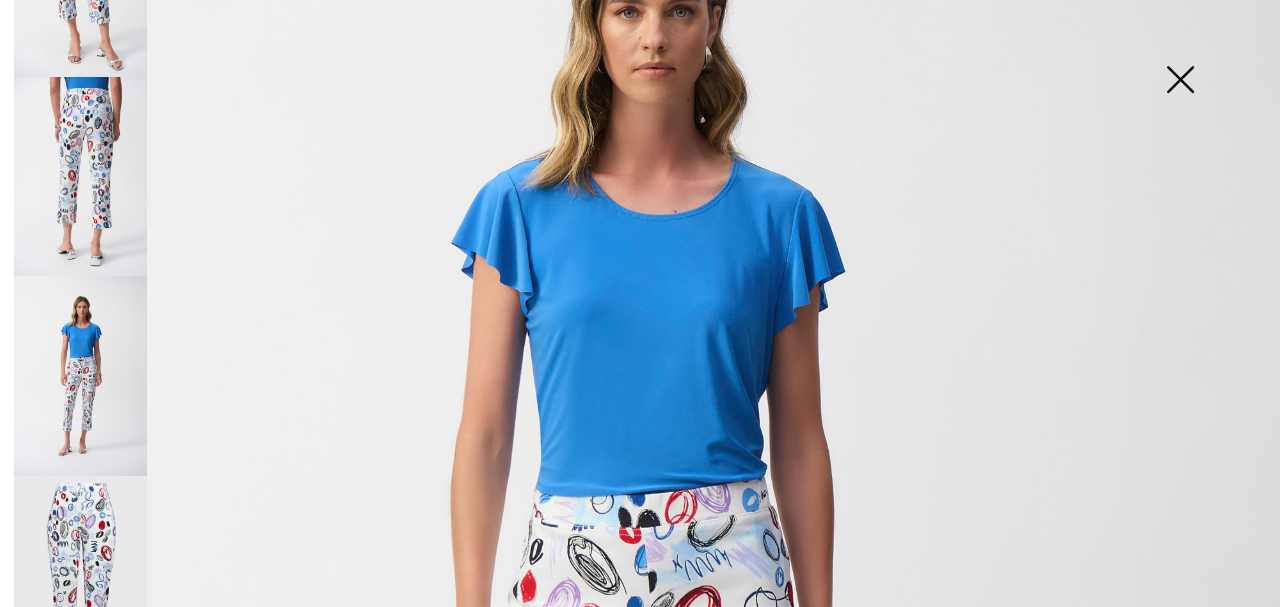 scroll, scrollTop: 160, scrollLeft: 0, axis: vertical 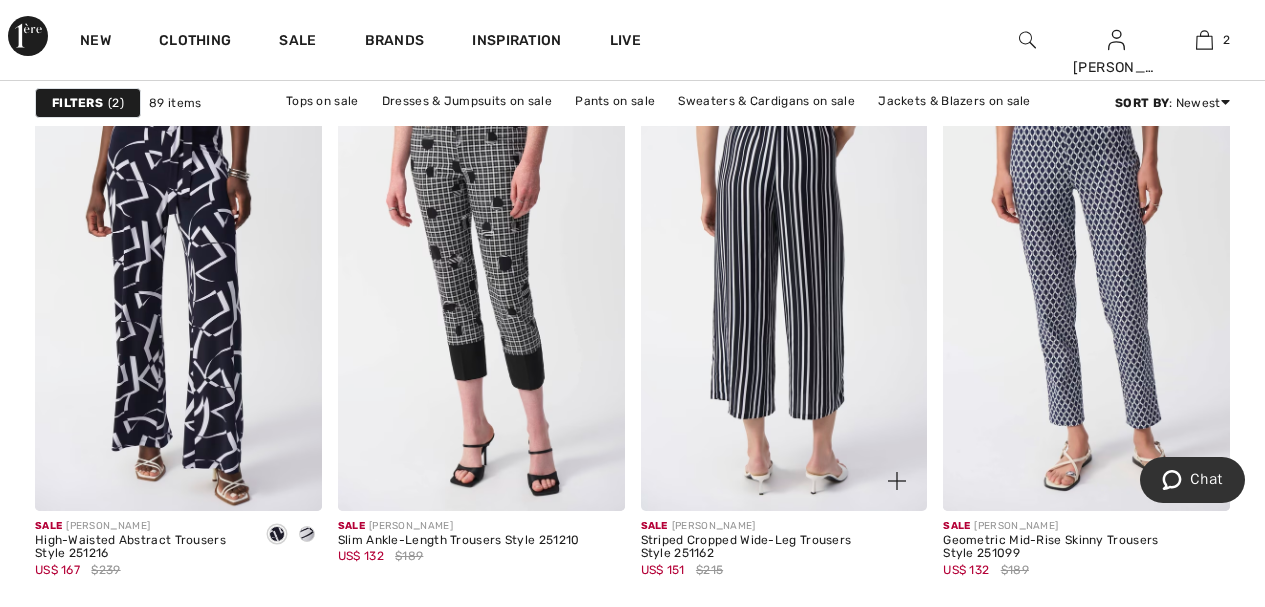 click at bounding box center (784, 296) 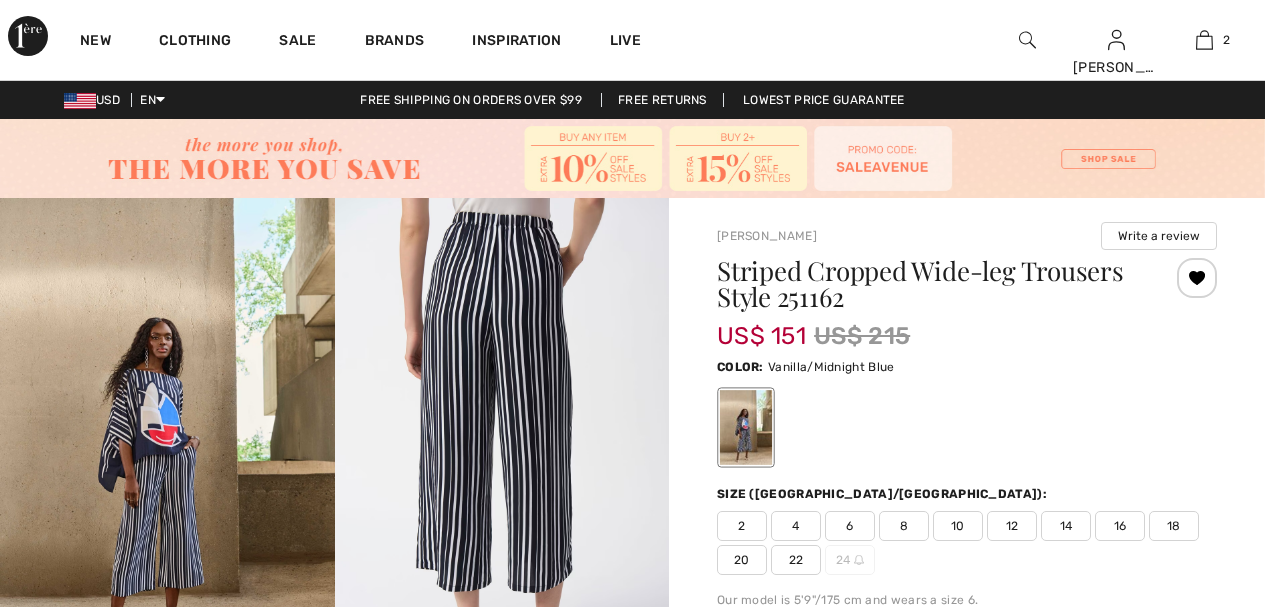 scroll, scrollTop: 0, scrollLeft: 0, axis: both 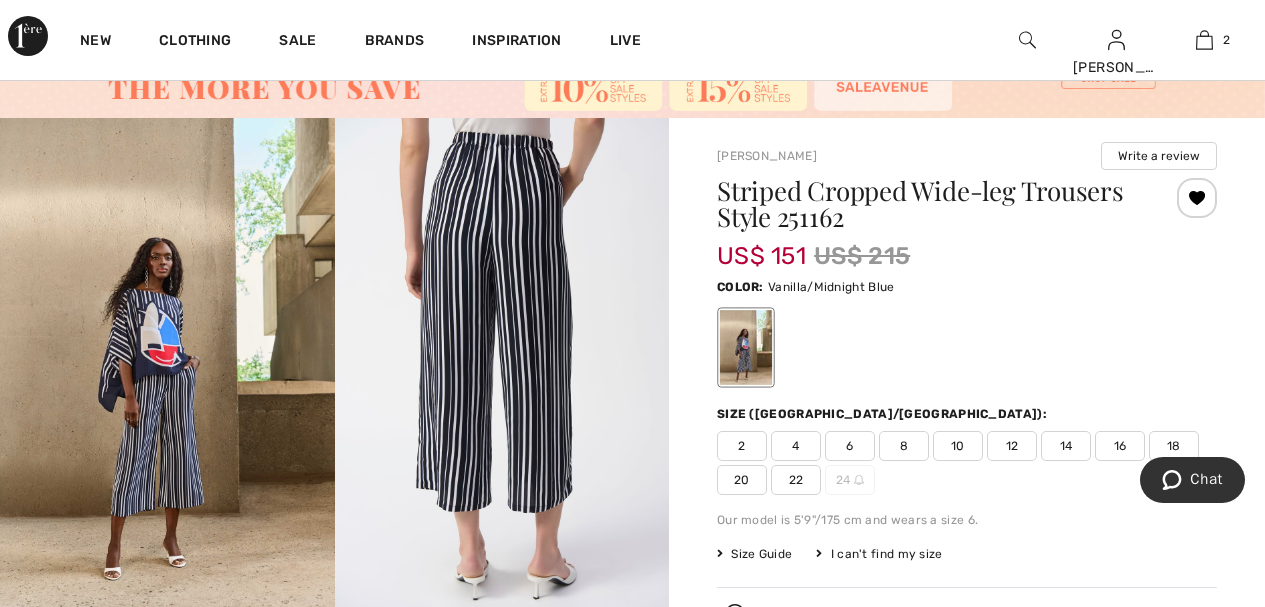 click at bounding box center [167, 369] 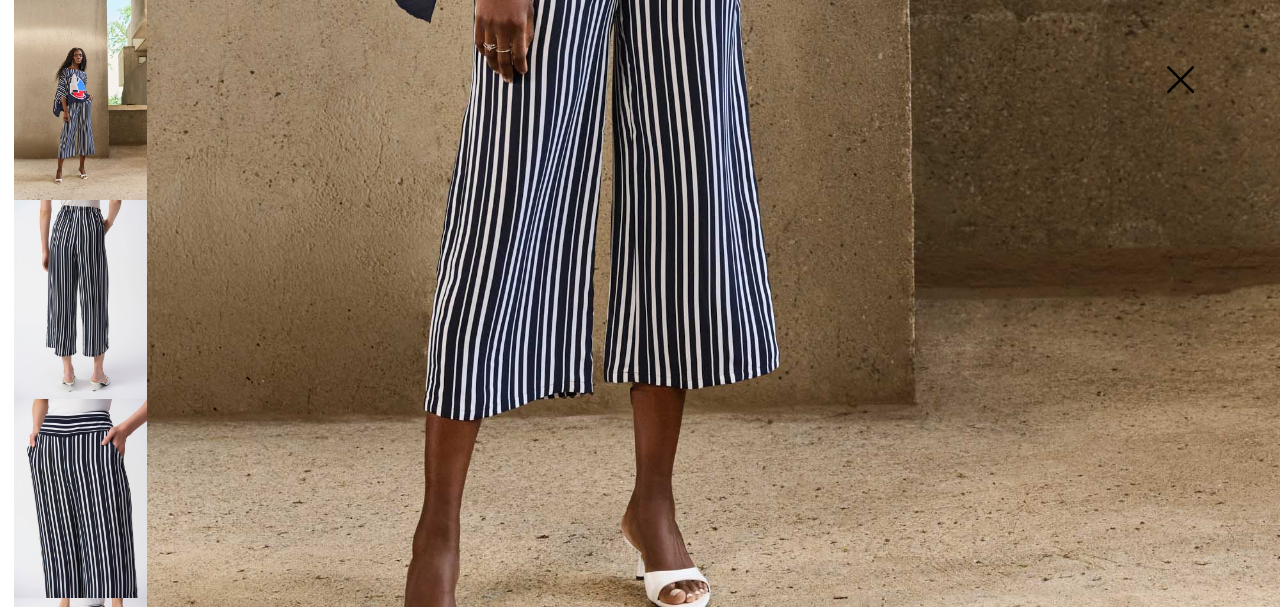 scroll, scrollTop: 1116, scrollLeft: 0, axis: vertical 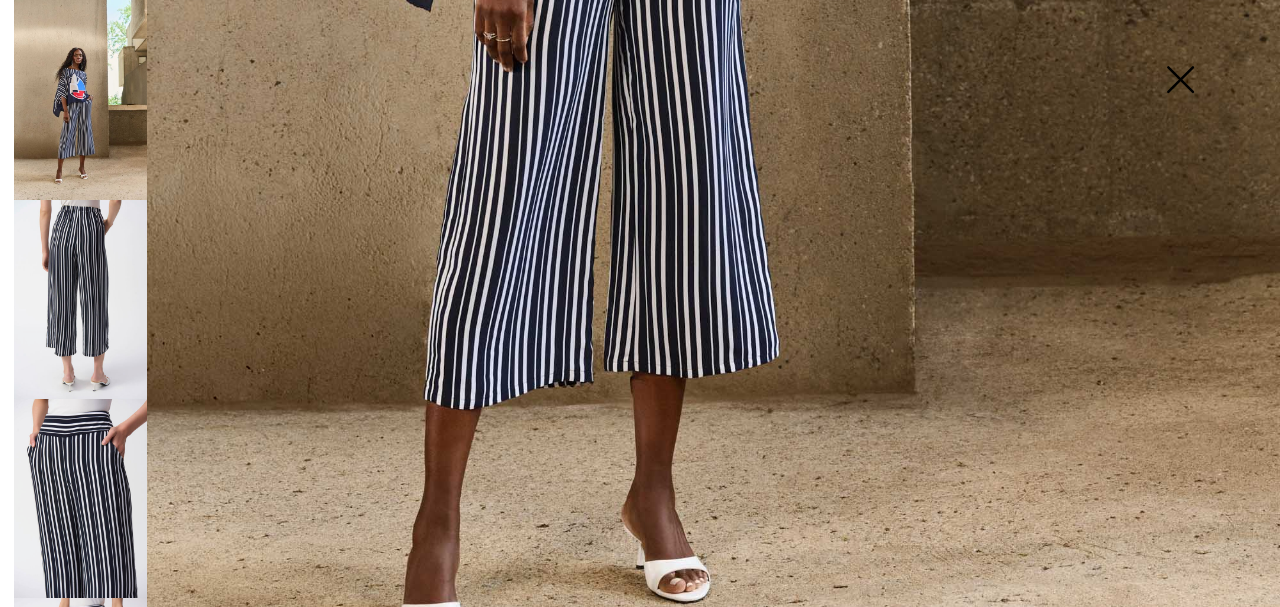 click at bounding box center [80, 498] 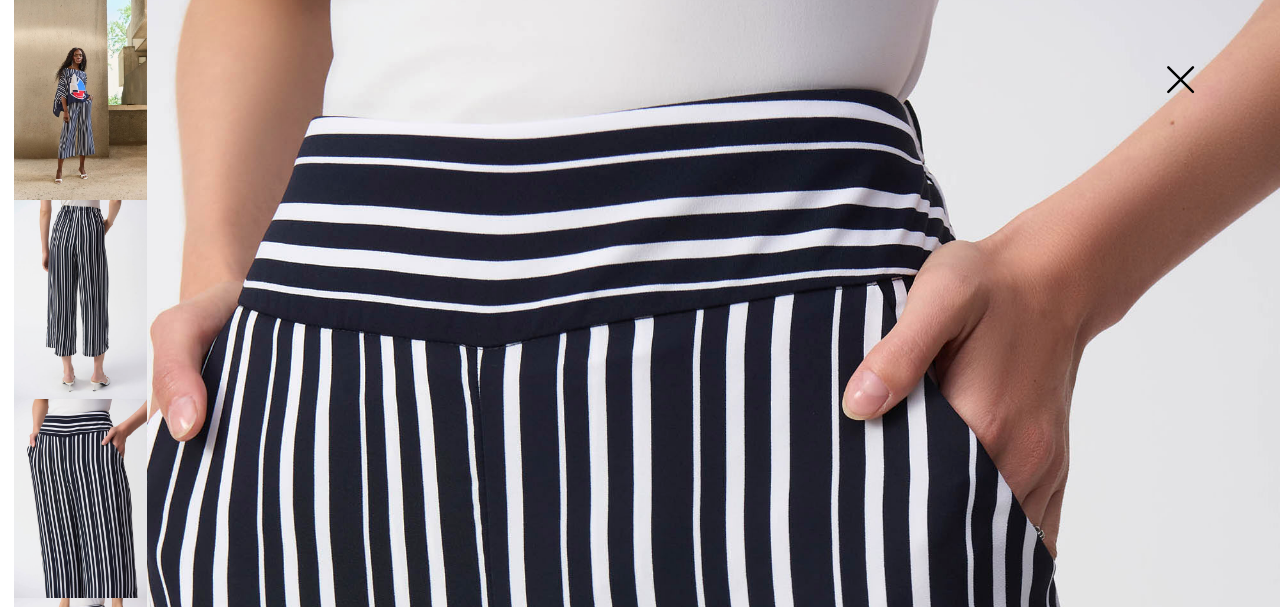 scroll, scrollTop: 3, scrollLeft: 0, axis: vertical 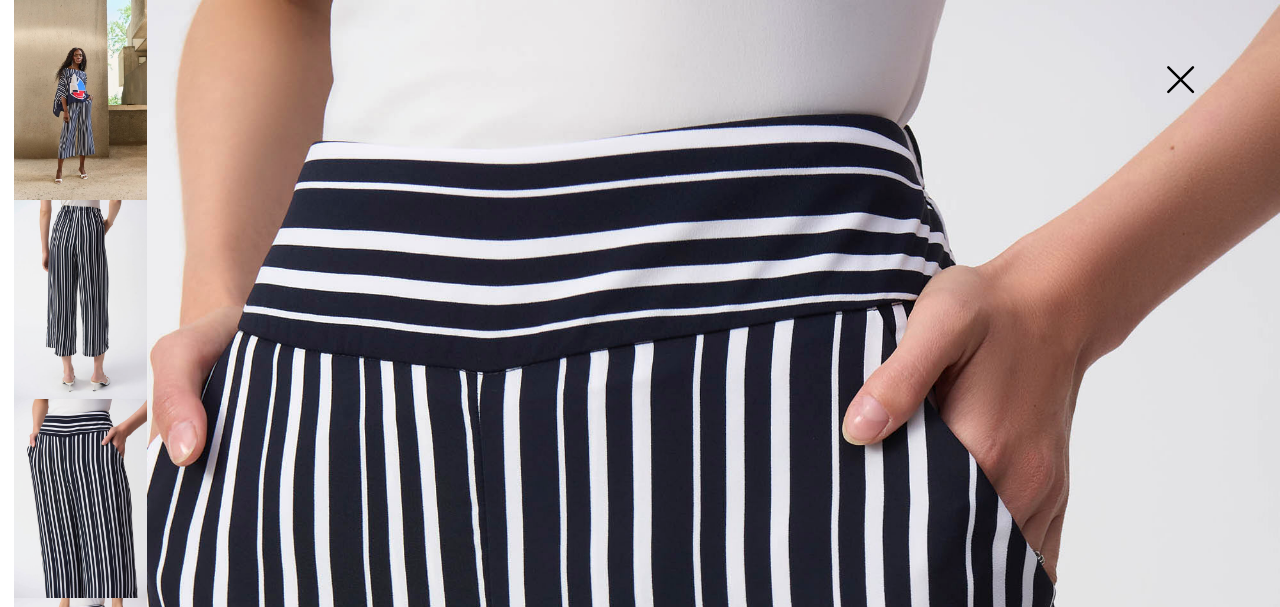 click at bounding box center [1180, 81] 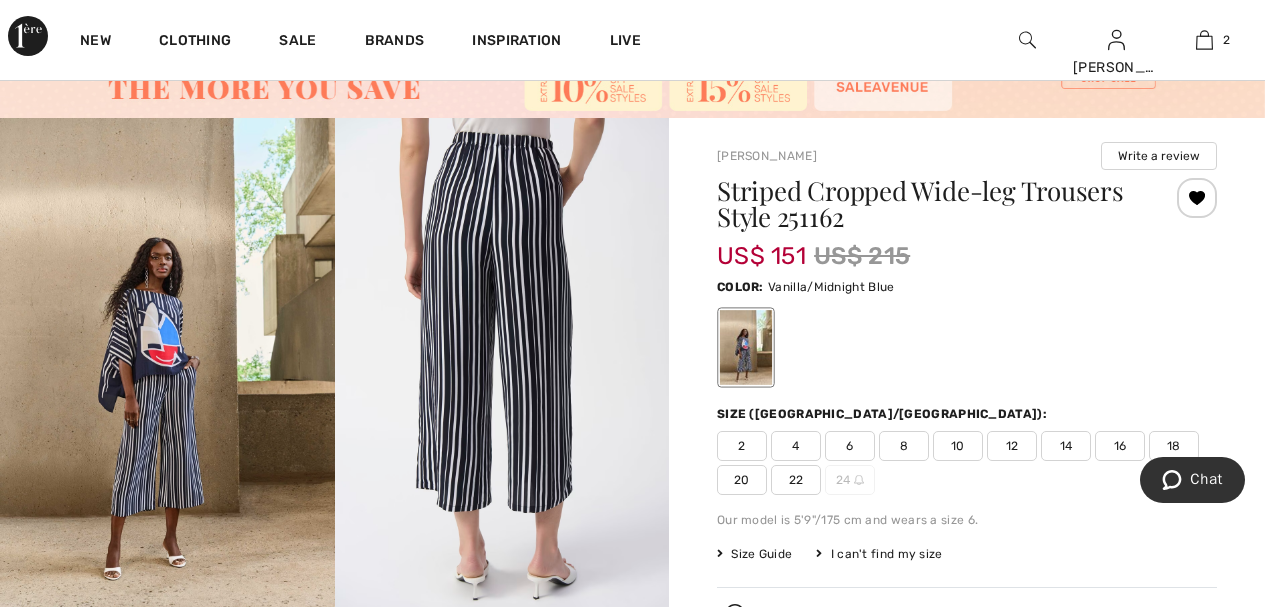 click on "10" at bounding box center (958, 446) 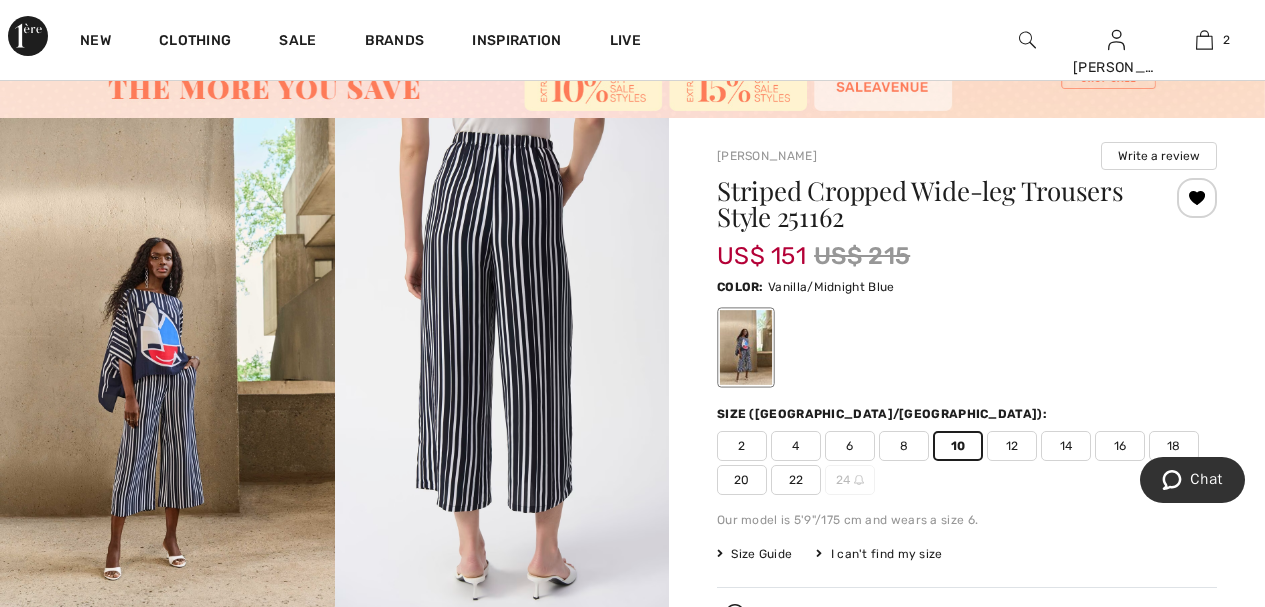 click on "Our model is 5'9"/175 cm and wears a size 6." at bounding box center (967, 520) 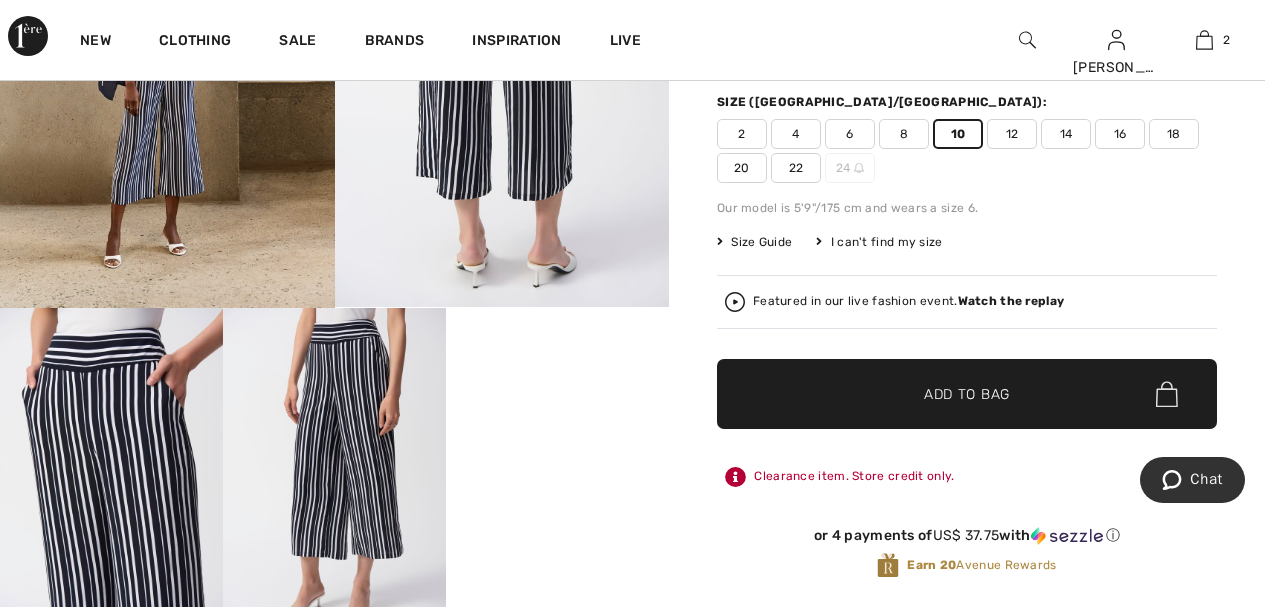 scroll, scrollTop: 400, scrollLeft: 0, axis: vertical 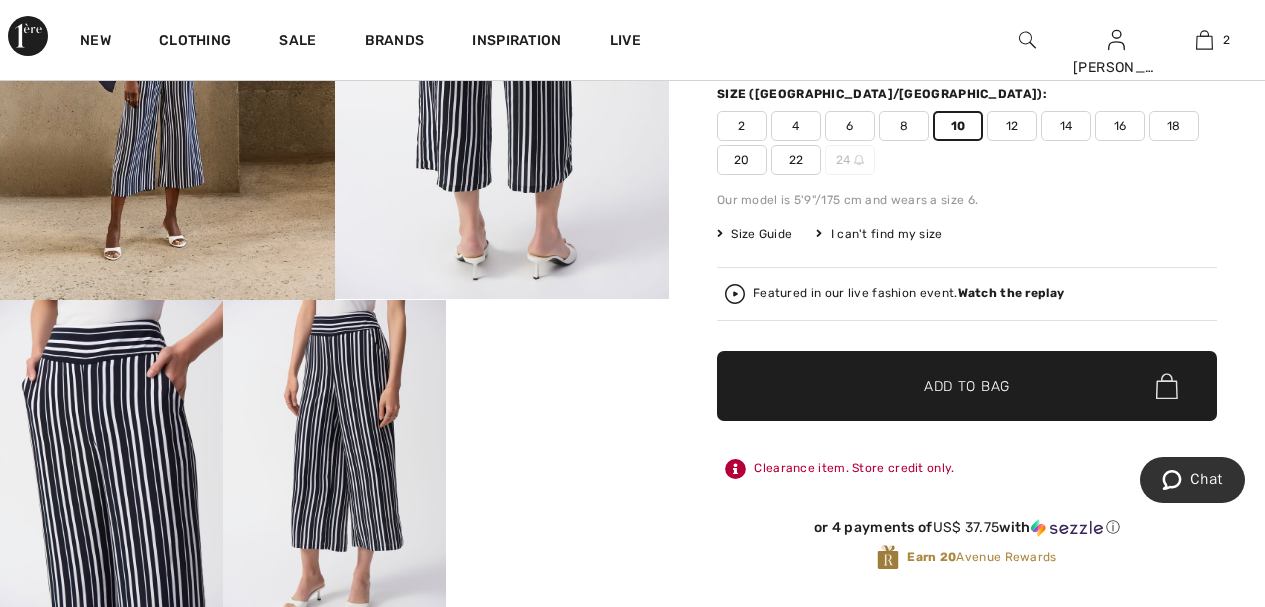 click on "Add to Bag" at bounding box center [967, 386] 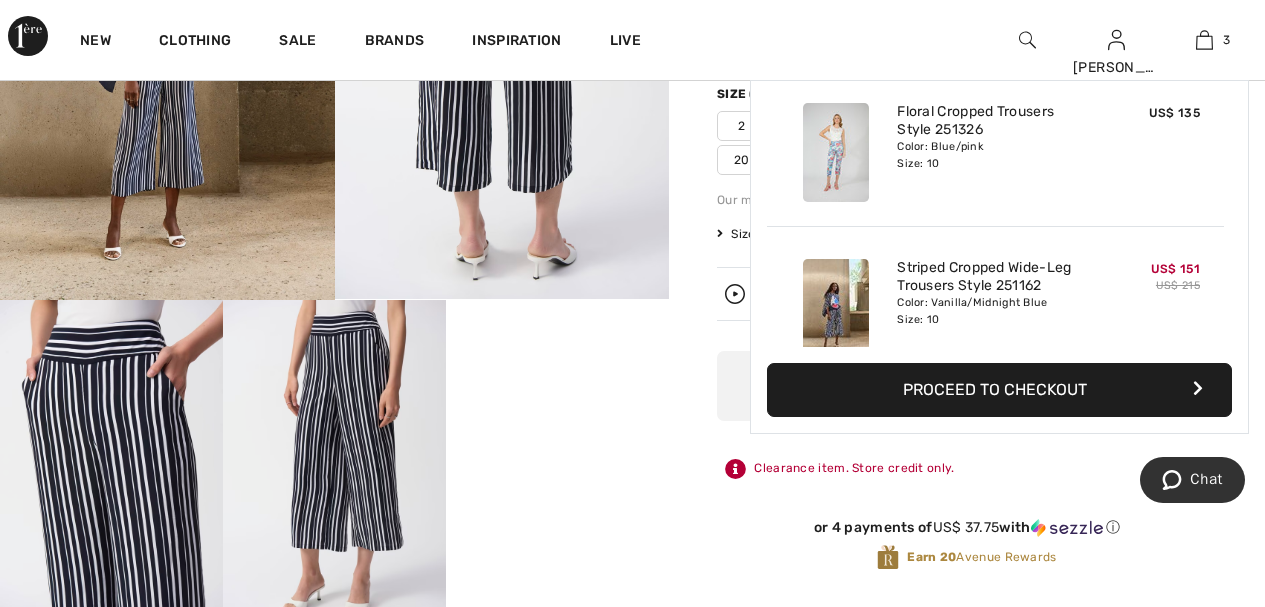 scroll, scrollTop: 218, scrollLeft: 0, axis: vertical 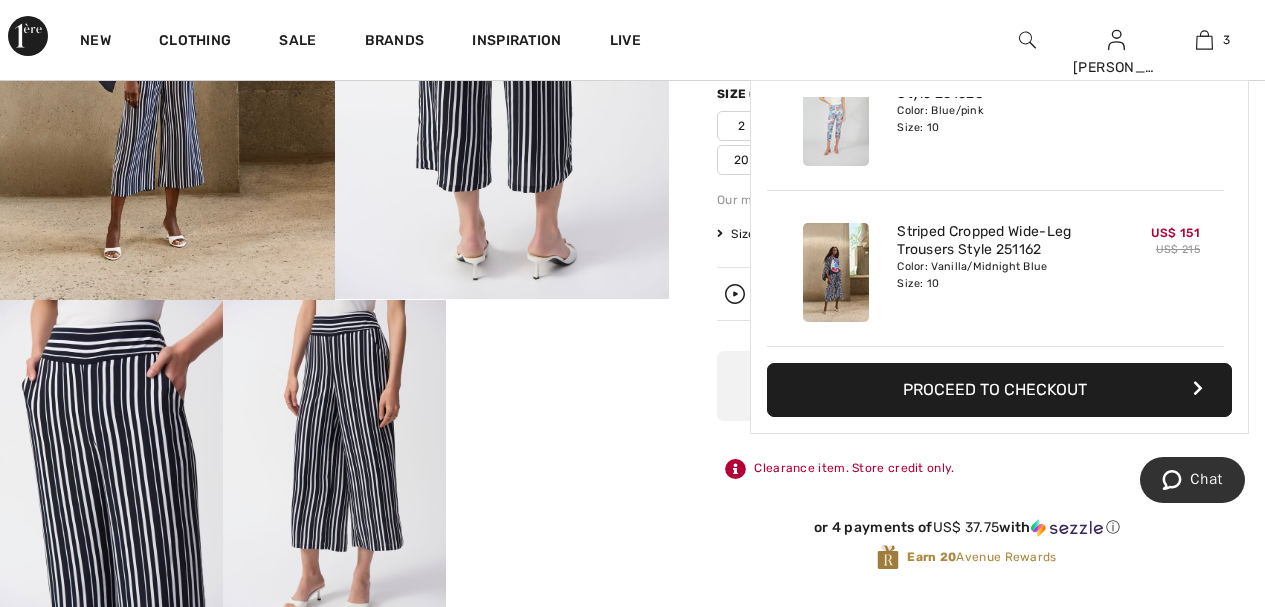 click on "Your browser does not support the video tag." at bounding box center (557, 356) 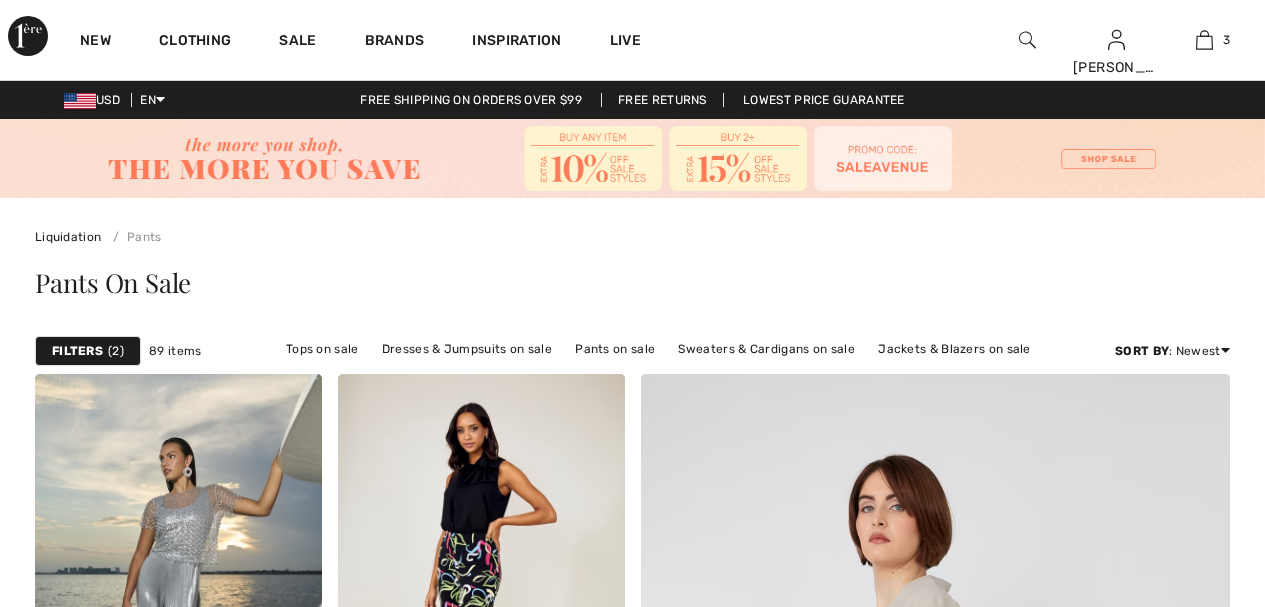 scroll, scrollTop: 8000, scrollLeft: 0, axis: vertical 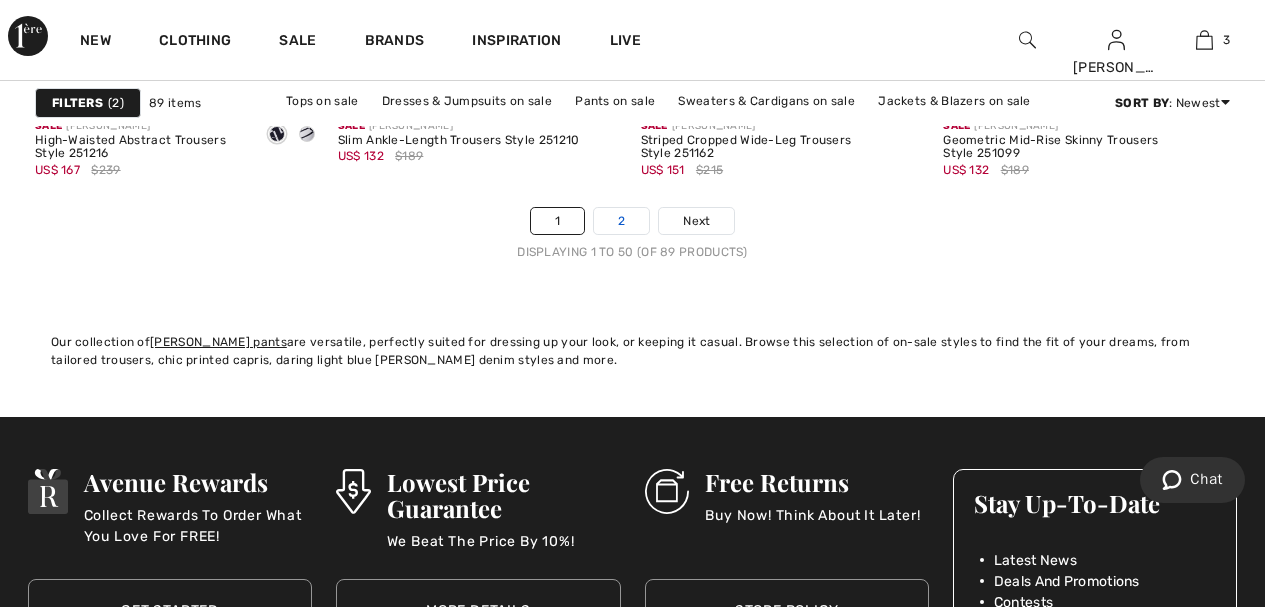 click on "2" at bounding box center (621, 221) 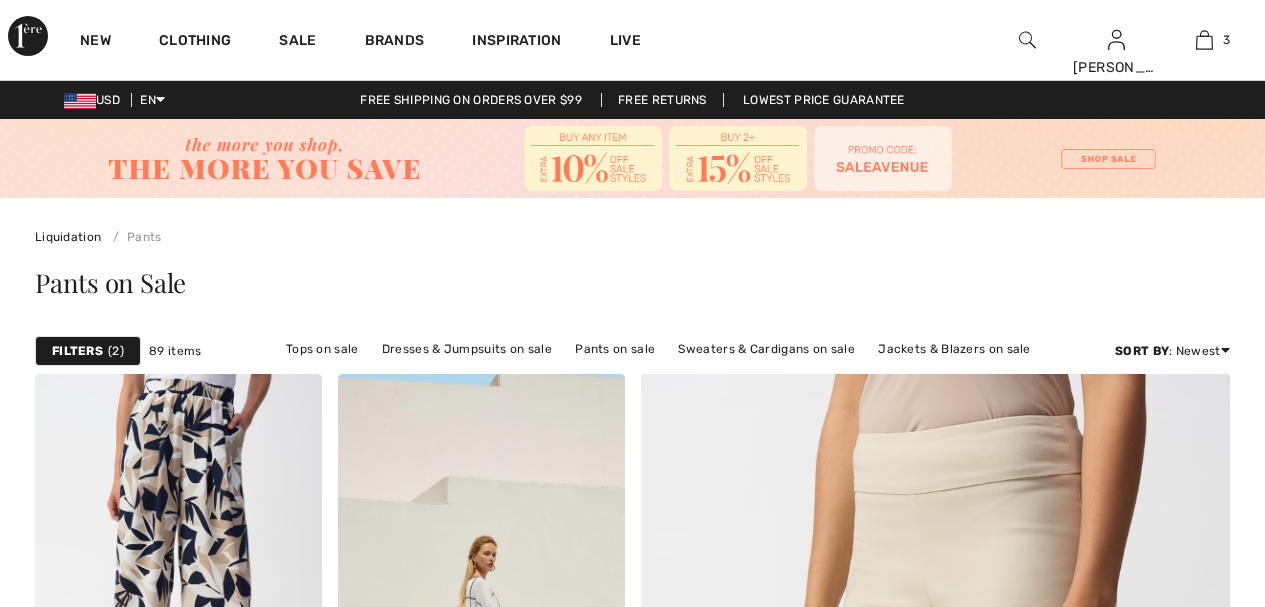 scroll, scrollTop: 0, scrollLeft: 0, axis: both 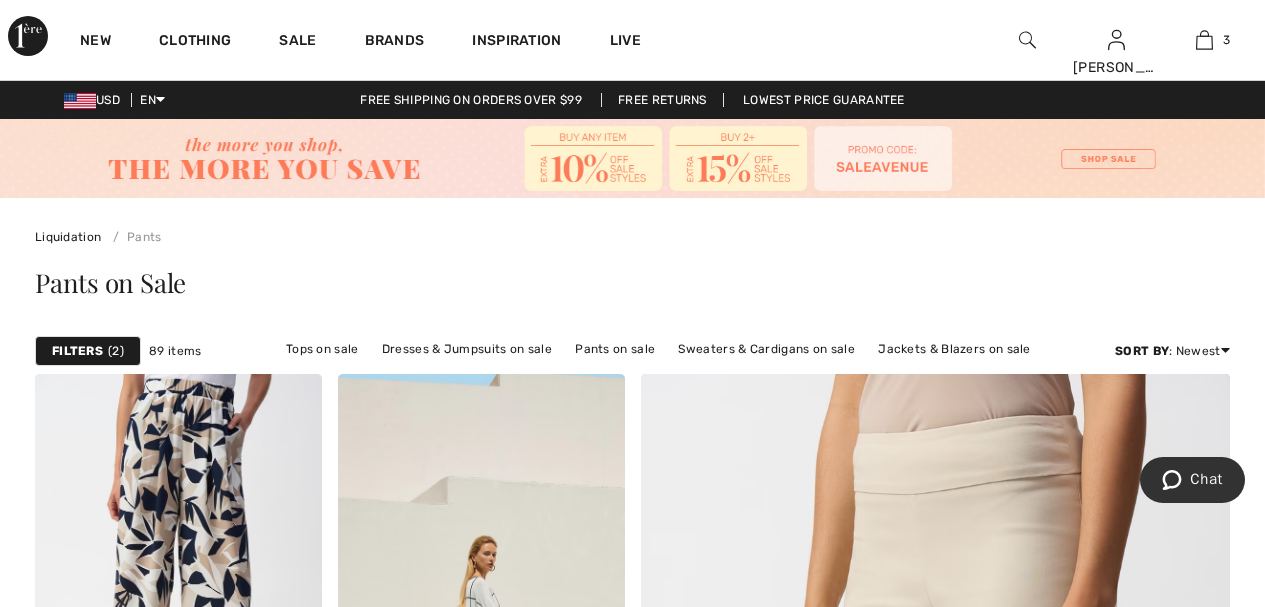 click on "Pants on Sale" at bounding box center (632, 287) 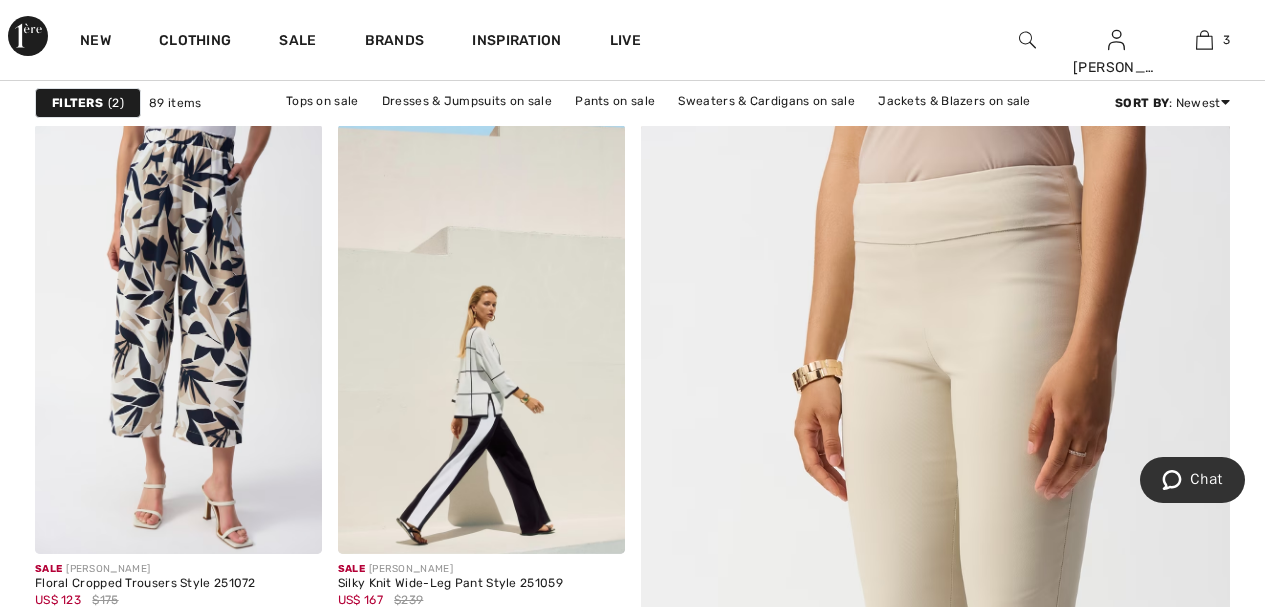 scroll, scrollTop: 280, scrollLeft: 0, axis: vertical 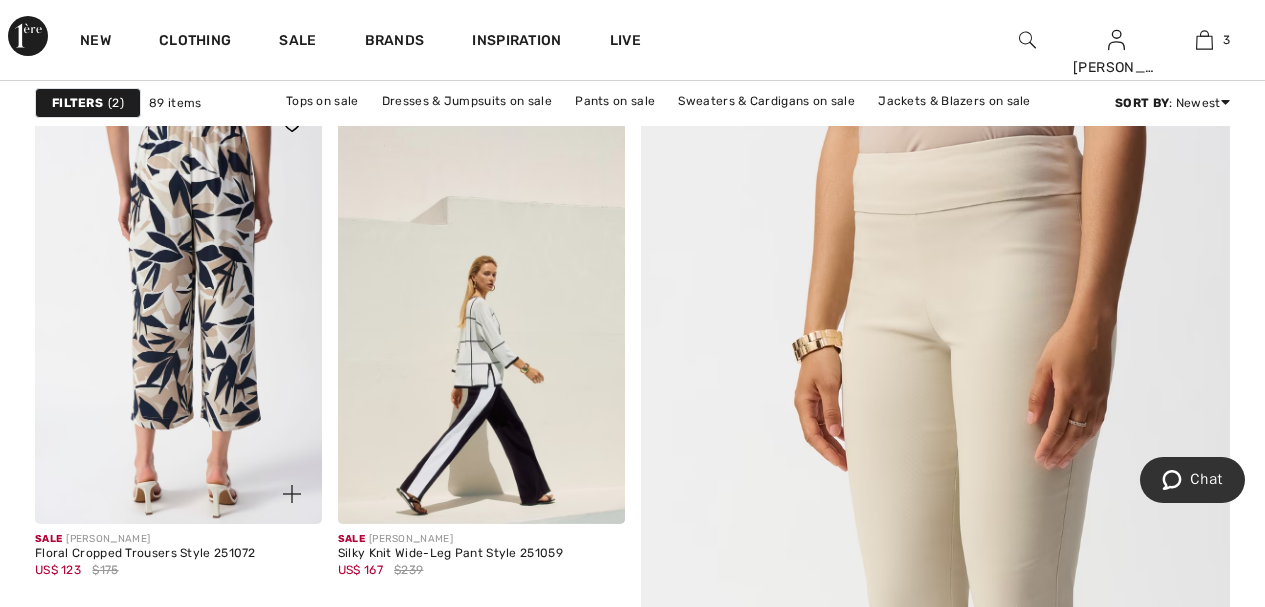 click at bounding box center [178, 309] 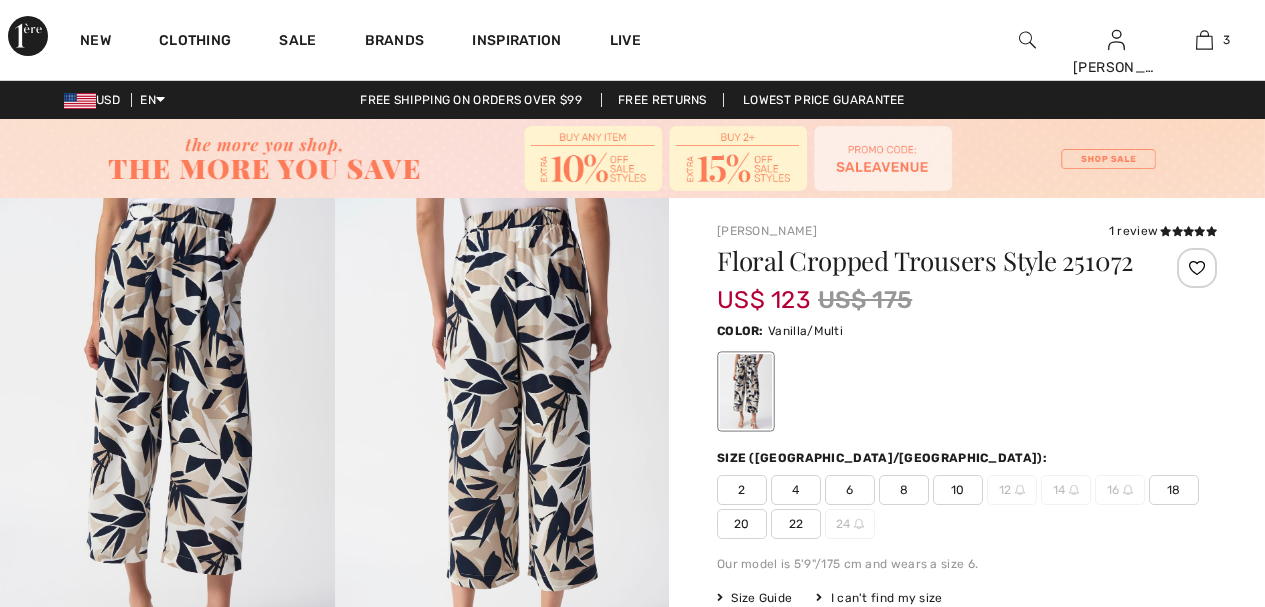 scroll, scrollTop: 0, scrollLeft: 0, axis: both 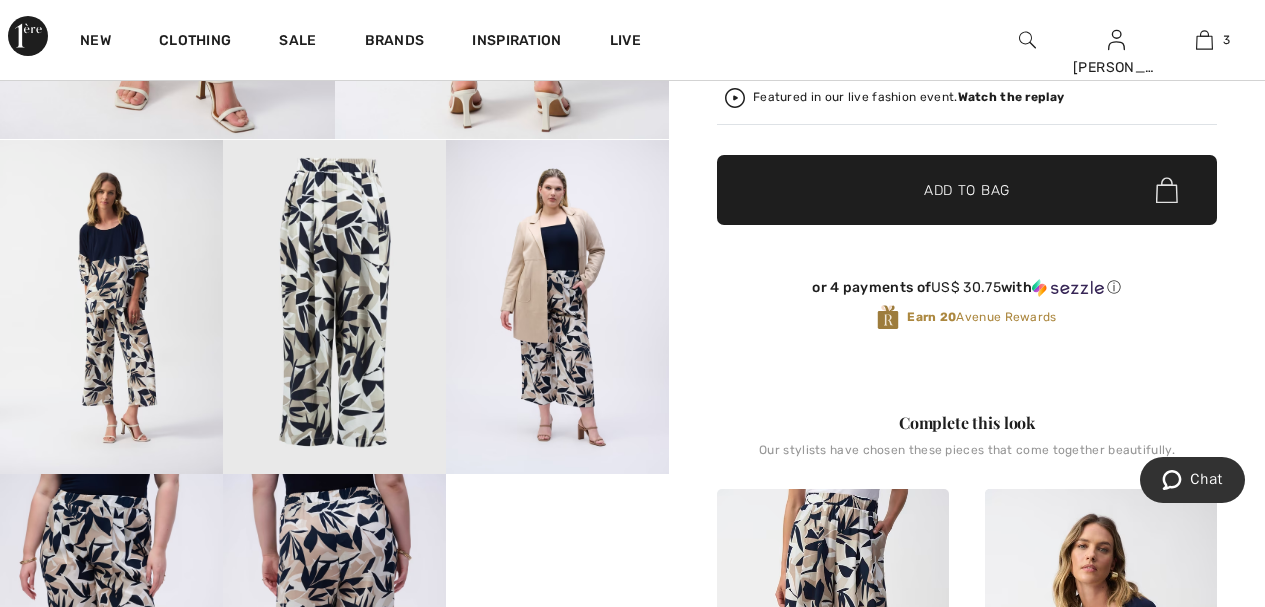 click at bounding box center (111, 307) 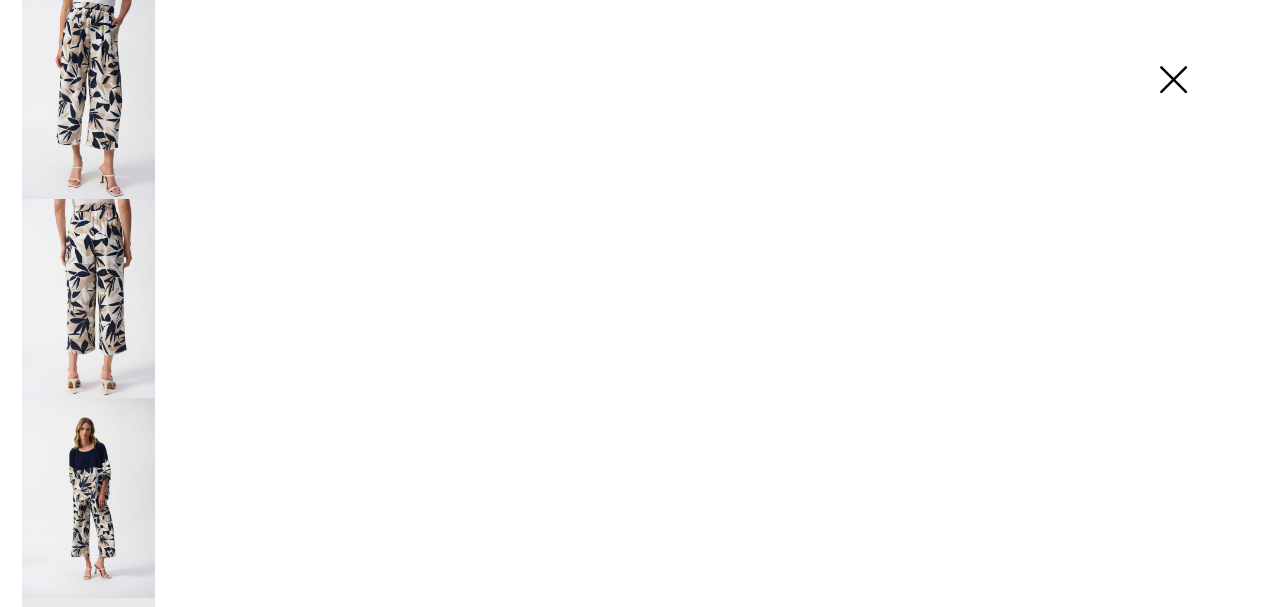 scroll, scrollTop: 561, scrollLeft: 0, axis: vertical 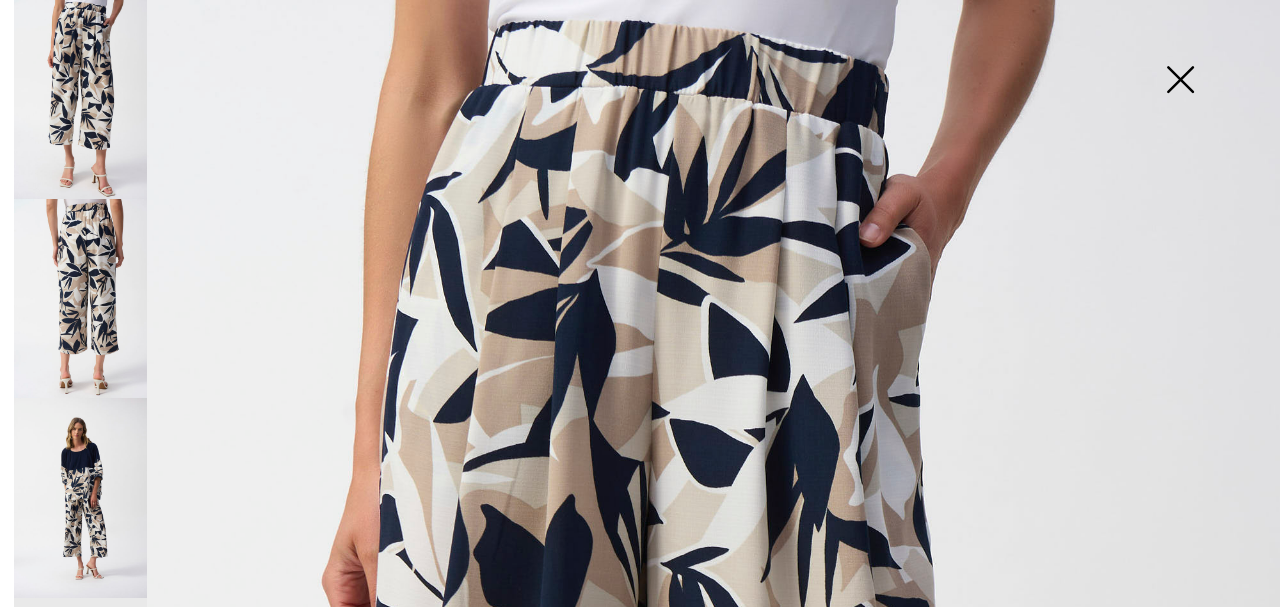 click at bounding box center (1180, 81) 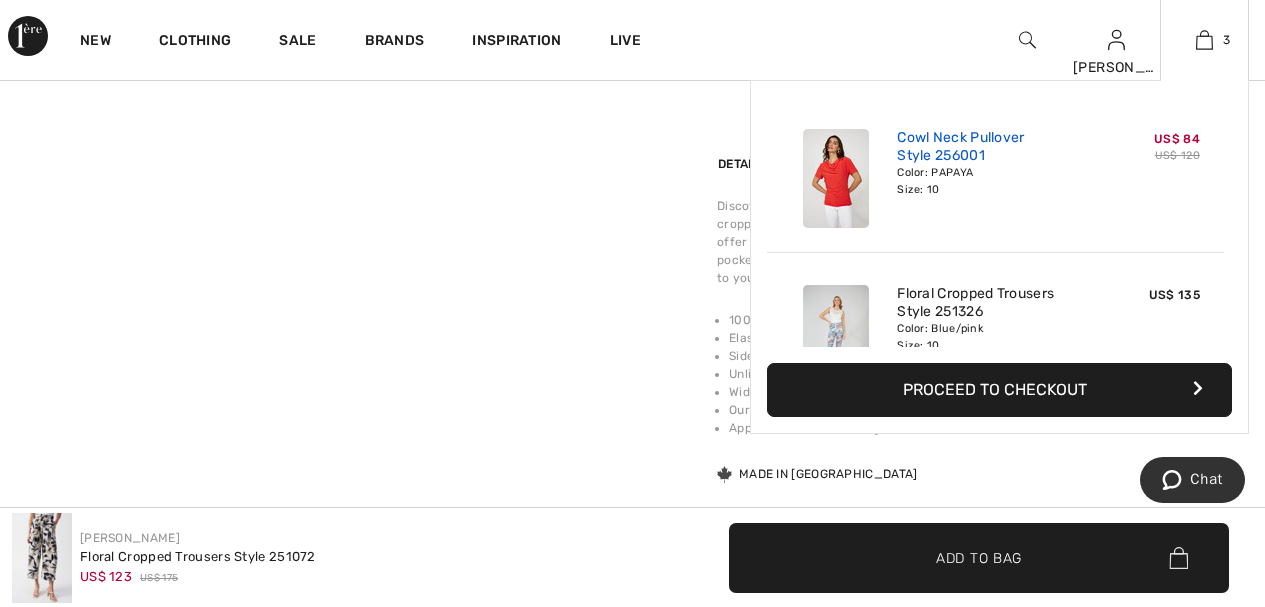 scroll, scrollTop: 1400, scrollLeft: 0, axis: vertical 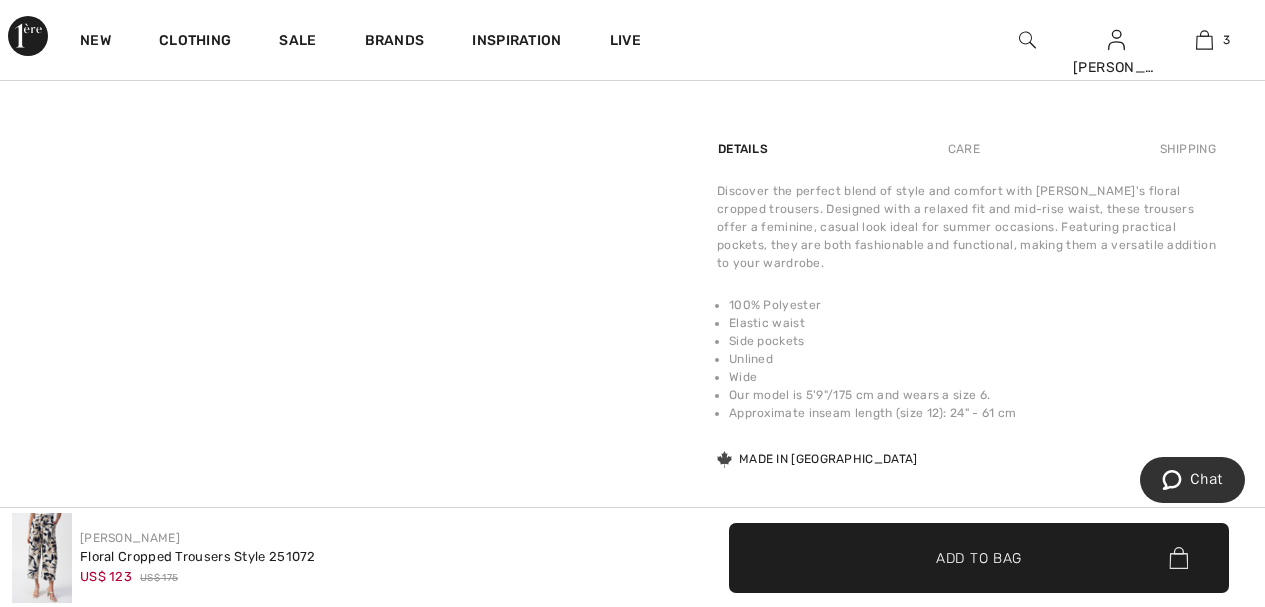 click on "Joseph Ribkoff
1 review
1 review
Floral Cropped Trousers  Style 251072
US$ 123 US$ 175
Color:
Vanilla/Multi
Size (CA/US):
2 4 6 8 10 12 14 16 18 20 22 24
Our model is 5'9"/175 cm and wears a size 6.
Size Guide
I can't find my size
Select Size
US 2
US 4
US 6
US 8
US 10
US 12 - Sold Out
US 14 - Sold Out
US 16 - Sold Out
US 18
US 20
US 22
US 24 - Sold Out
Watch the replay" at bounding box center [967, -260] 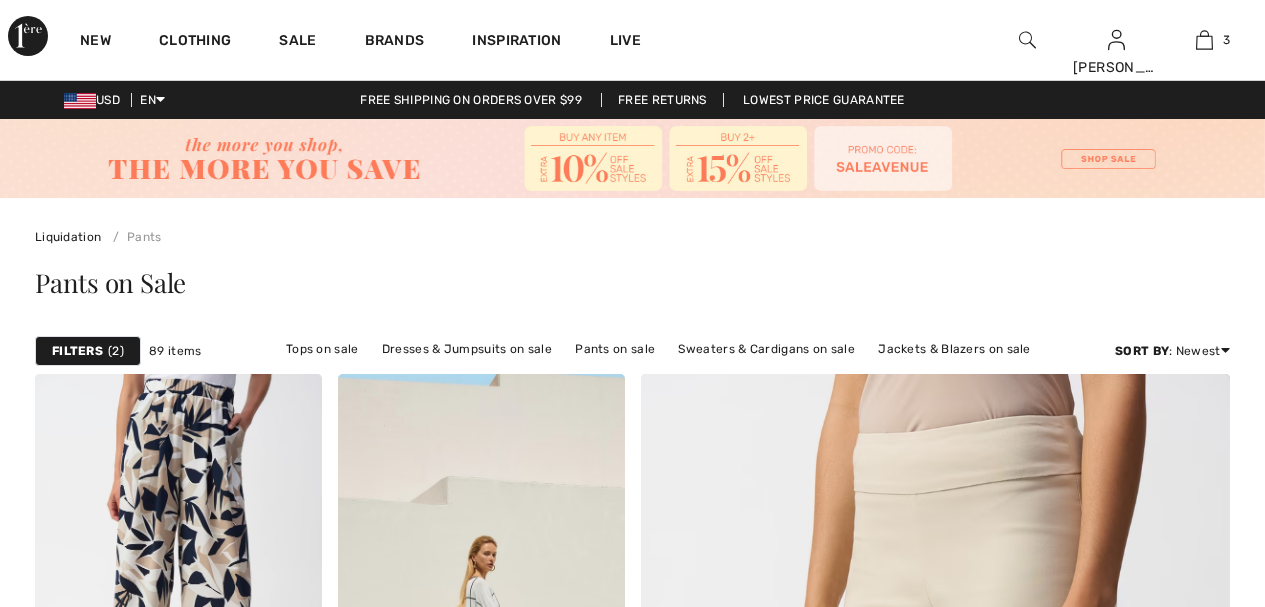 scroll, scrollTop: 280, scrollLeft: 0, axis: vertical 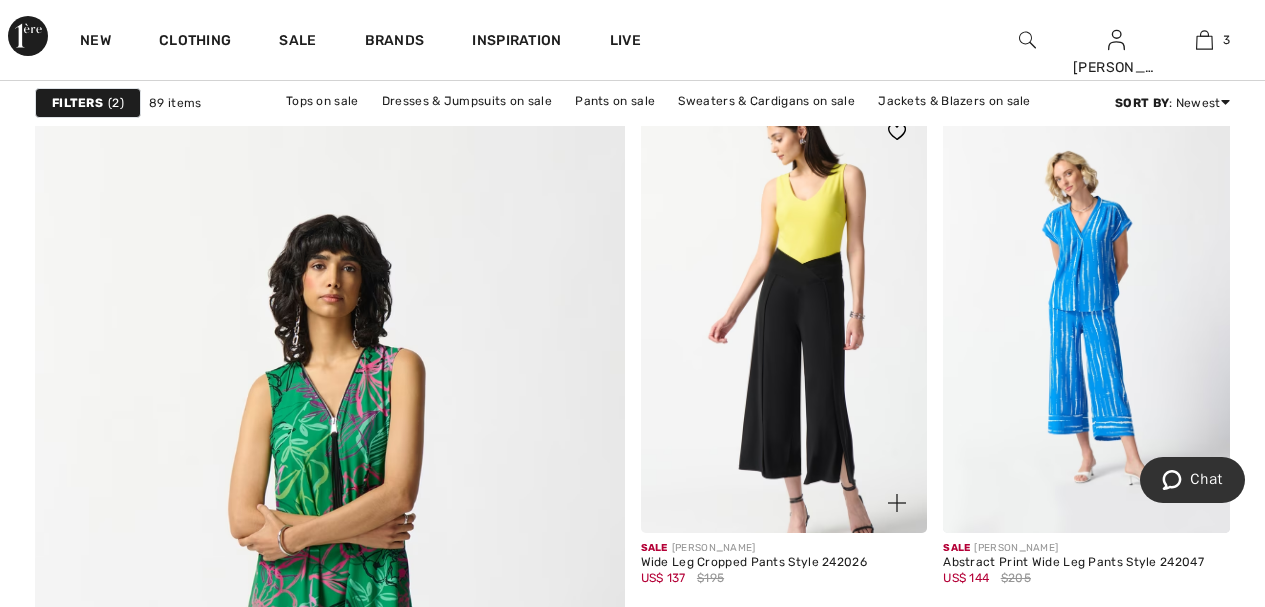 click at bounding box center [784, 317] 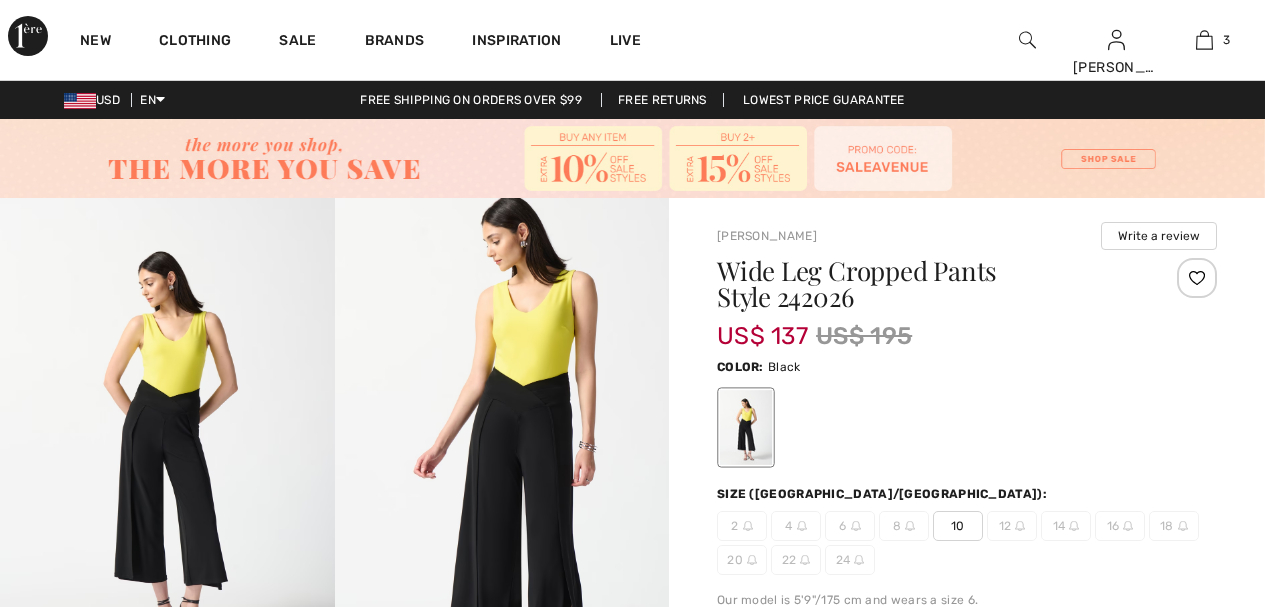 scroll, scrollTop: 0, scrollLeft: 0, axis: both 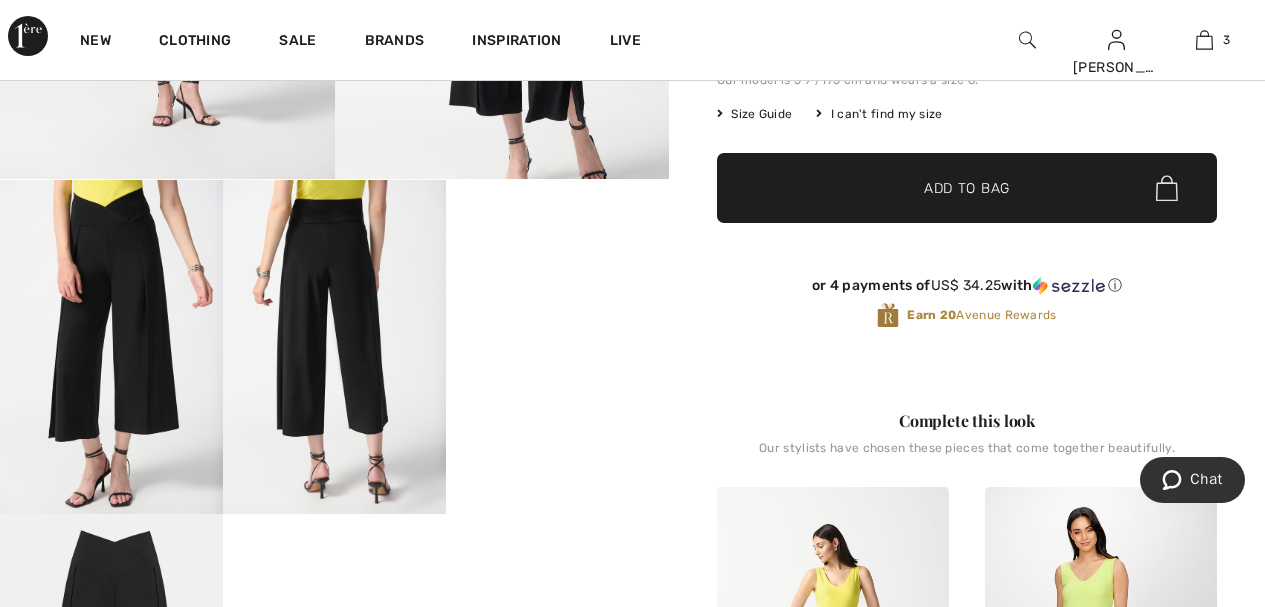 click on "Your browser does not support the video tag." at bounding box center [557, 236] 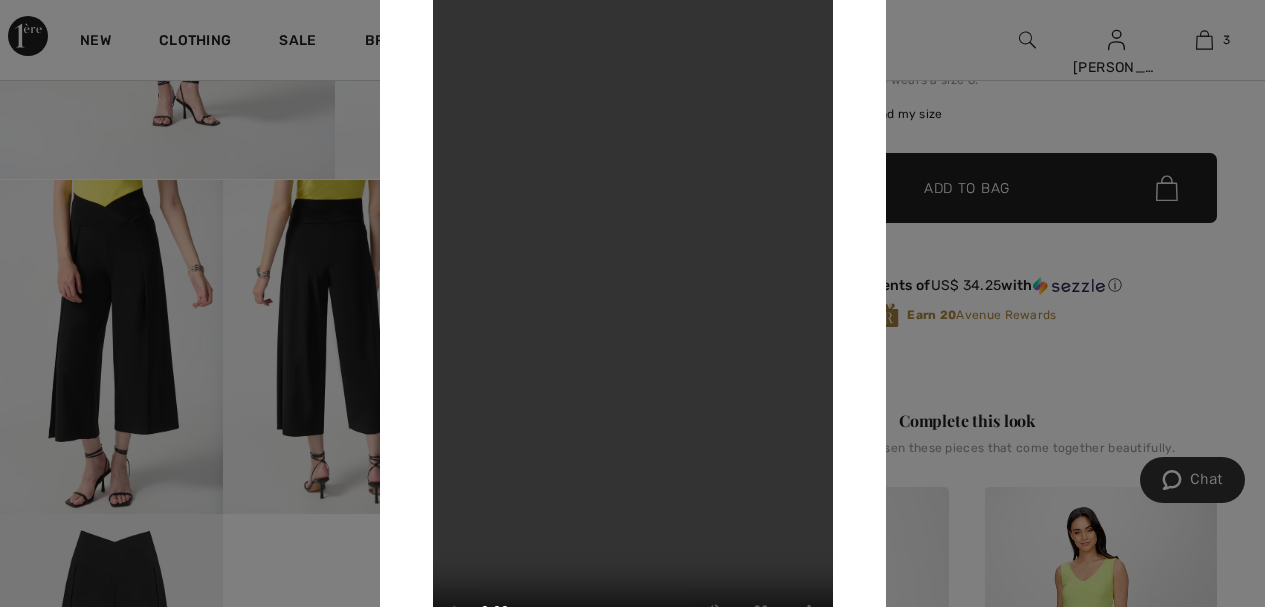 click on "Your browser does not support the video tag." at bounding box center (633, 303) 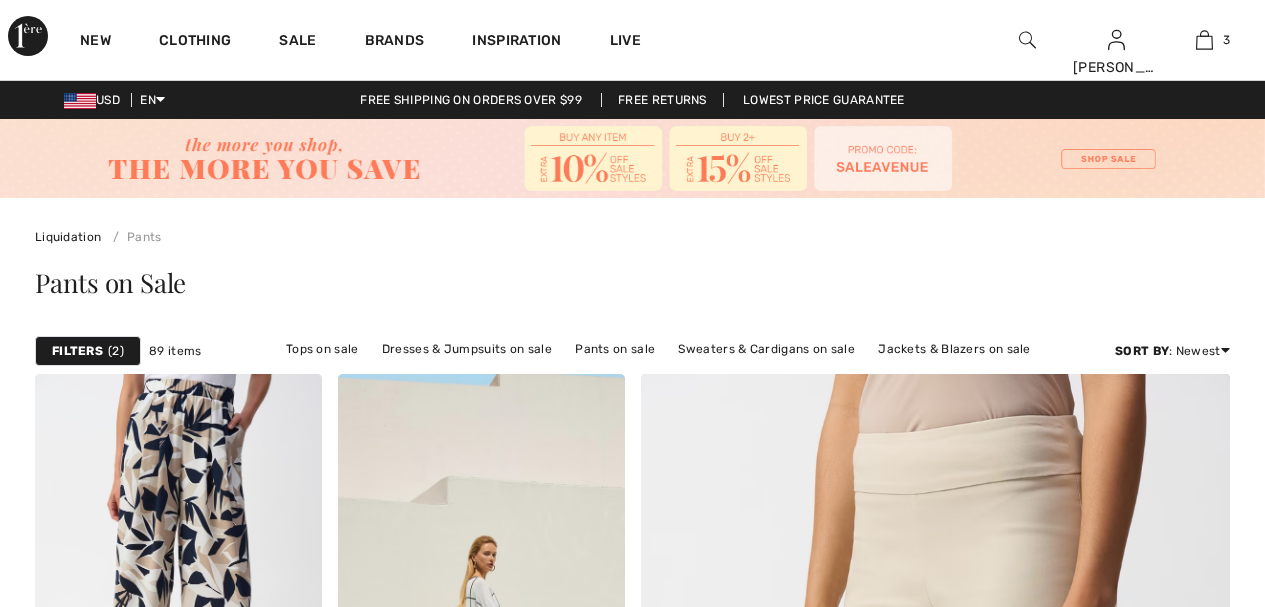 scroll, scrollTop: 4520, scrollLeft: 0, axis: vertical 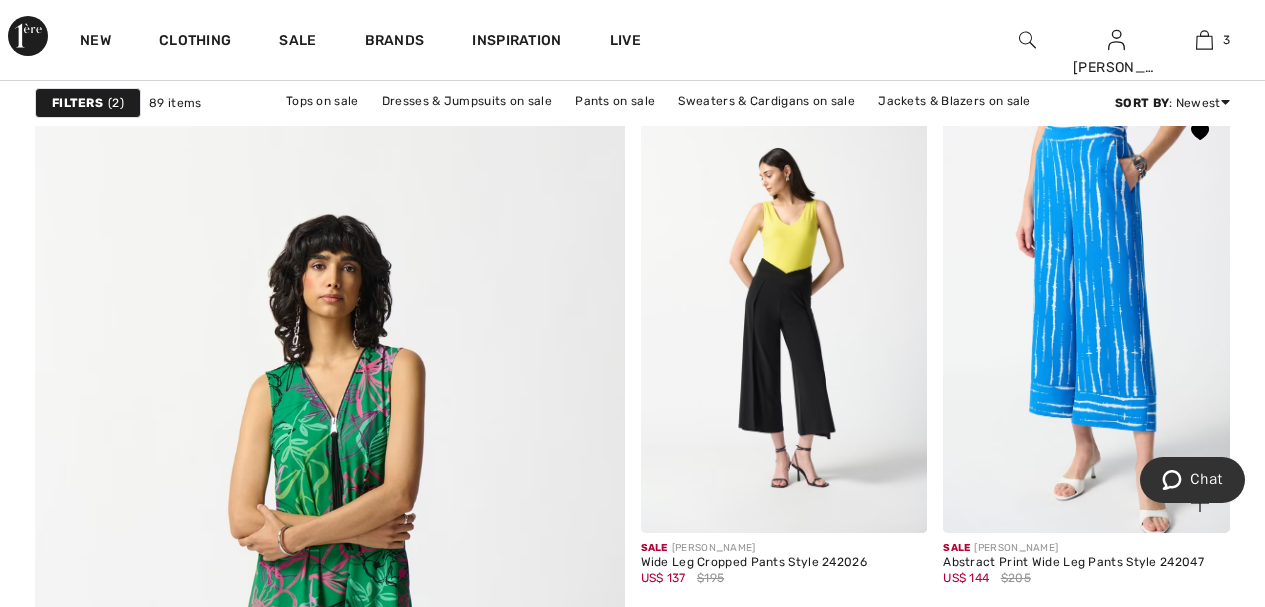 click at bounding box center (1086, 317) 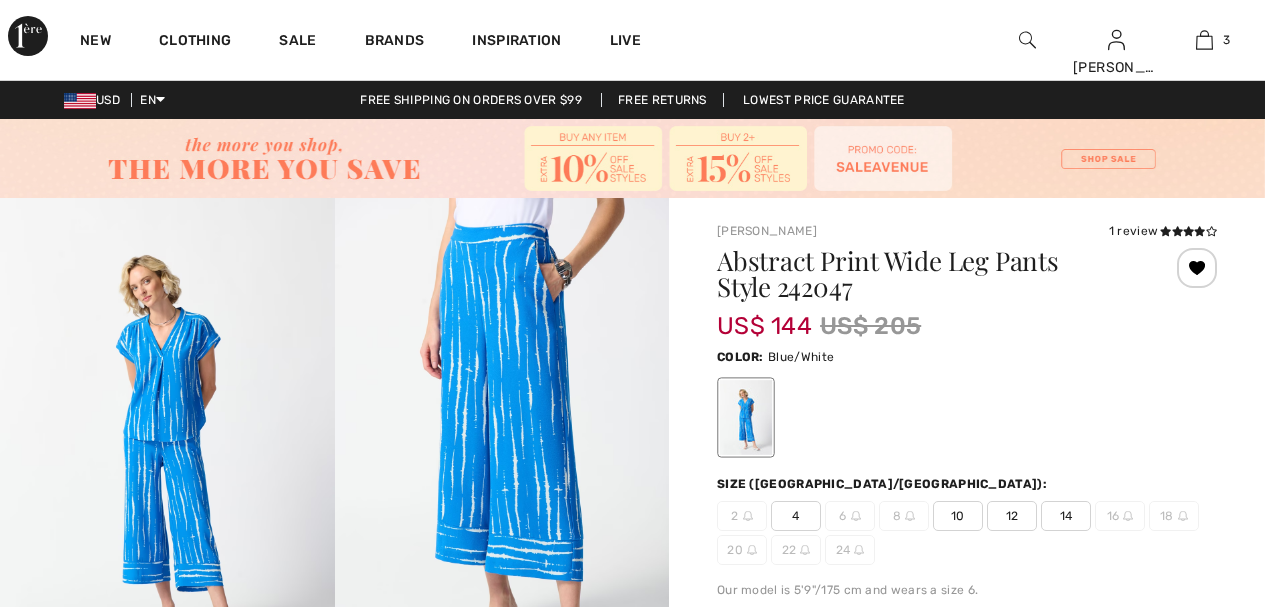 scroll, scrollTop: 38, scrollLeft: 0, axis: vertical 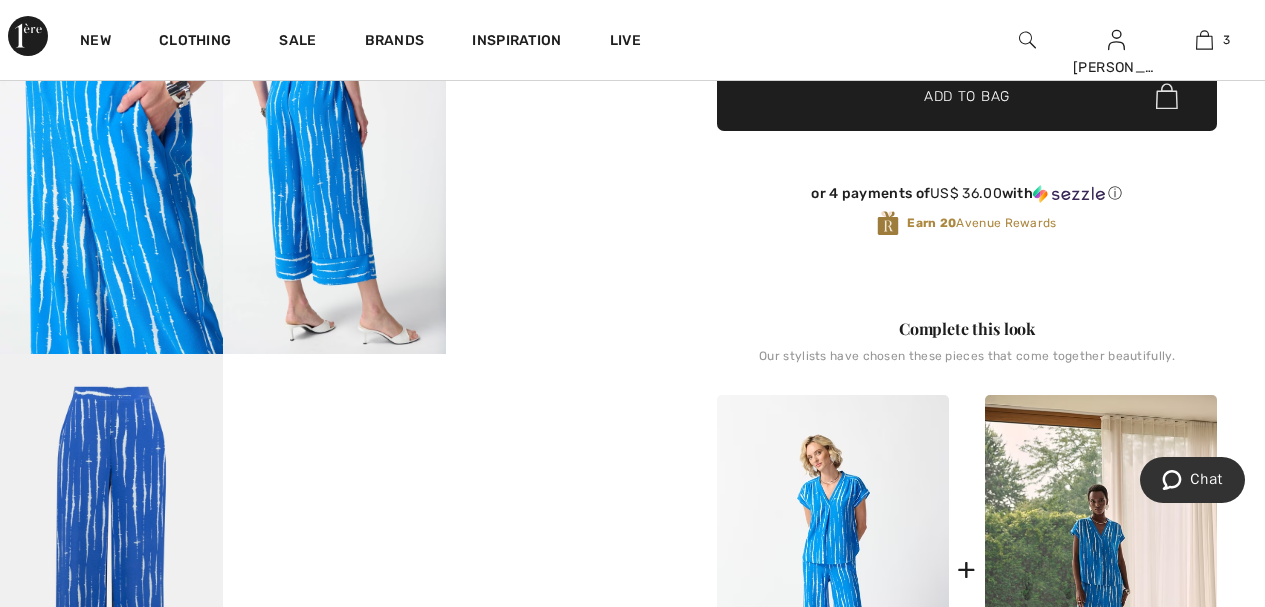 click on "Your browser does not support the video tag." at bounding box center [557, 76] 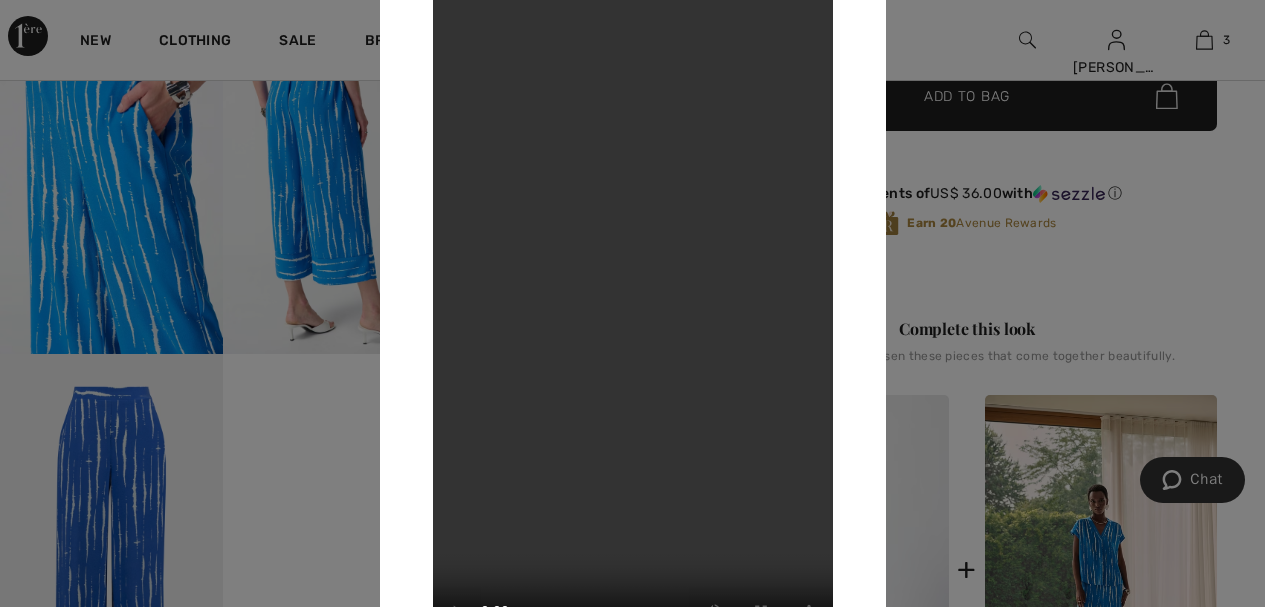 click at bounding box center [632, 303] 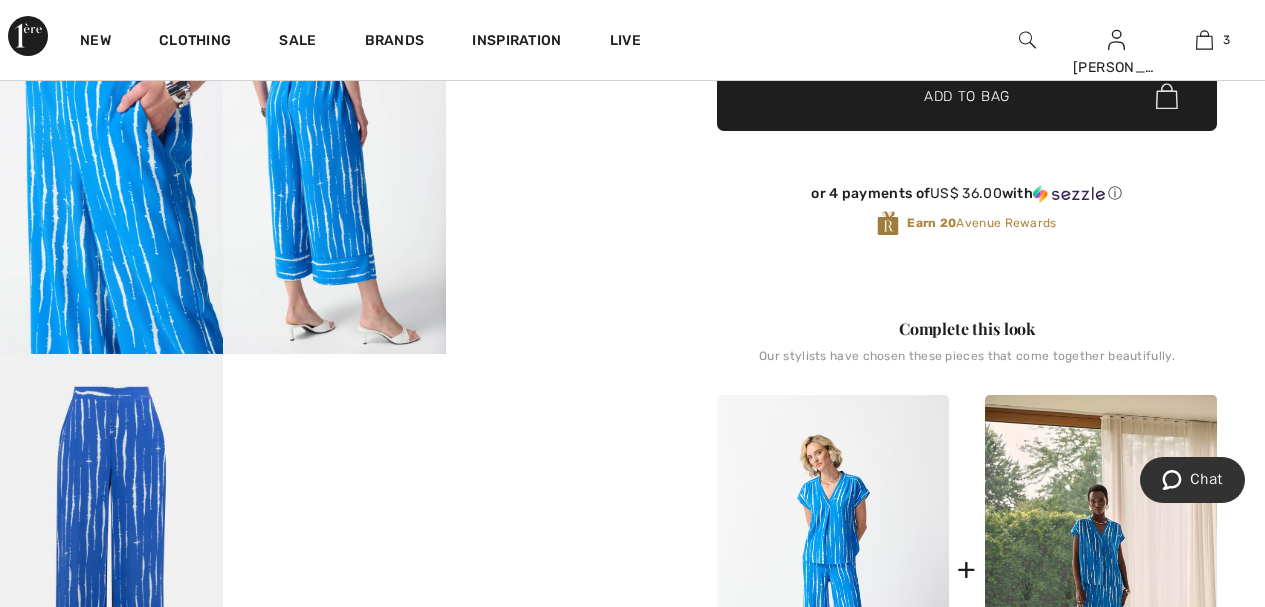 click at bounding box center (334, 187) 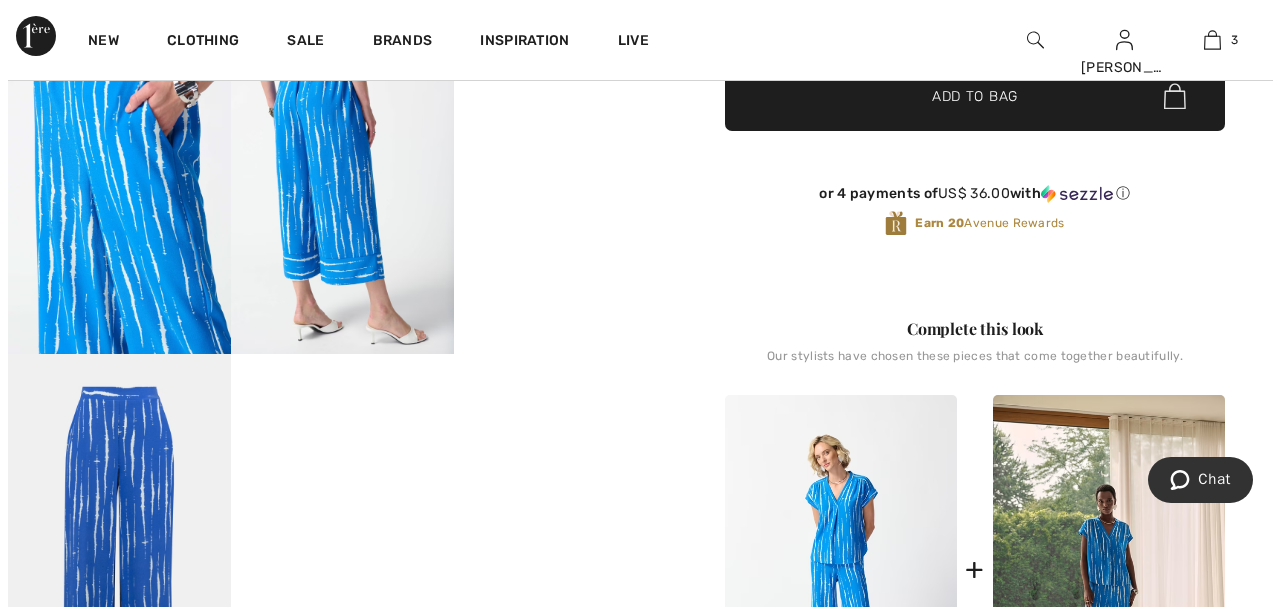 scroll, scrollTop: 692, scrollLeft: 0, axis: vertical 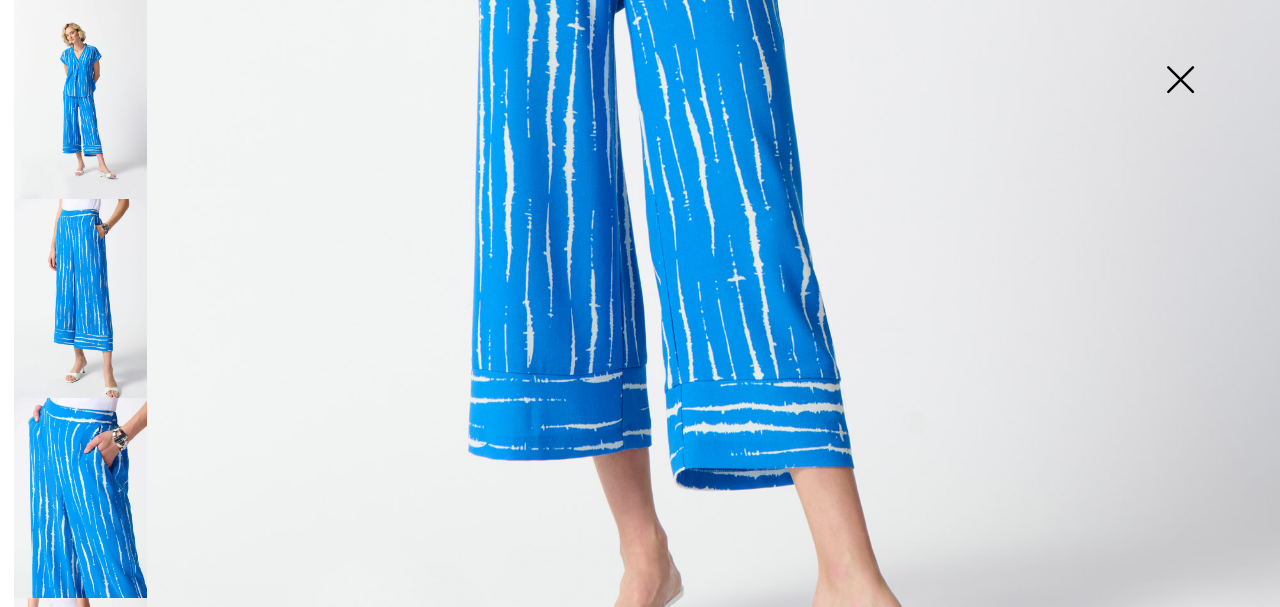 click at bounding box center (80, 497) 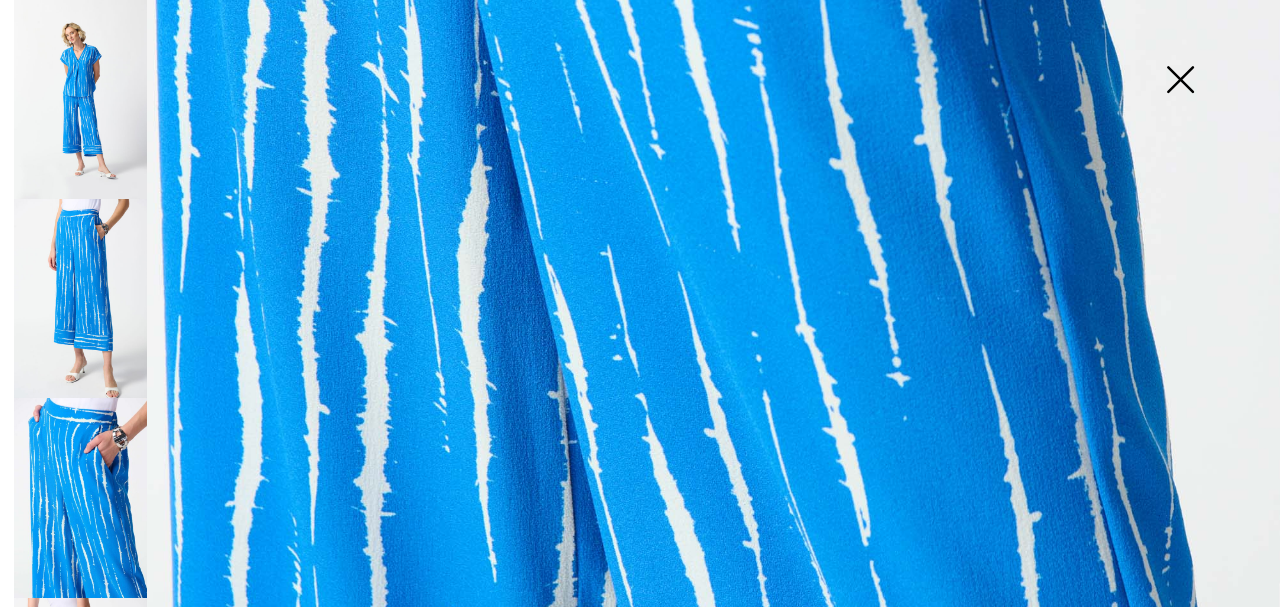 scroll, scrollTop: 953, scrollLeft: 0, axis: vertical 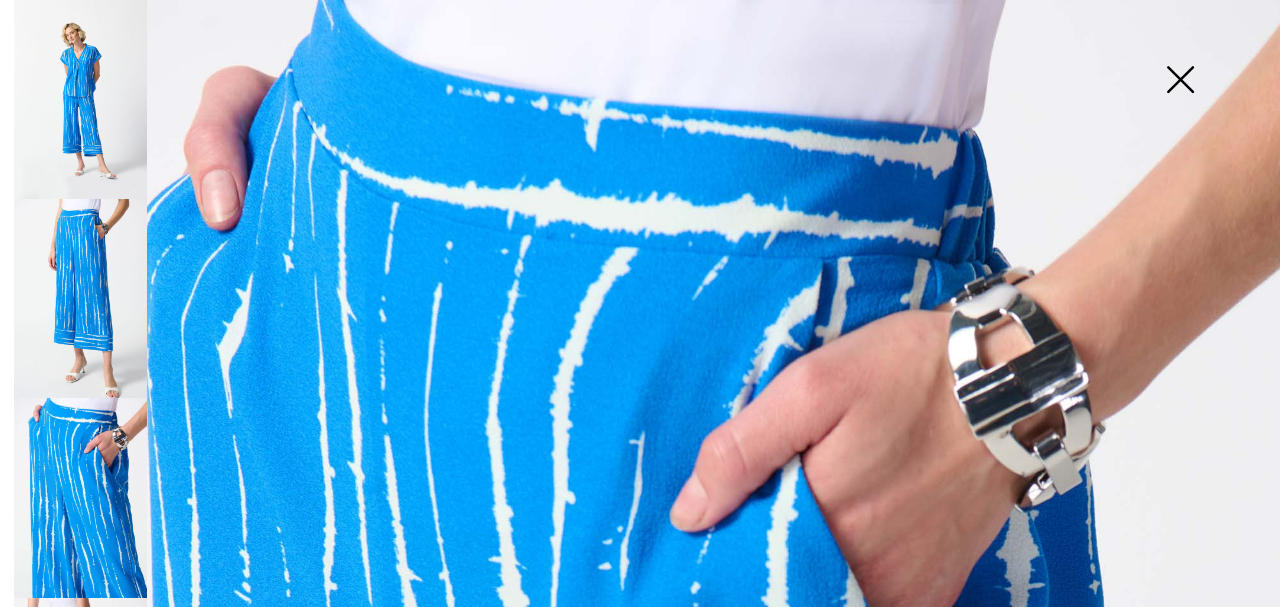click at bounding box center (1180, 81) 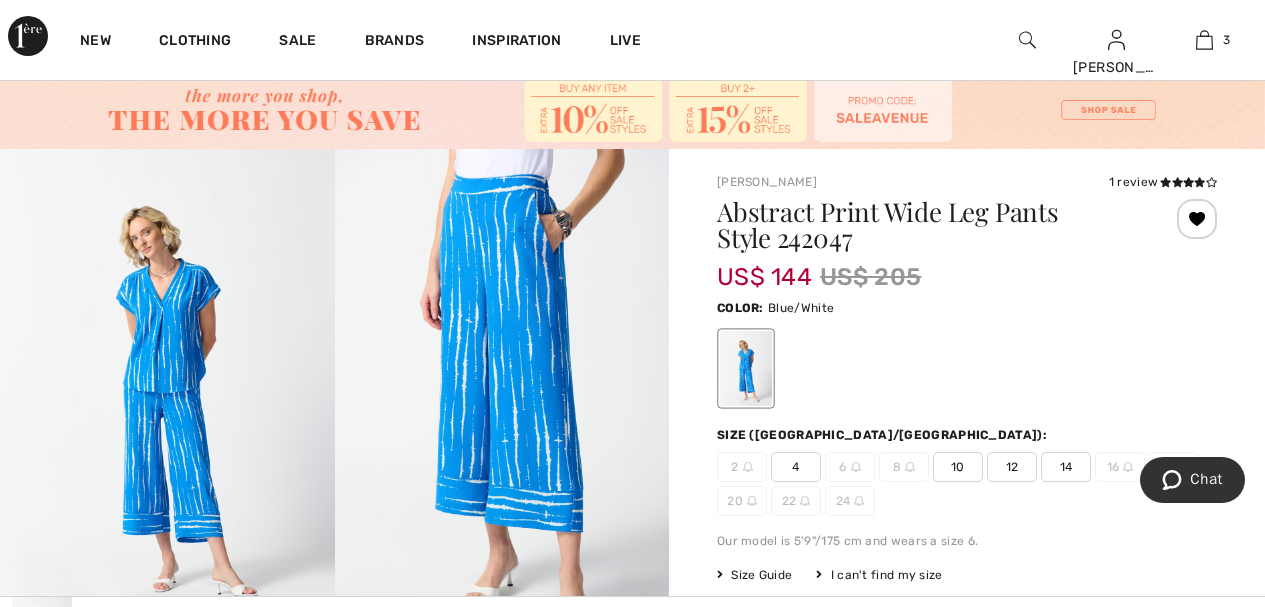 scroll, scrollTop: 0, scrollLeft: 0, axis: both 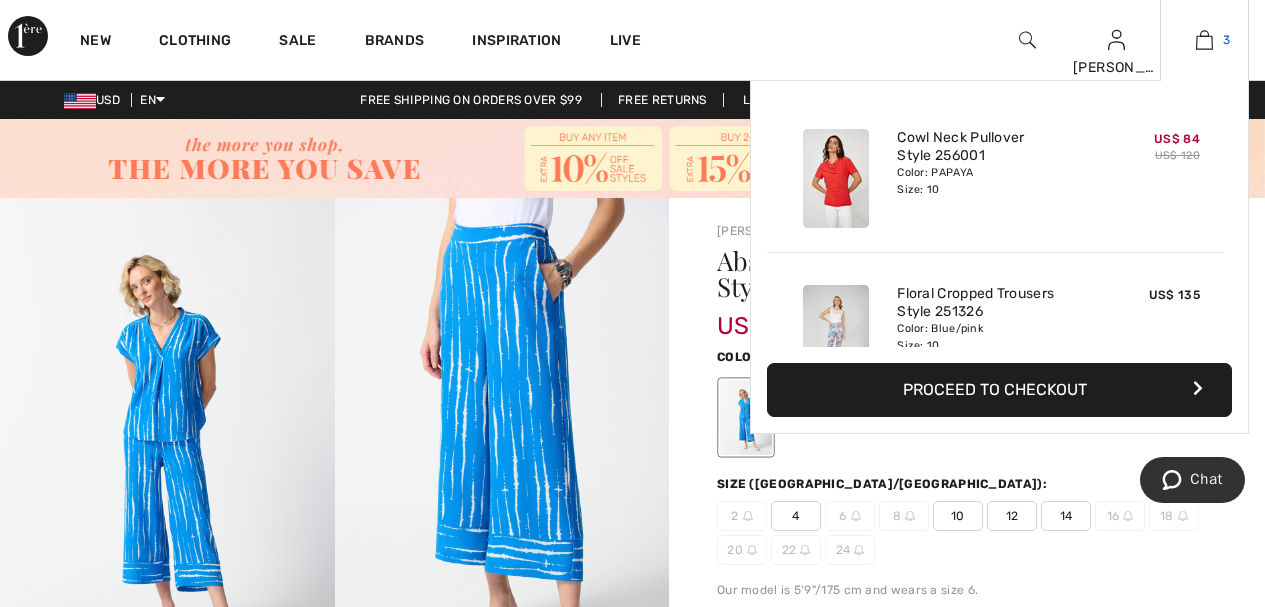 click at bounding box center [1204, 40] 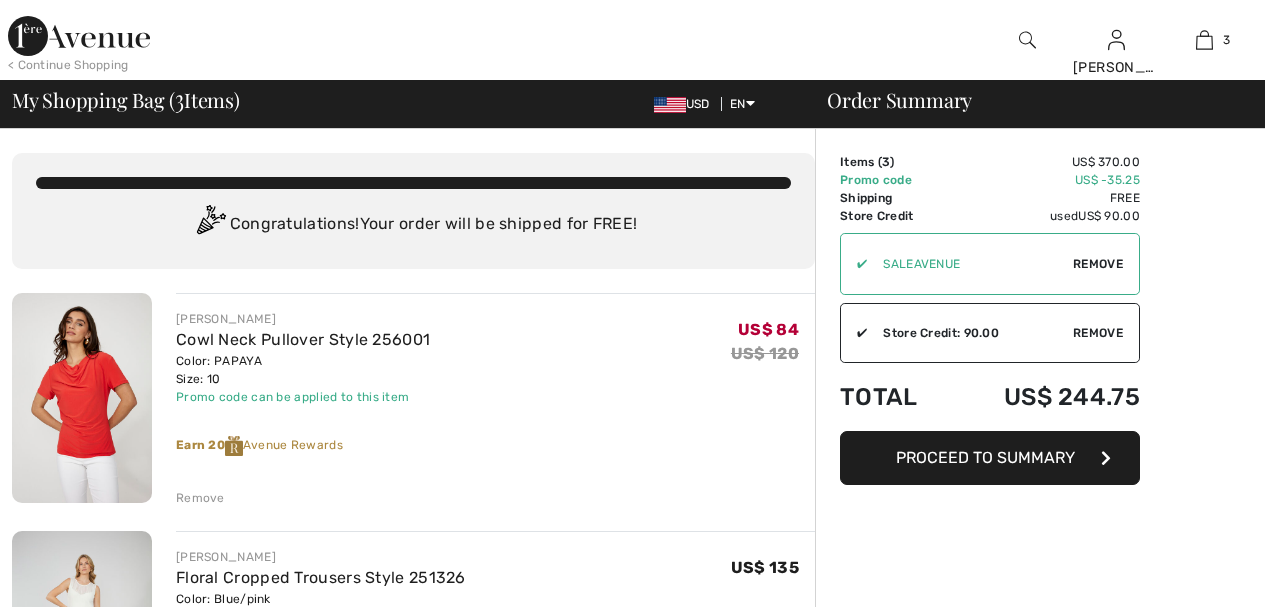 scroll, scrollTop: 0, scrollLeft: 0, axis: both 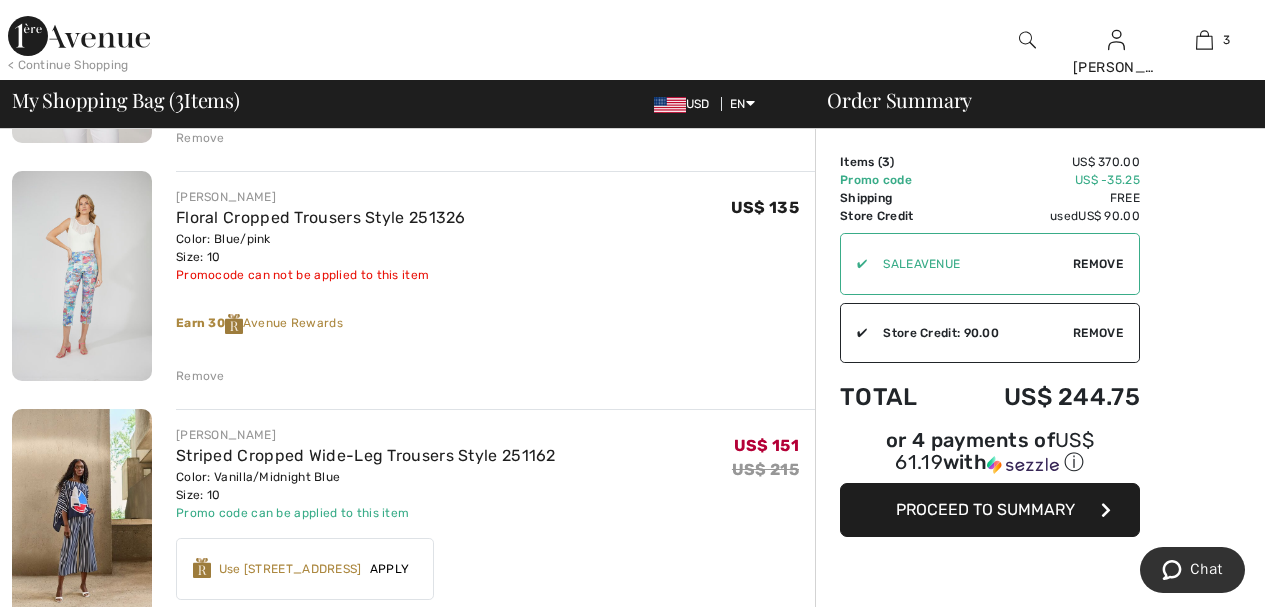 click on "Remove" at bounding box center (200, 376) 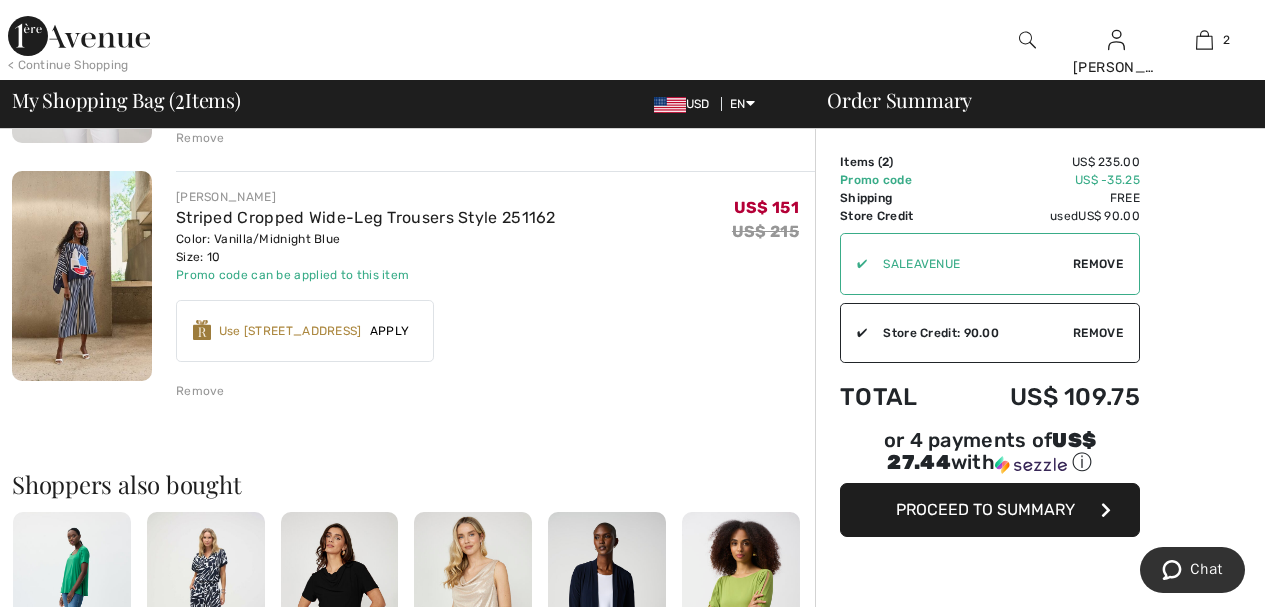 click on "Apply" at bounding box center (390, 331) 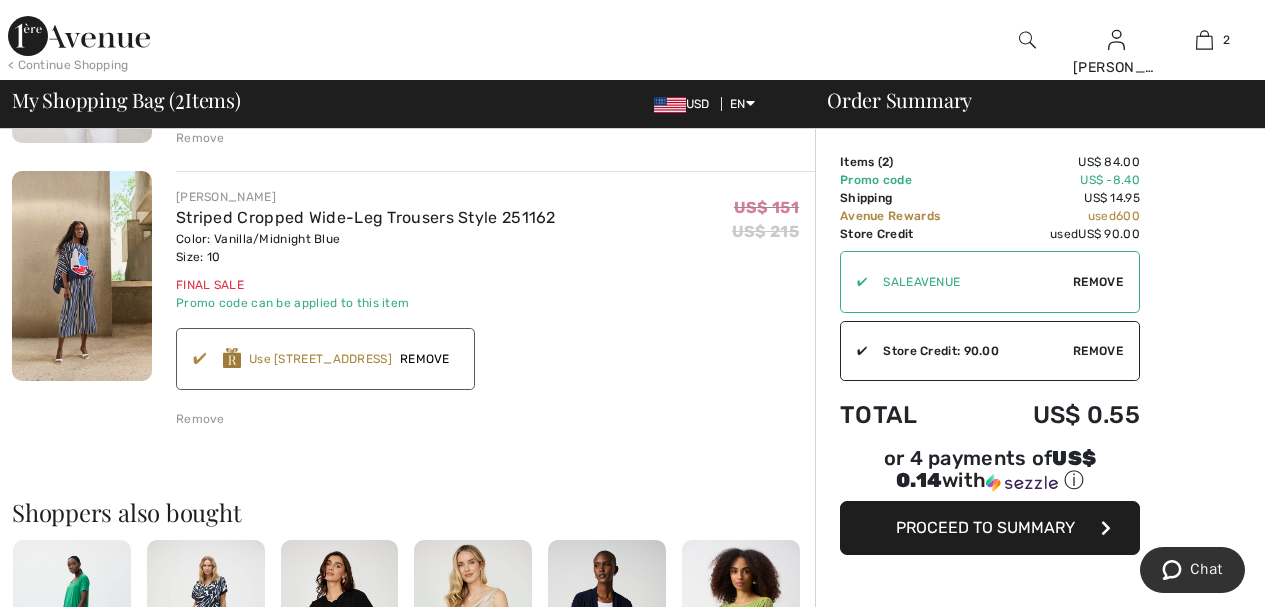 click on "Order Summary			 Details
Items ( 2 )
US$ 84.00
Promo code US$ -8.40
Shipping
US$ 14.95
Tax1 US$ 0.00
Tax2 US$ 0.00
Duties & Taxes US$ 0.00
Avenue Rewards
used  600
Store Credit
used  US$ 90.00
✔
Apply
Remove
✔
Store Credit: 90.00
Apply
Remove
Total
US$ 0.55
or 4 payments of  US$ 0.14  with    ⓘ
Proceed to Summary" at bounding box center [1040, 511] 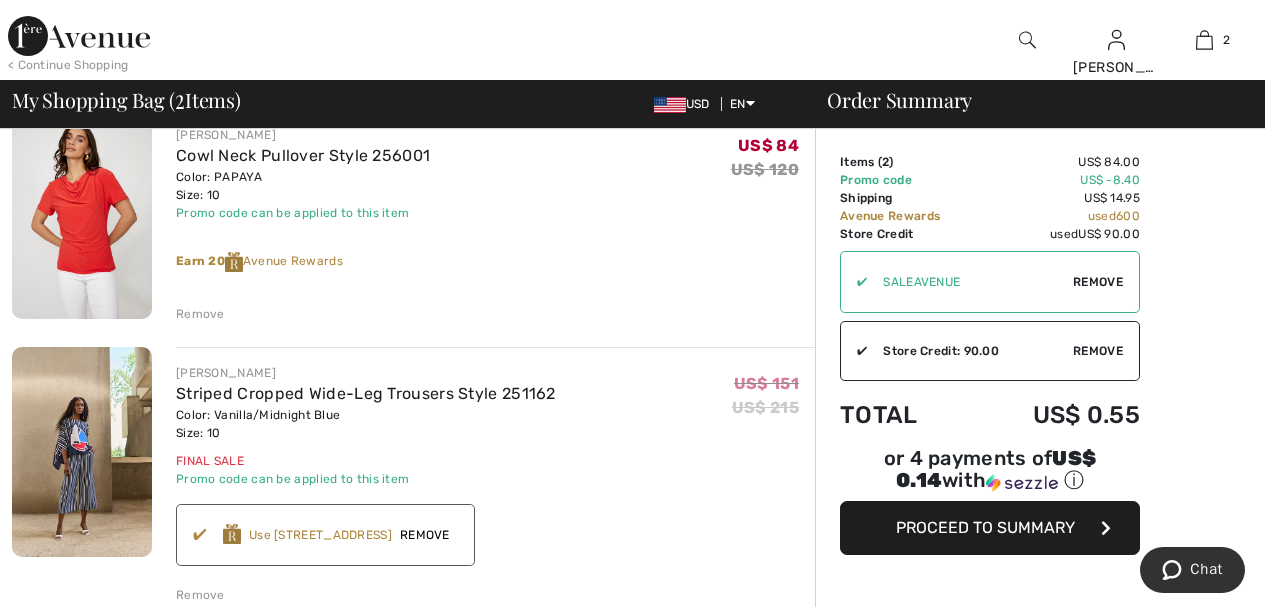 scroll, scrollTop: 0, scrollLeft: 0, axis: both 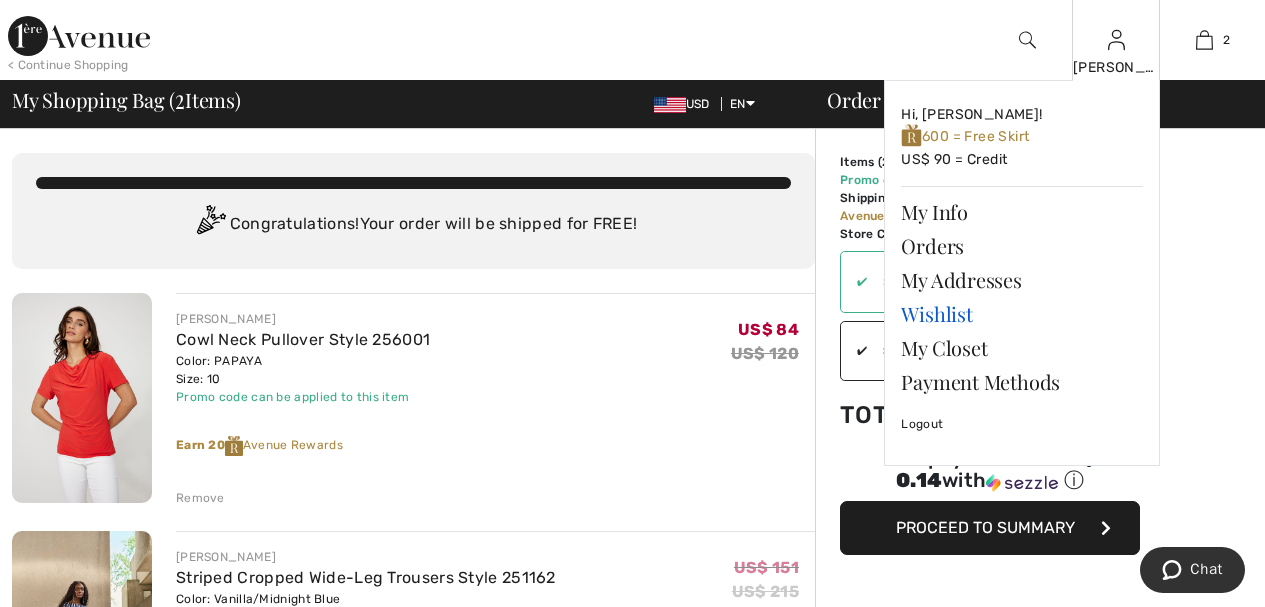 click on "Wishlist" at bounding box center (1022, 314) 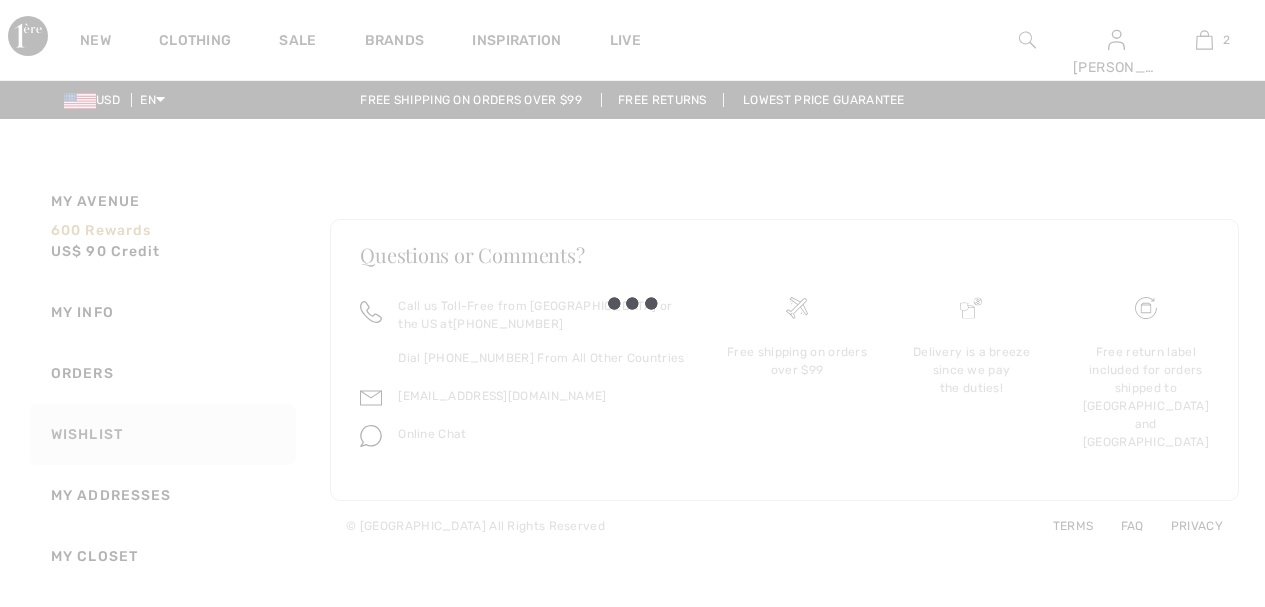 scroll, scrollTop: 0, scrollLeft: 0, axis: both 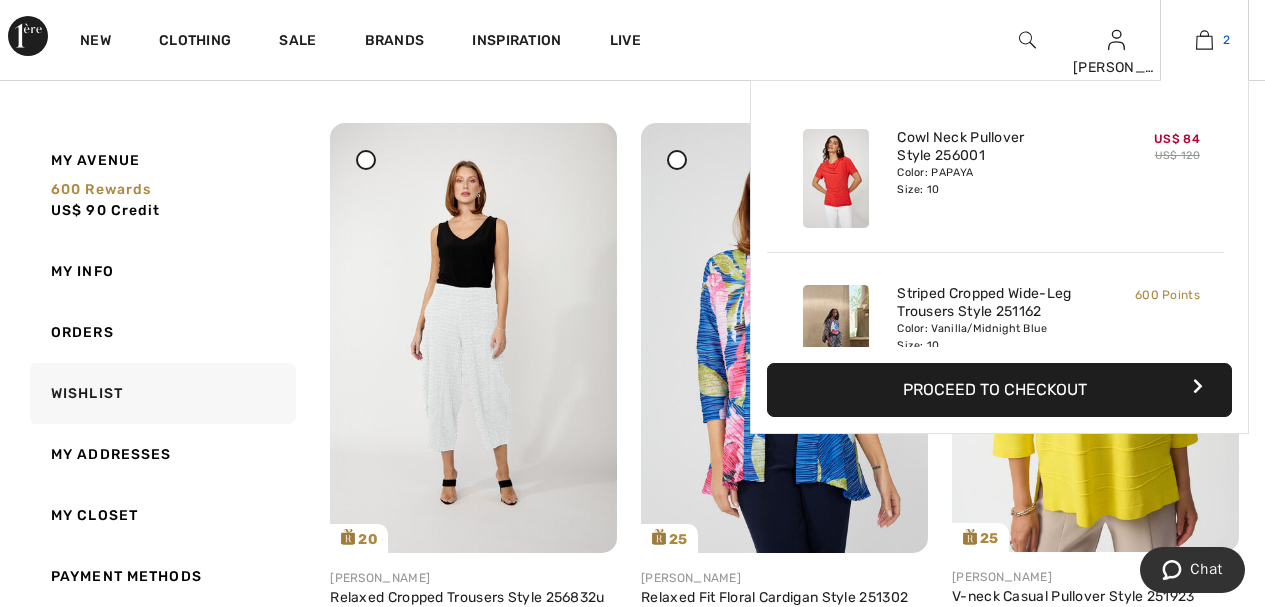 click at bounding box center [1204, 40] 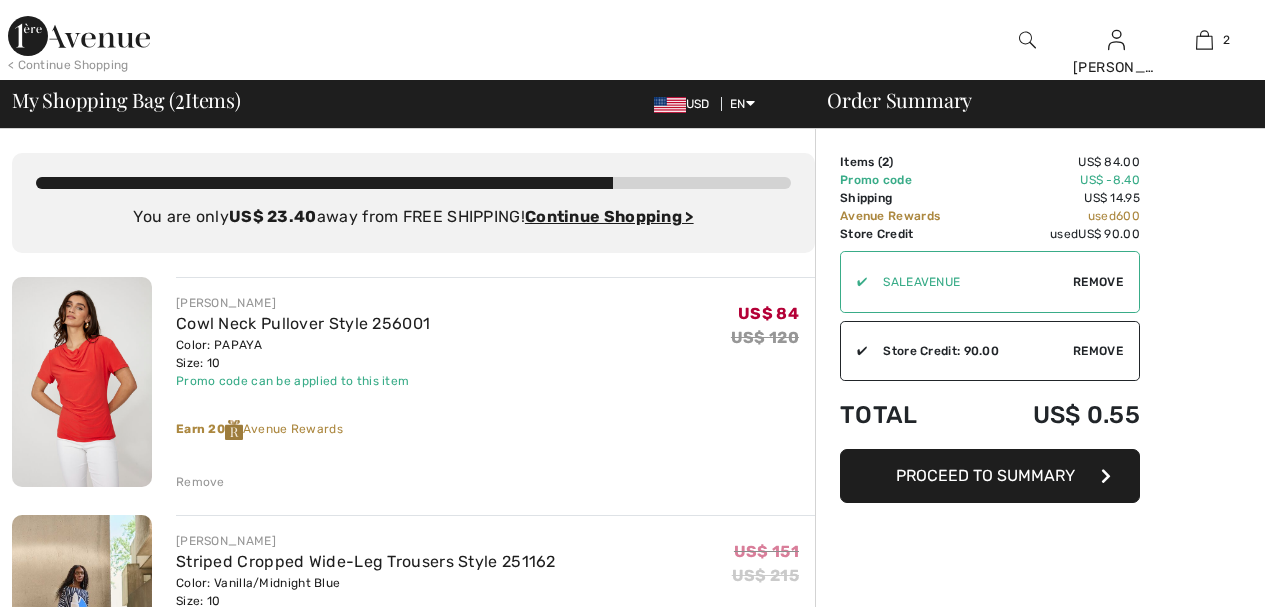 scroll, scrollTop: 0, scrollLeft: 0, axis: both 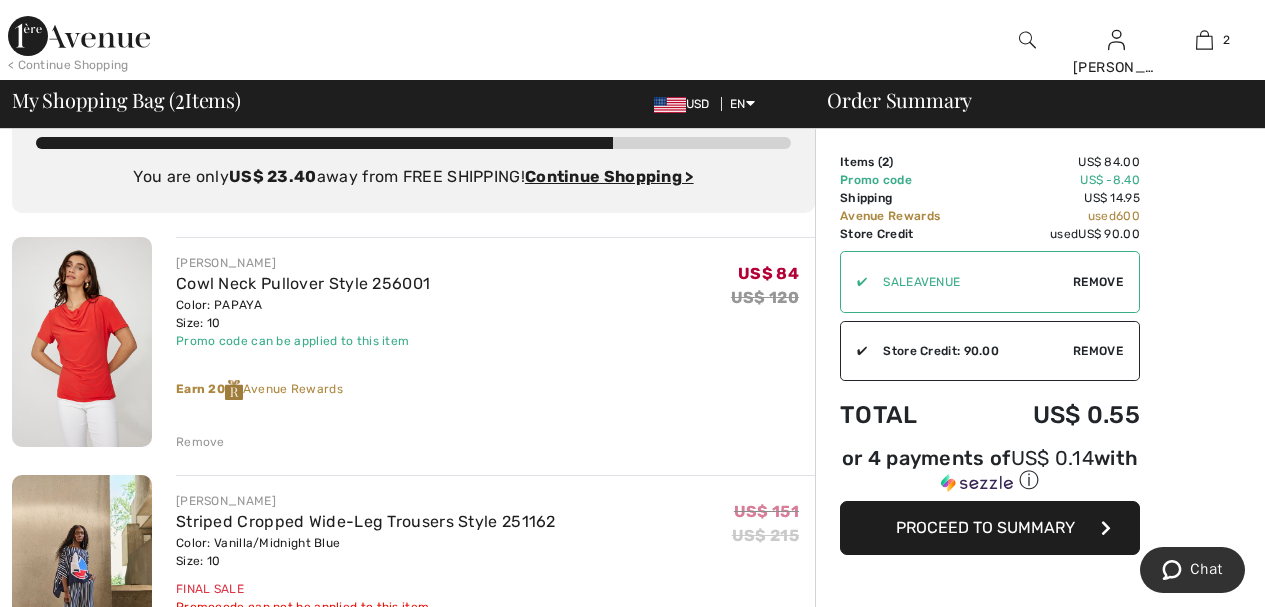 click on "Remove" at bounding box center [200, 442] 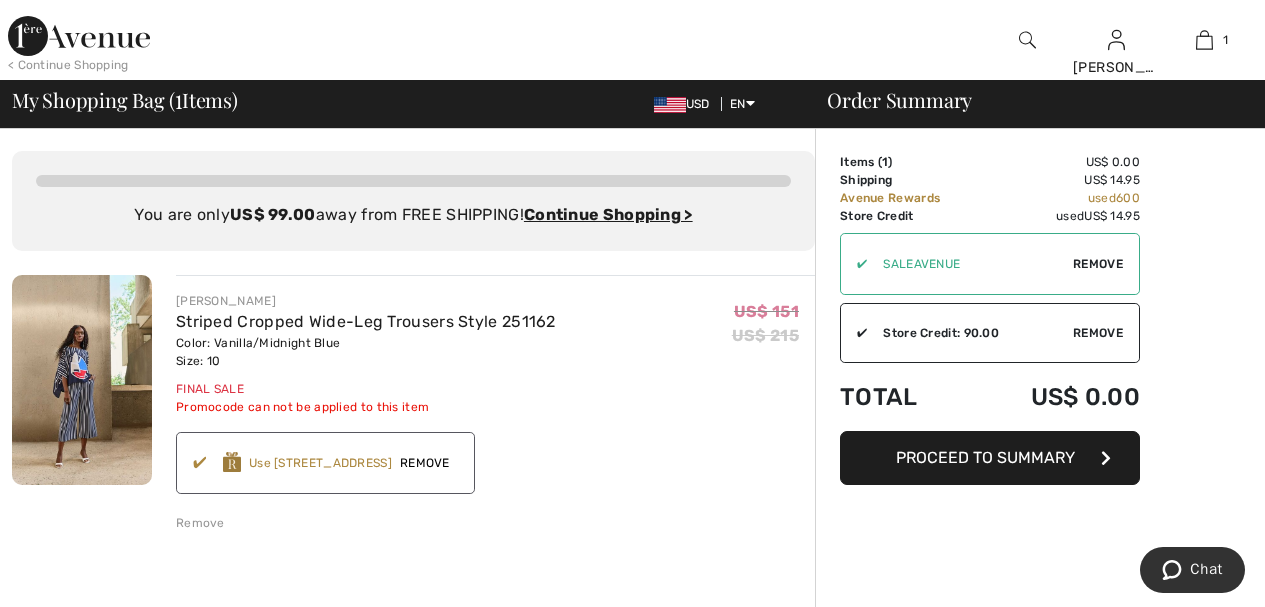 scroll, scrollTop: 0, scrollLeft: 0, axis: both 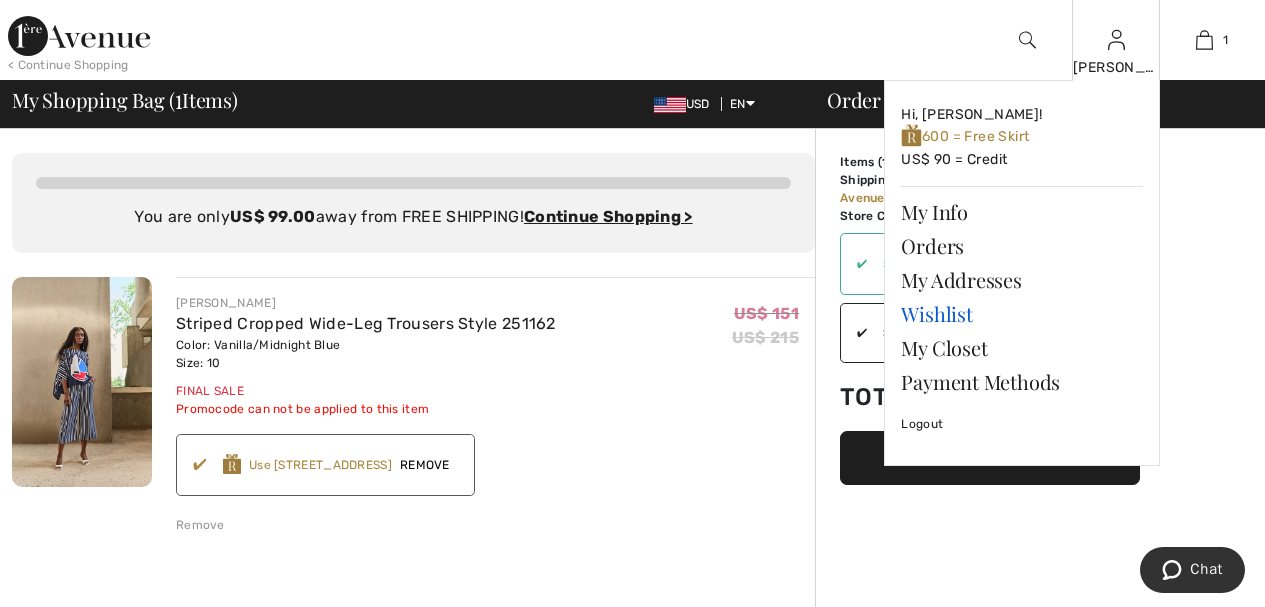 click on "Wishlist" at bounding box center [1022, 314] 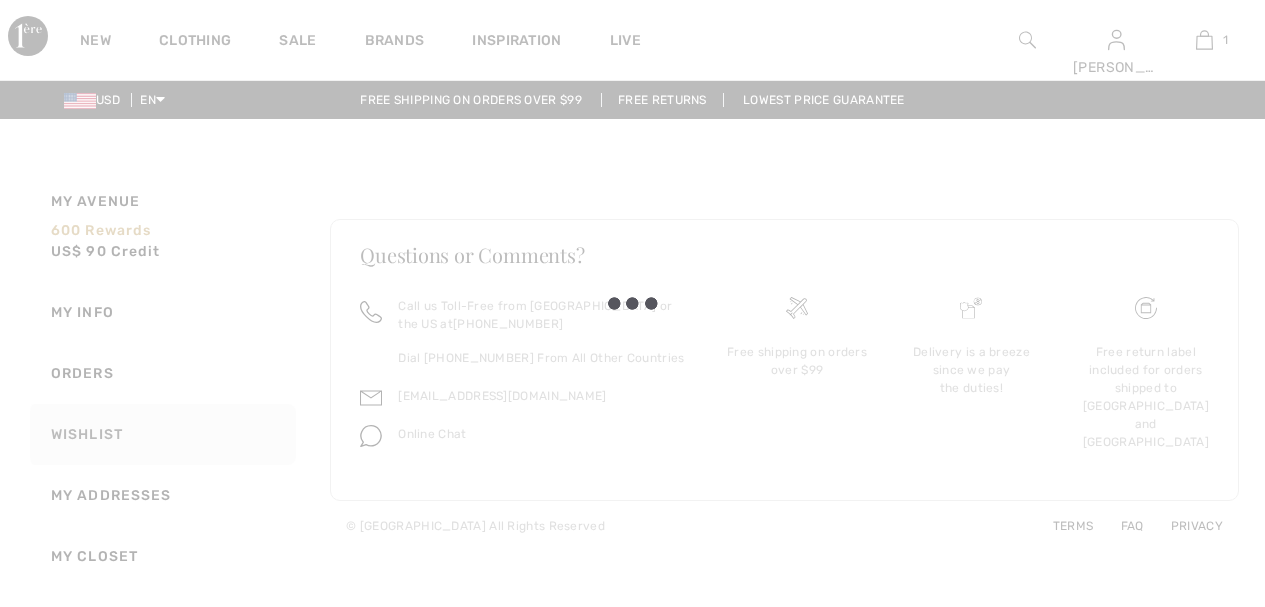 scroll, scrollTop: 0, scrollLeft: 0, axis: both 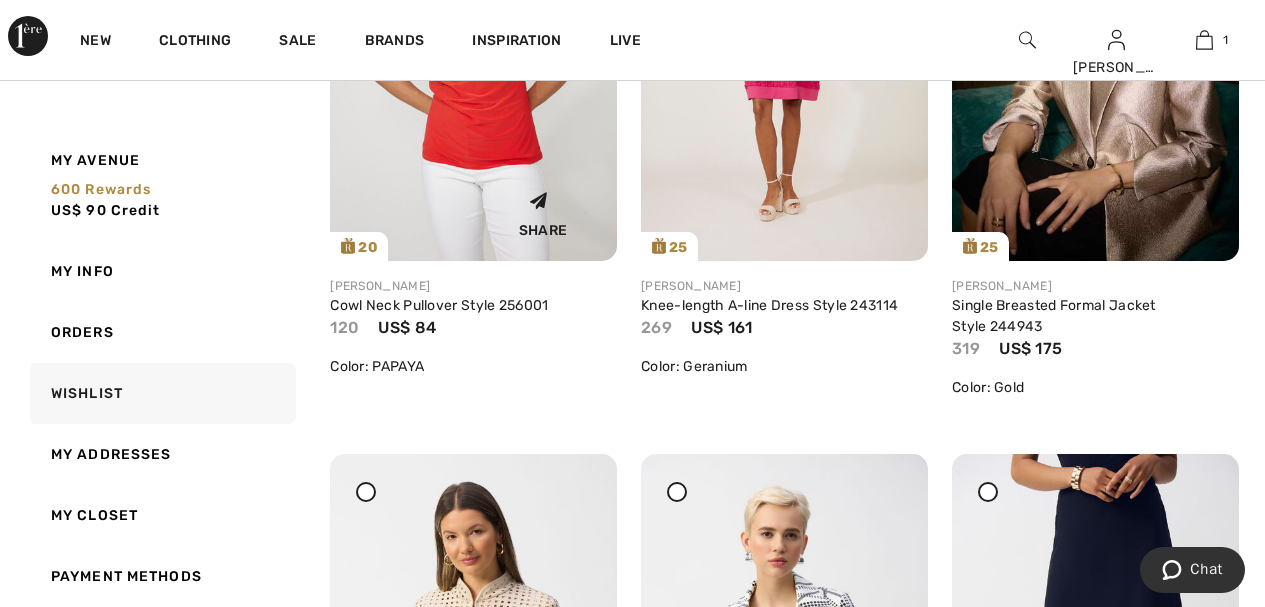 click at bounding box center [473, 46] 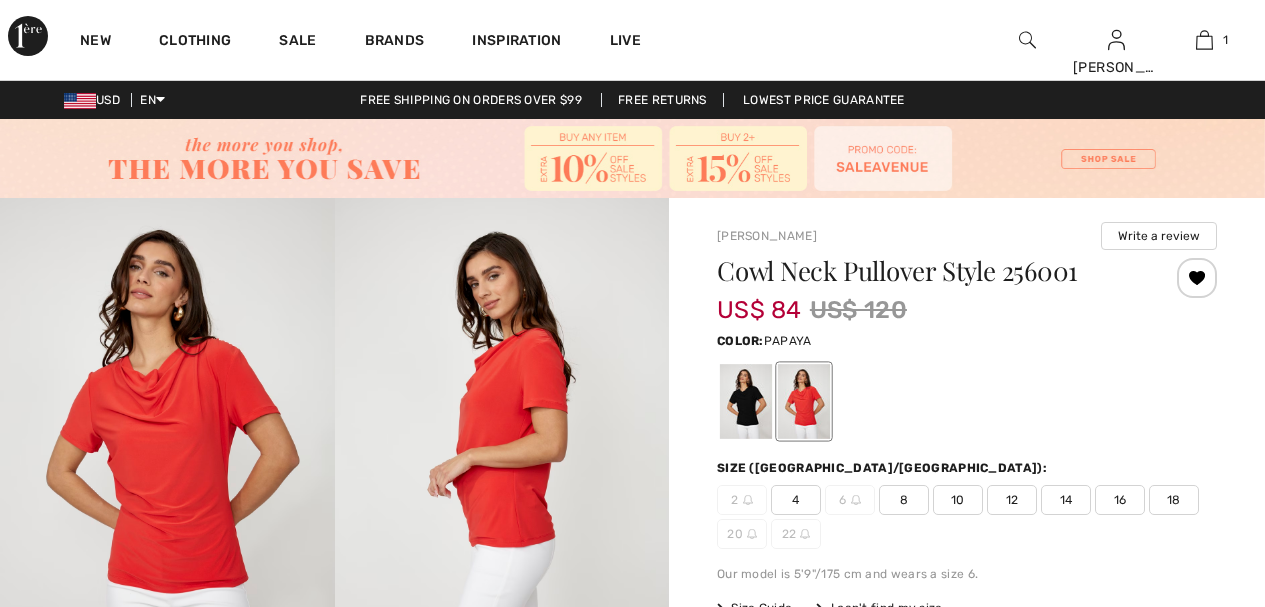 scroll, scrollTop: 0, scrollLeft: 0, axis: both 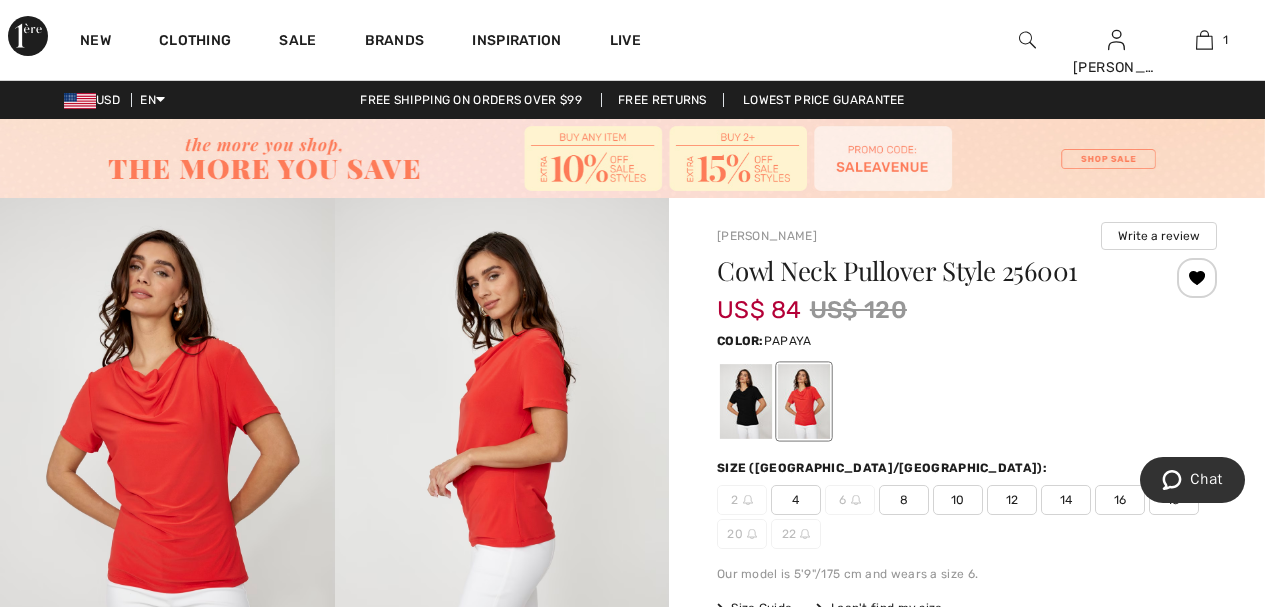 click on "10" at bounding box center [958, 500] 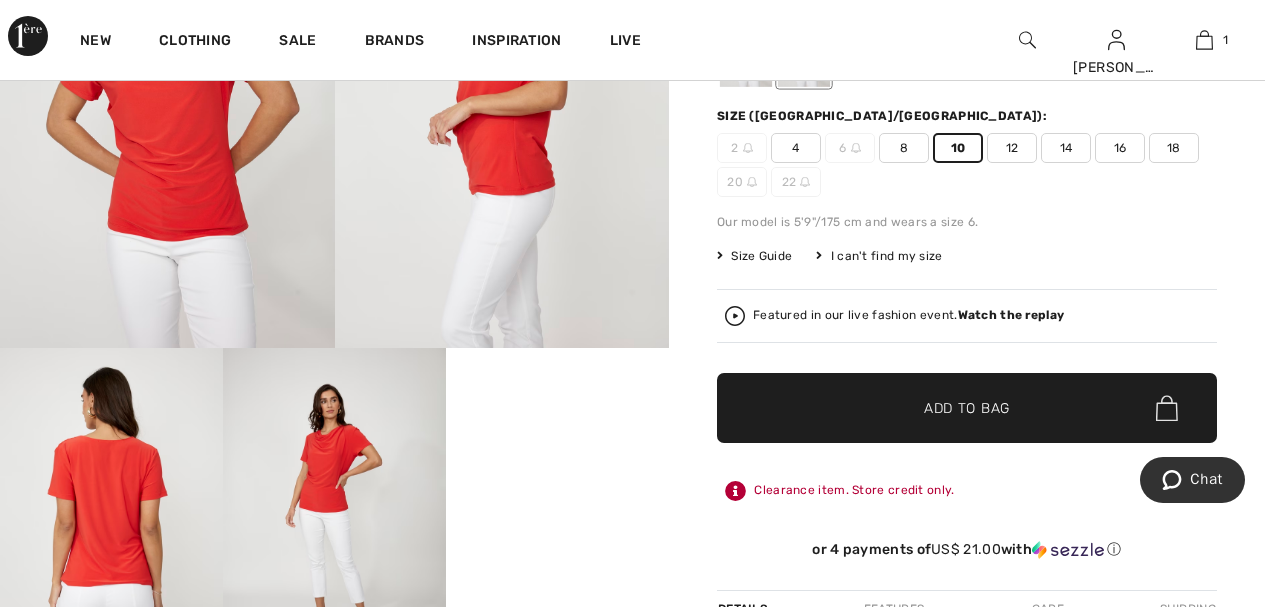 scroll, scrollTop: 440, scrollLeft: 0, axis: vertical 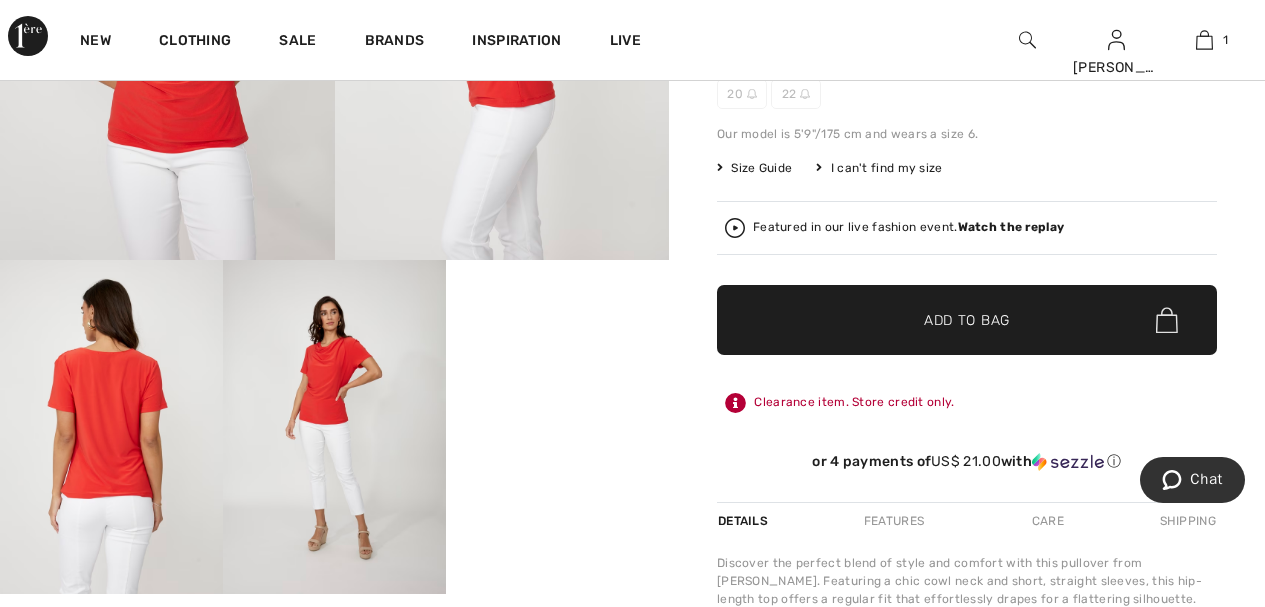 click on "Add to Bag" at bounding box center [967, 320] 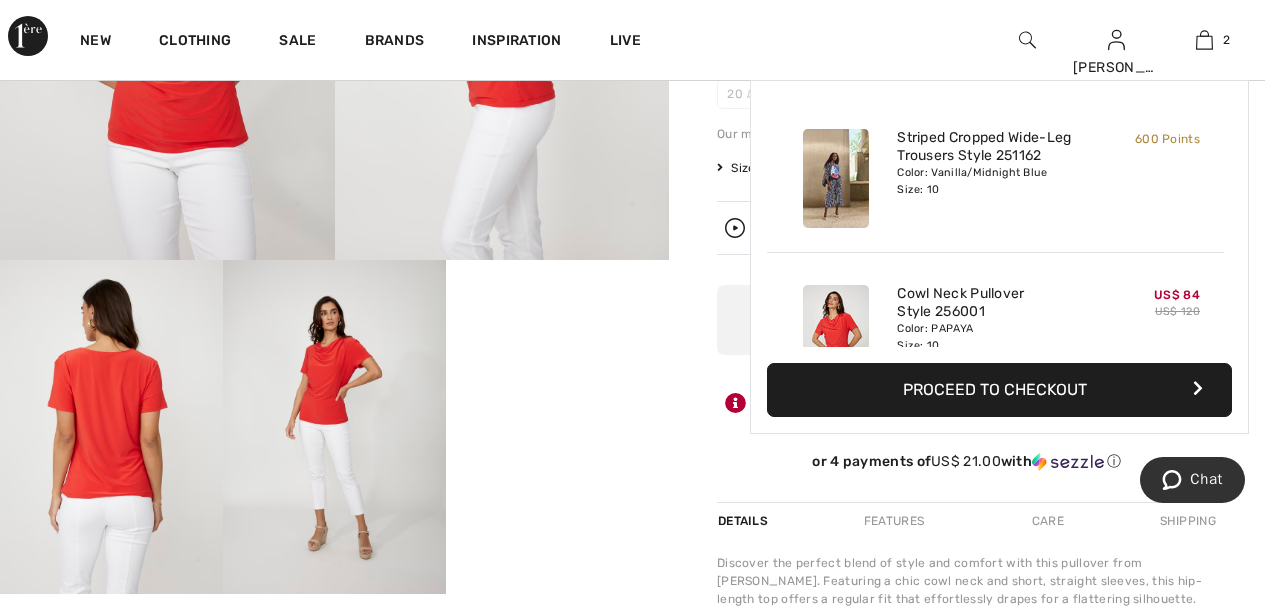scroll, scrollTop: 62, scrollLeft: 0, axis: vertical 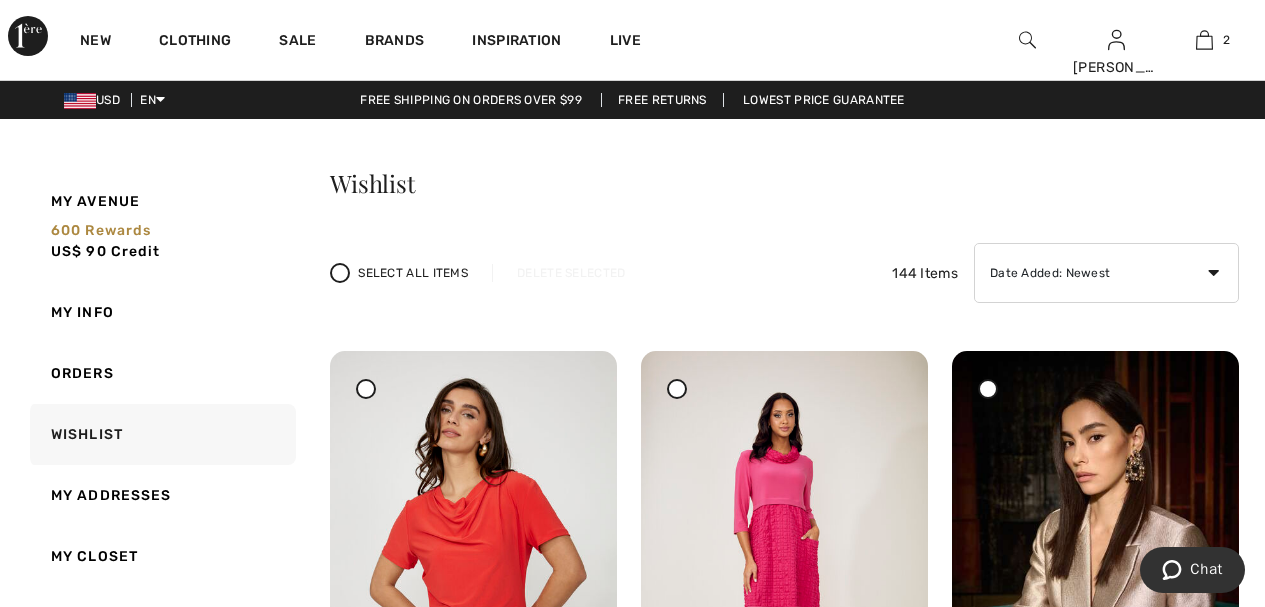click at bounding box center [1027, 40] 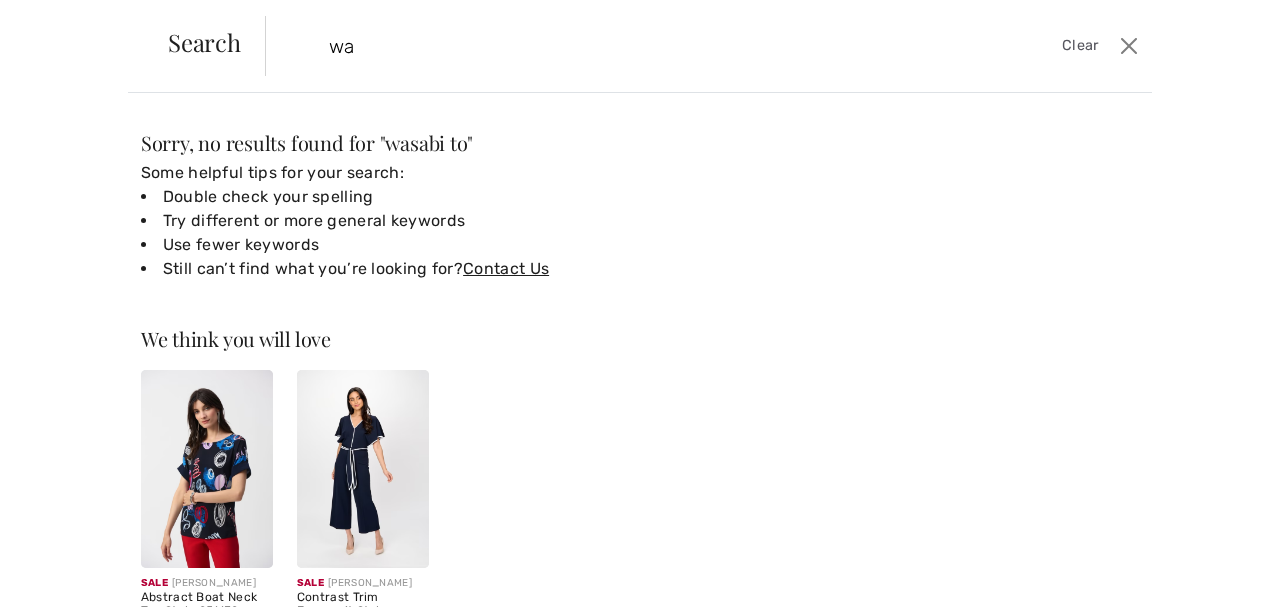 type on "w" 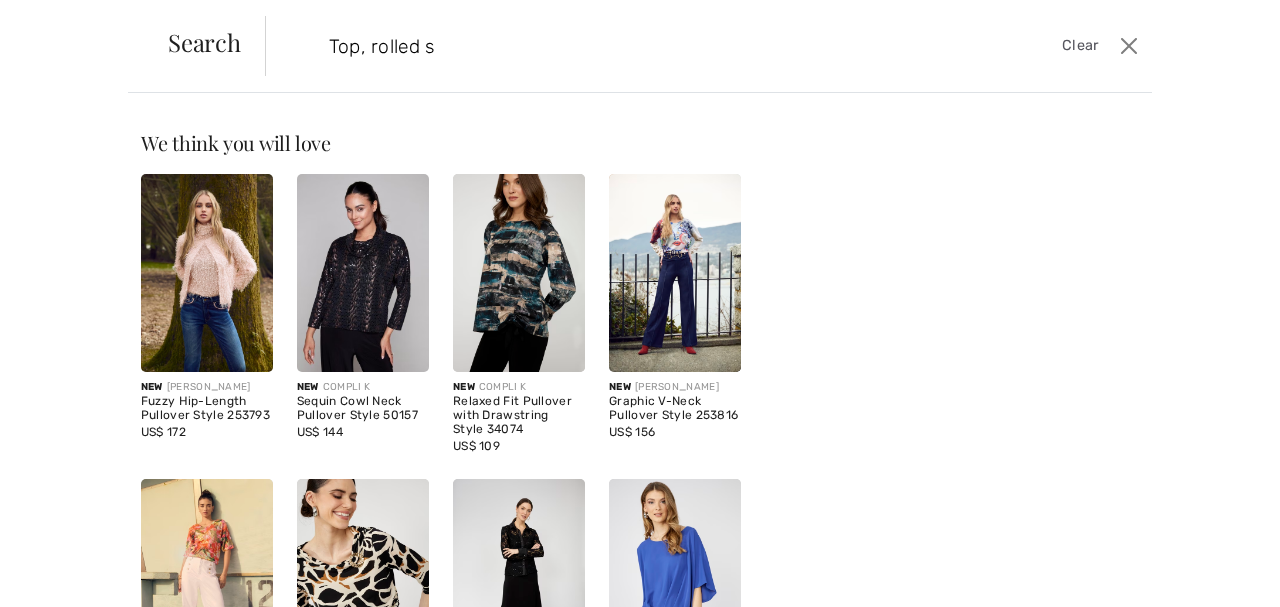 type on "Top, rolled sl" 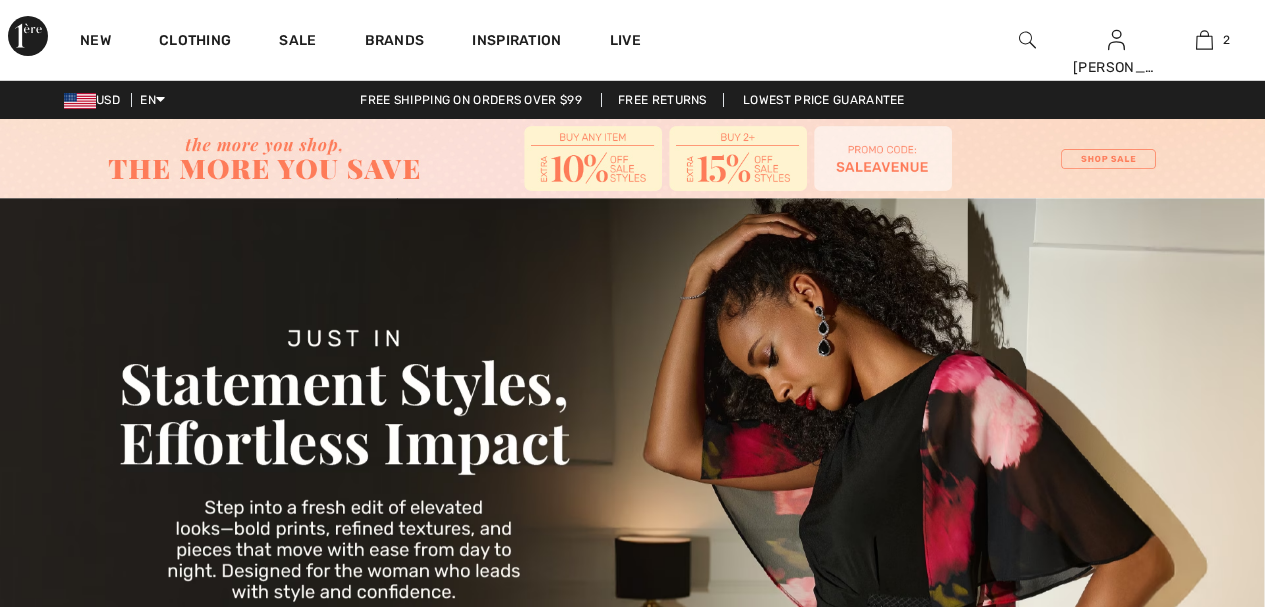 scroll, scrollTop: 0, scrollLeft: 0, axis: both 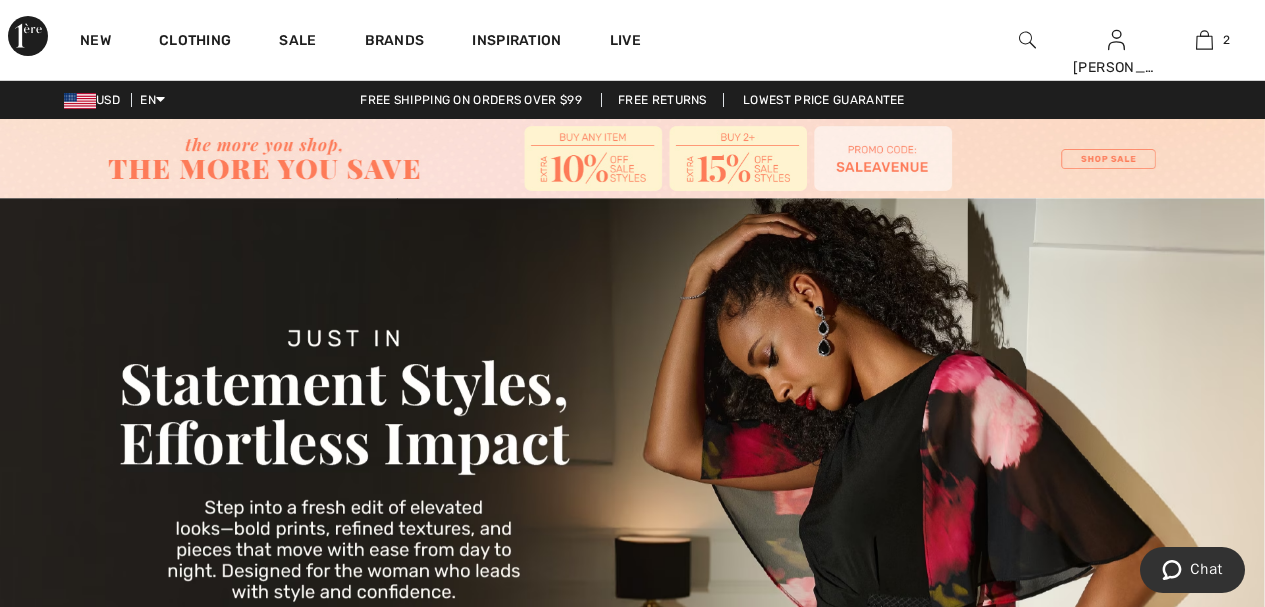 click at bounding box center [1027, 40] 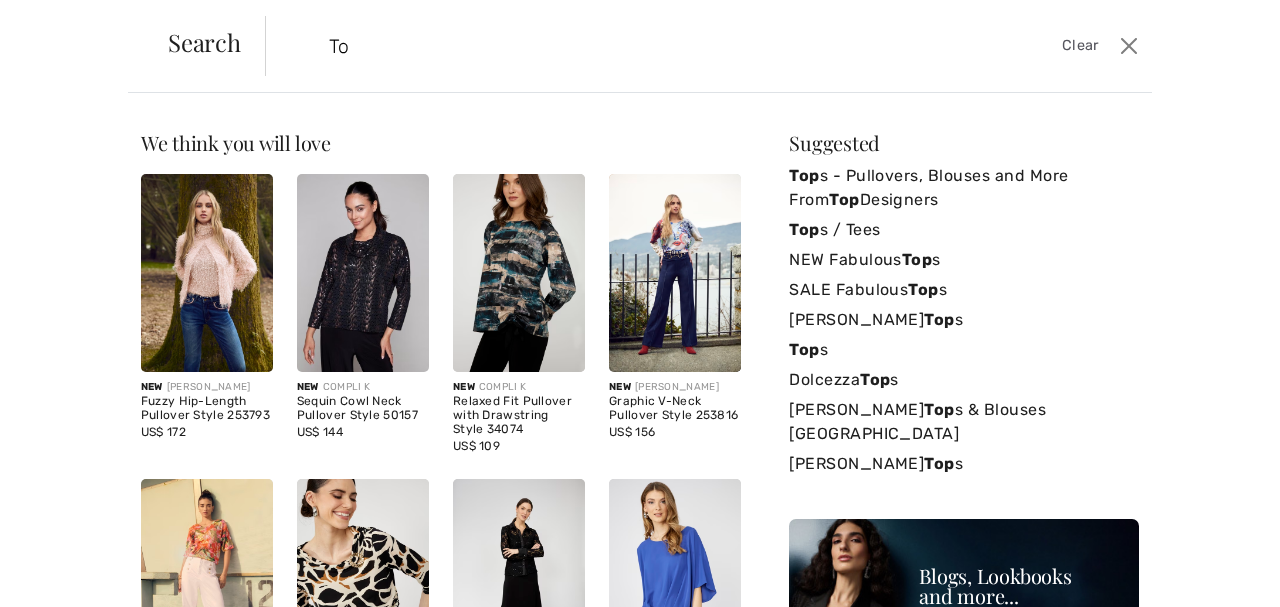 type on "T" 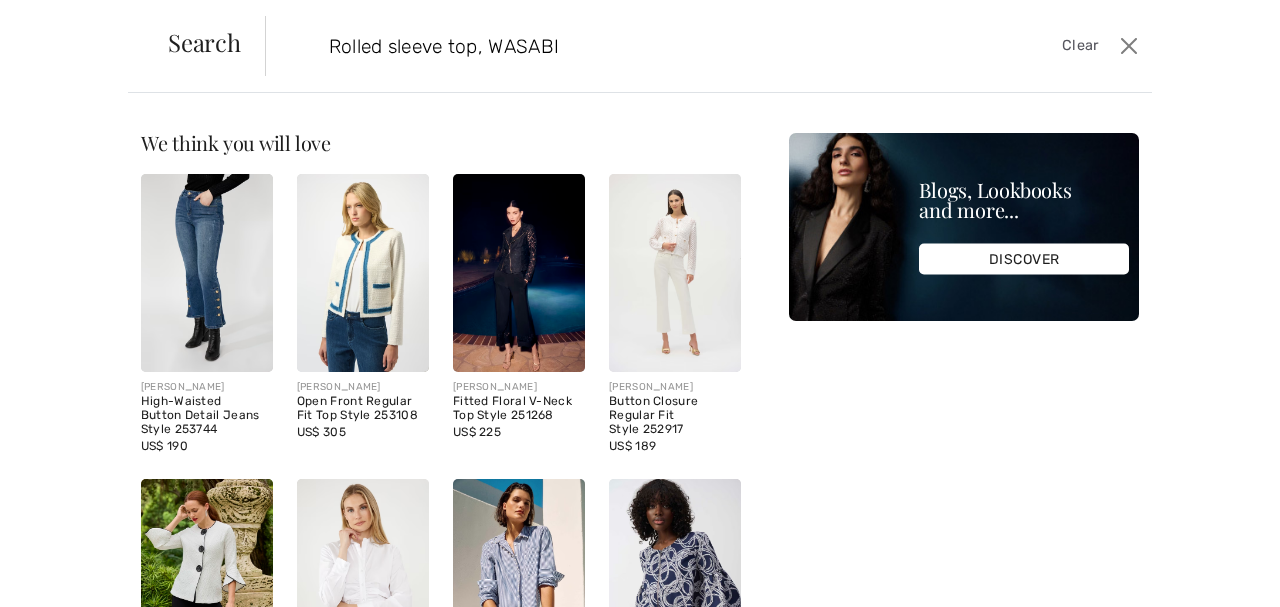 type on "Rolled sleeve top, WASABI" 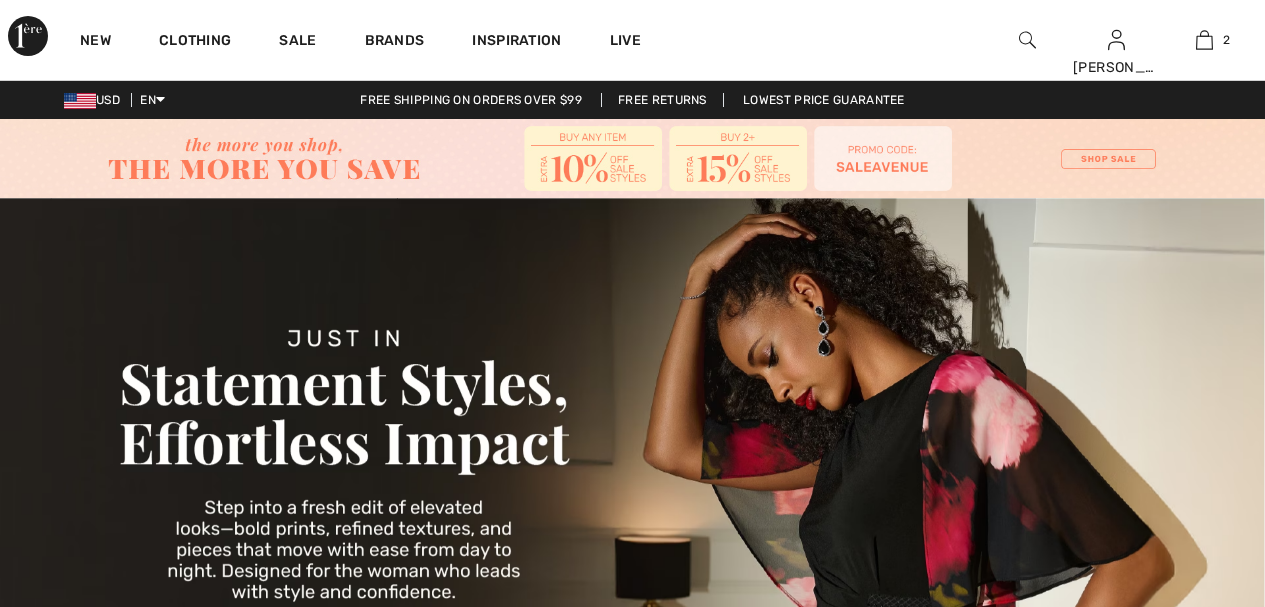 scroll, scrollTop: 0, scrollLeft: 0, axis: both 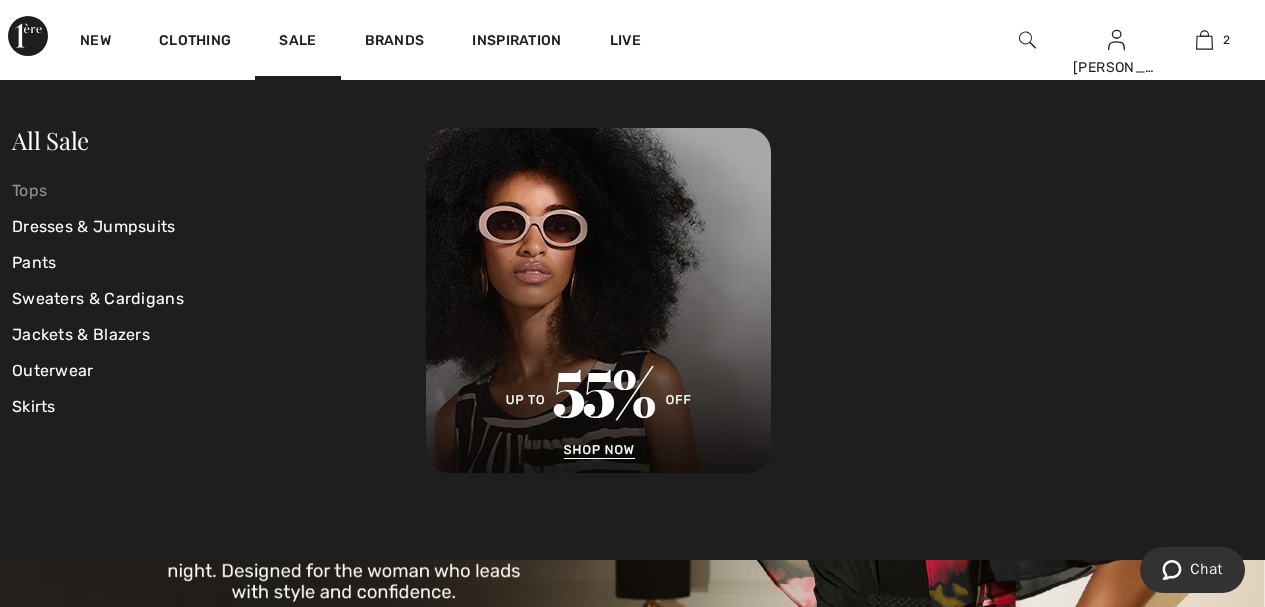 click on "Tops" at bounding box center (219, 191) 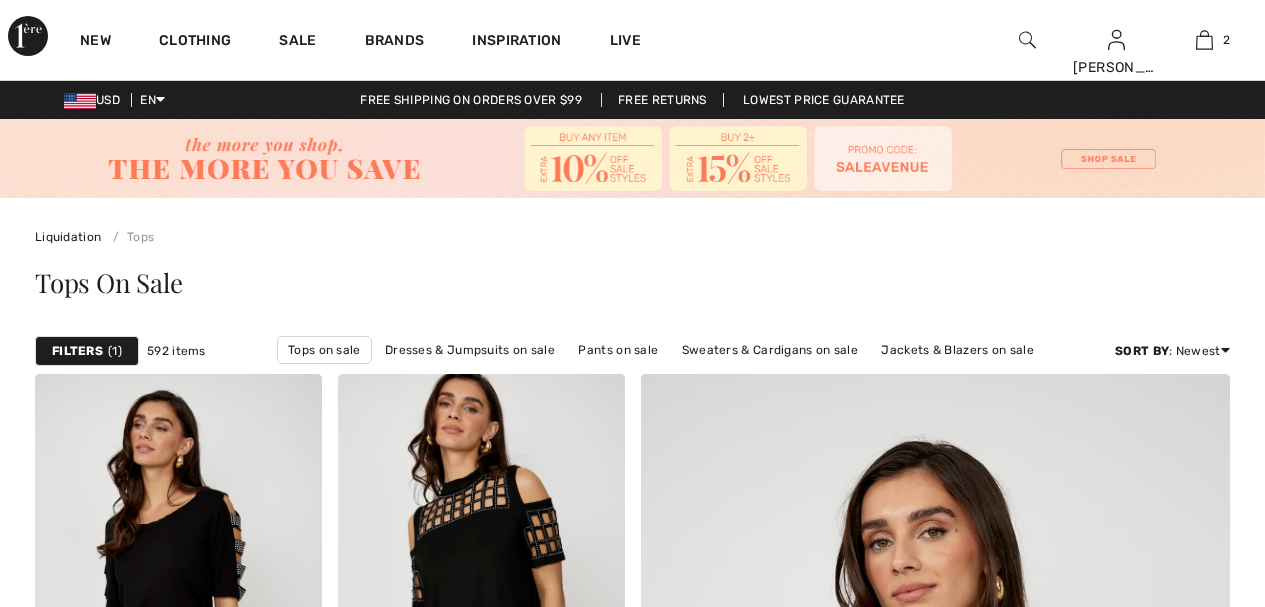 scroll, scrollTop: 0, scrollLeft: 0, axis: both 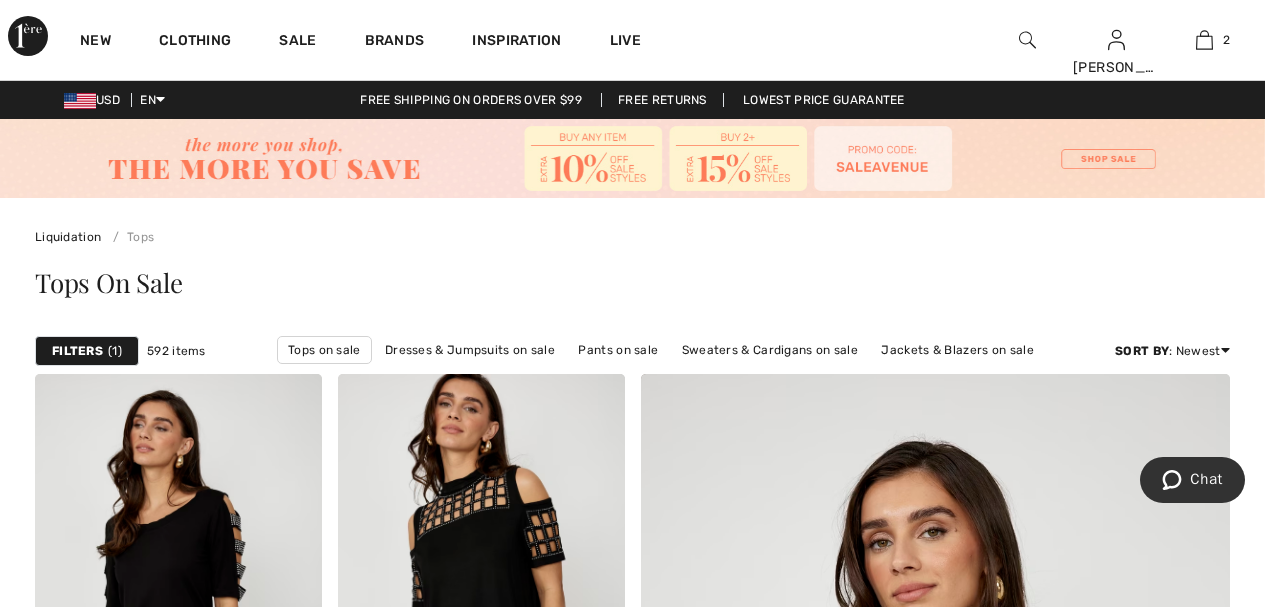 click on "Filters" at bounding box center [77, 351] 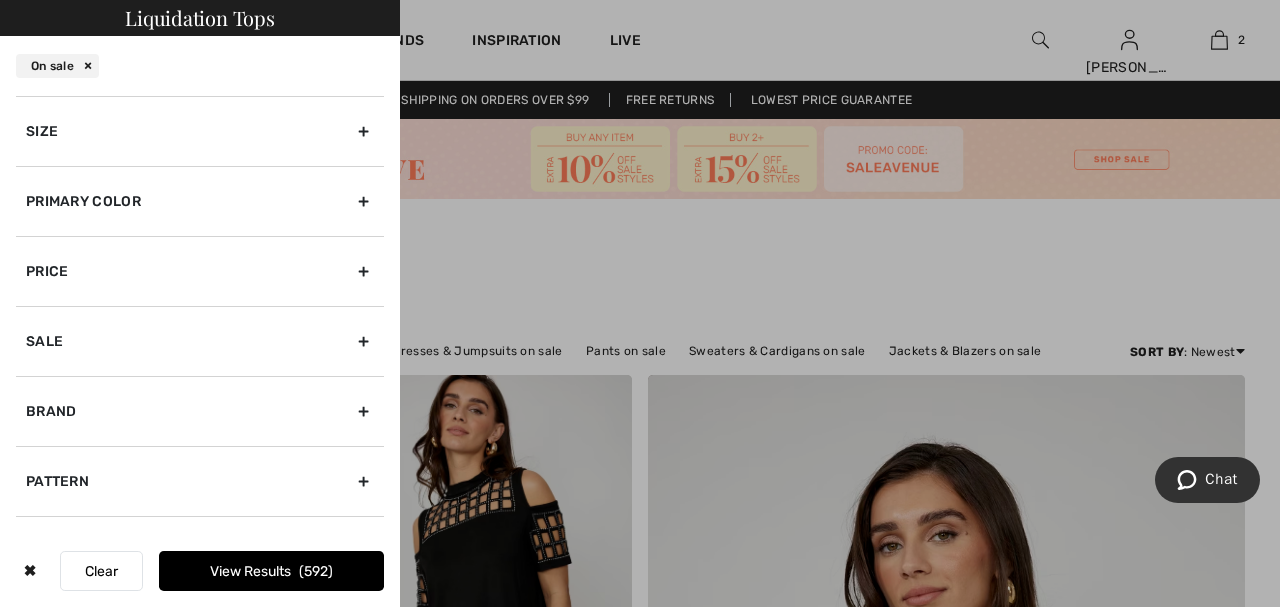 click on "Primary Color" at bounding box center [200, 201] 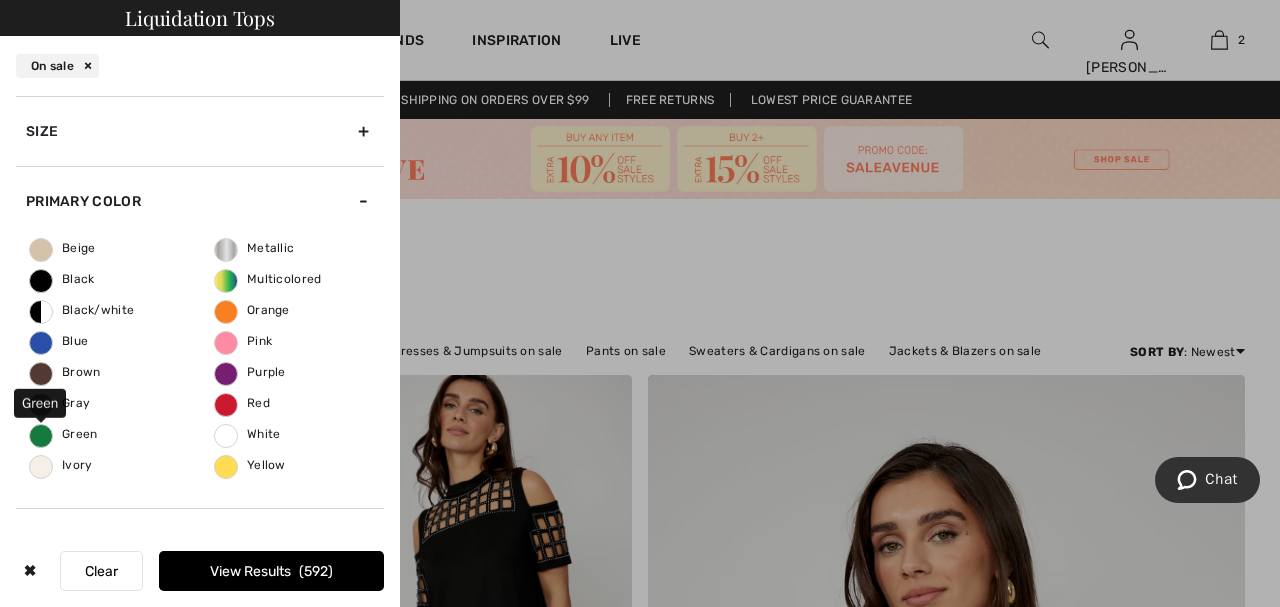 click on "Green" at bounding box center [64, 434] 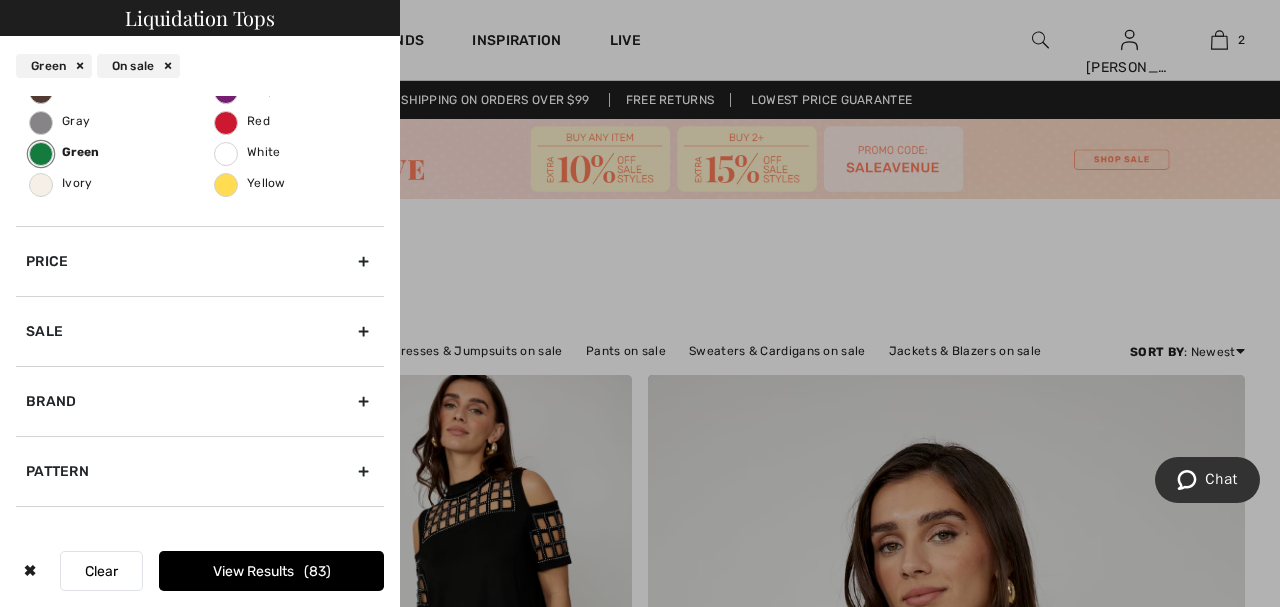 click on "Brand" at bounding box center [200, 401] 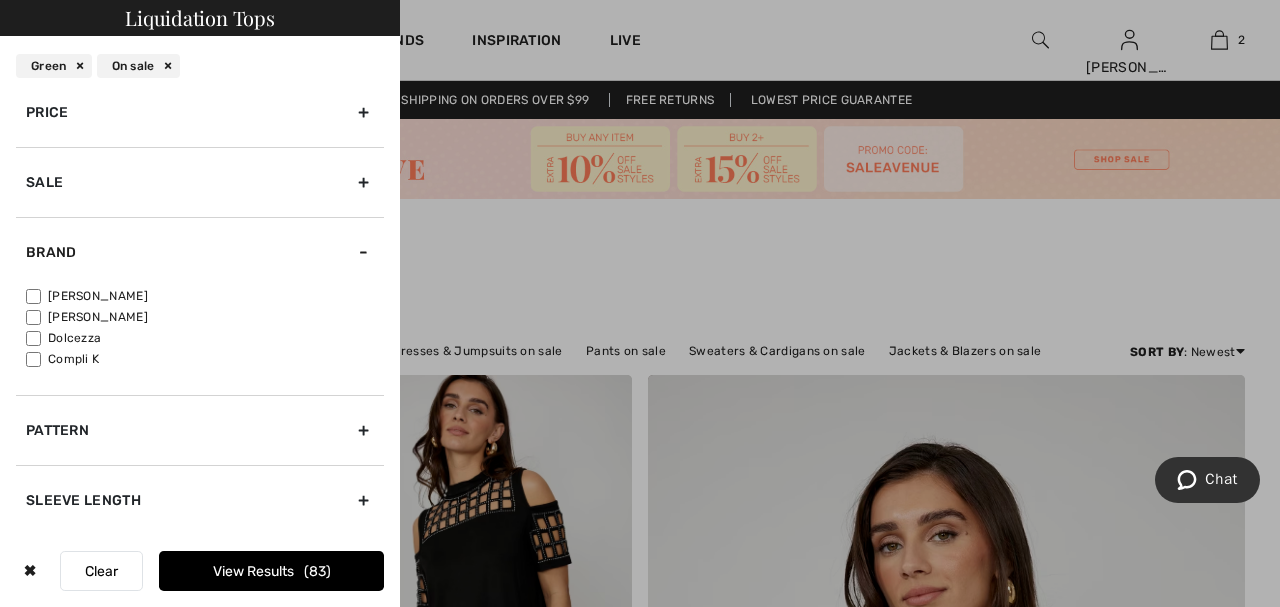 scroll, scrollTop: 142, scrollLeft: 0, axis: vertical 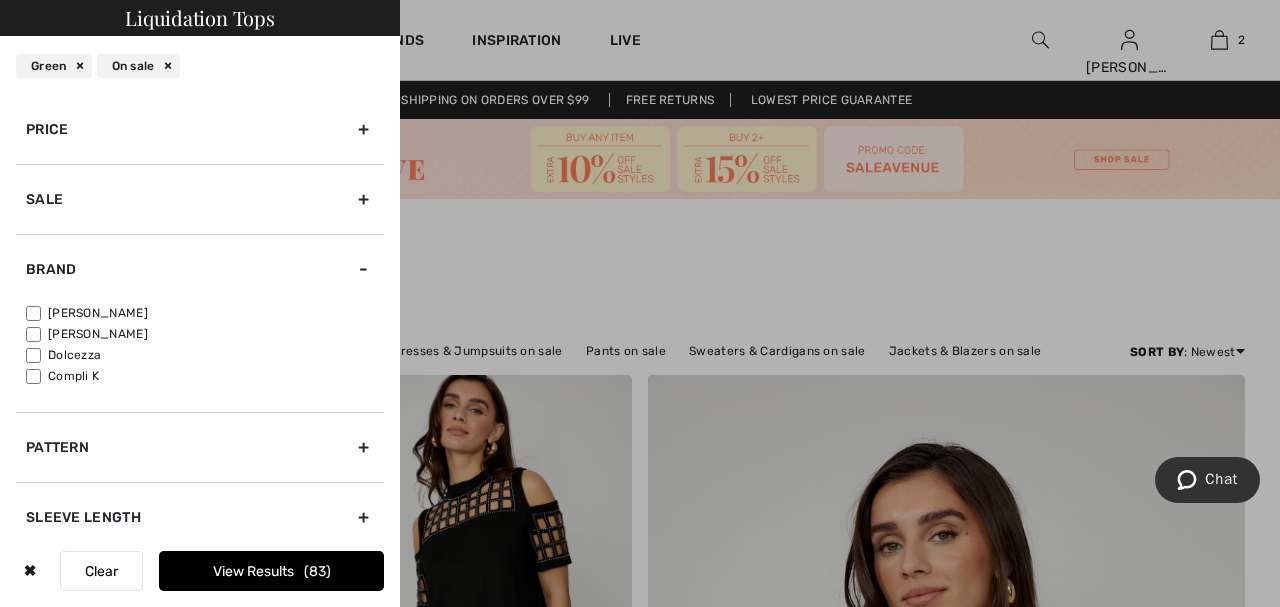 click on "[PERSON_NAME]" at bounding box center [33, 313] 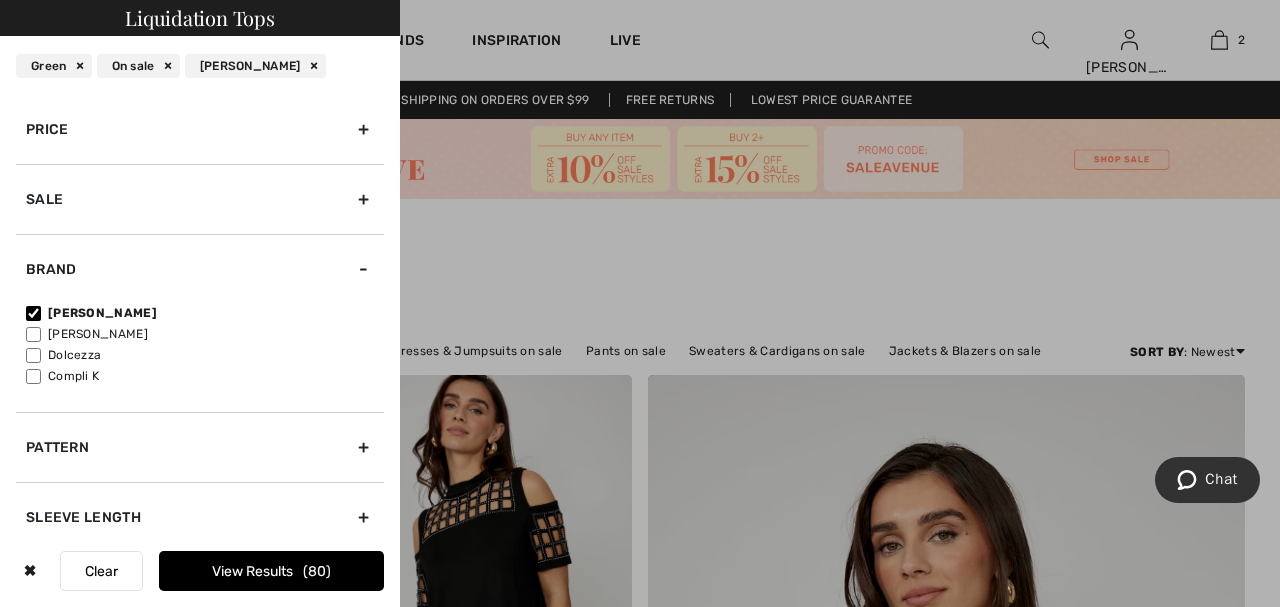 click on "View Results 80" at bounding box center [271, 571] 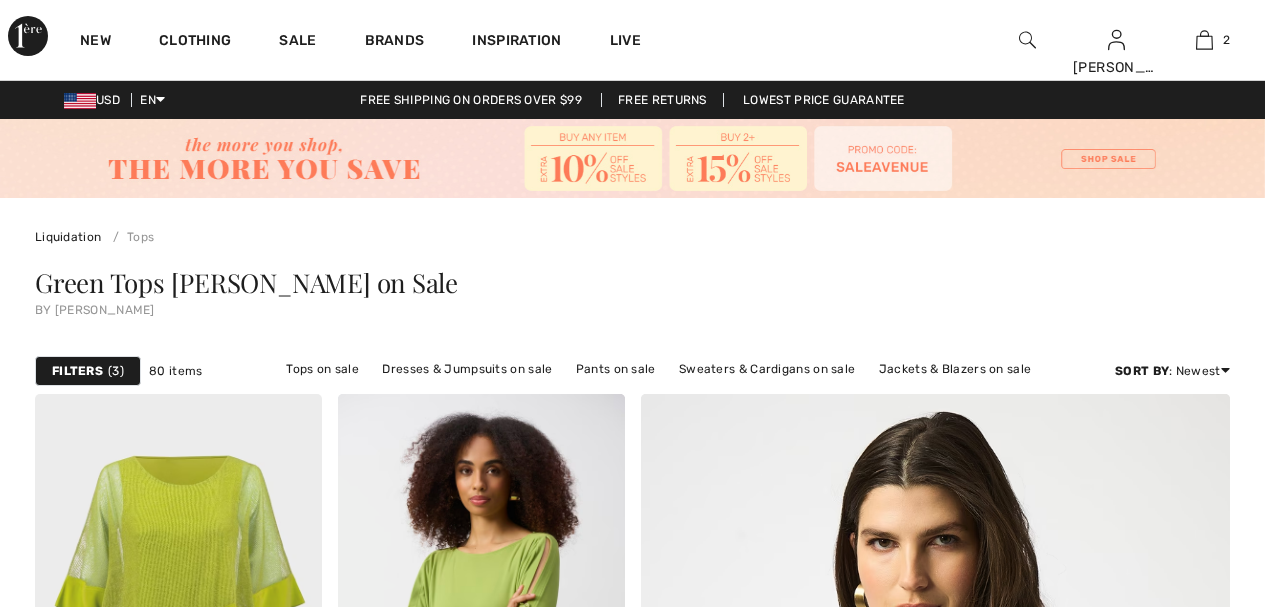 scroll, scrollTop: 0, scrollLeft: 0, axis: both 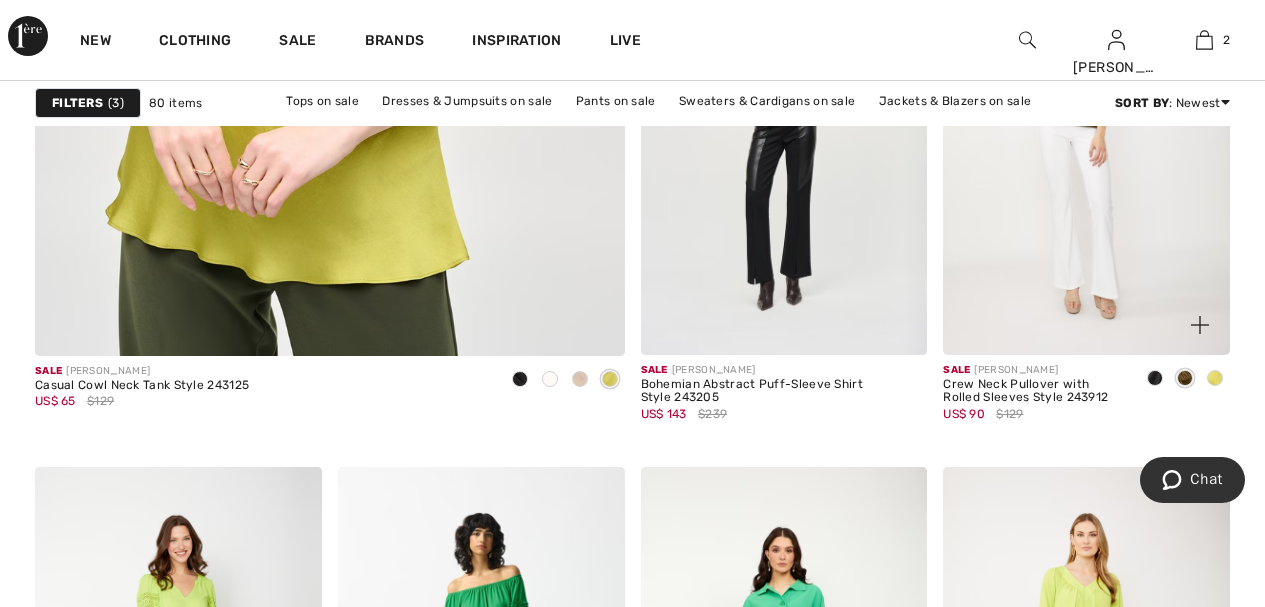 click at bounding box center [1086, 140] 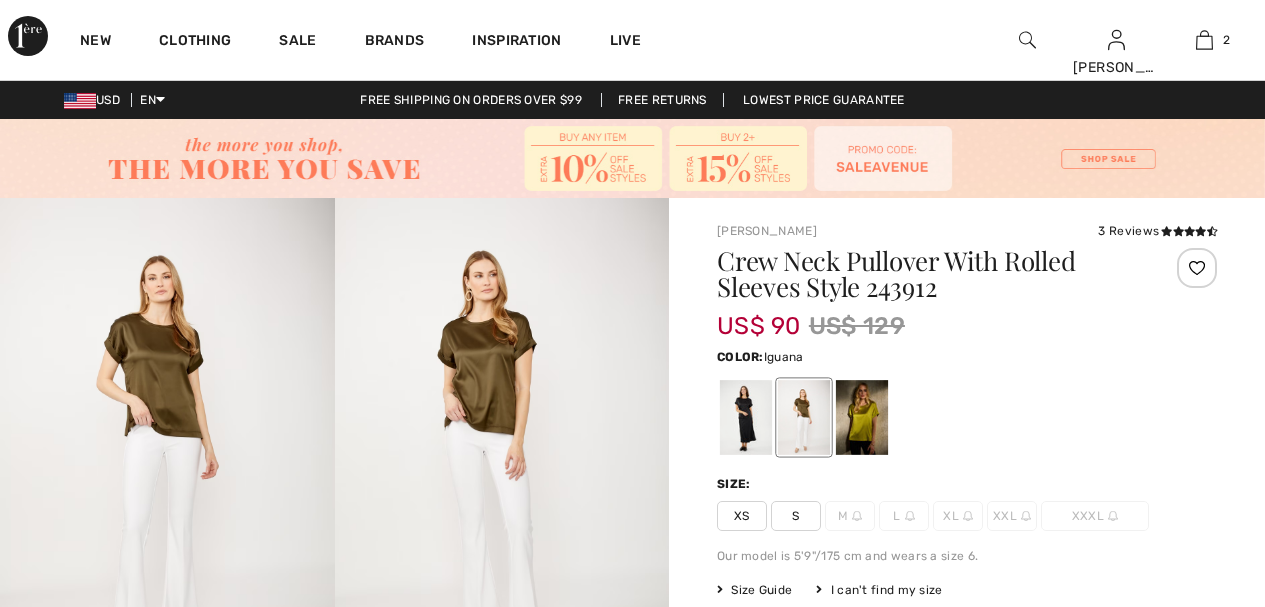 scroll, scrollTop: 0, scrollLeft: 0, axis: both 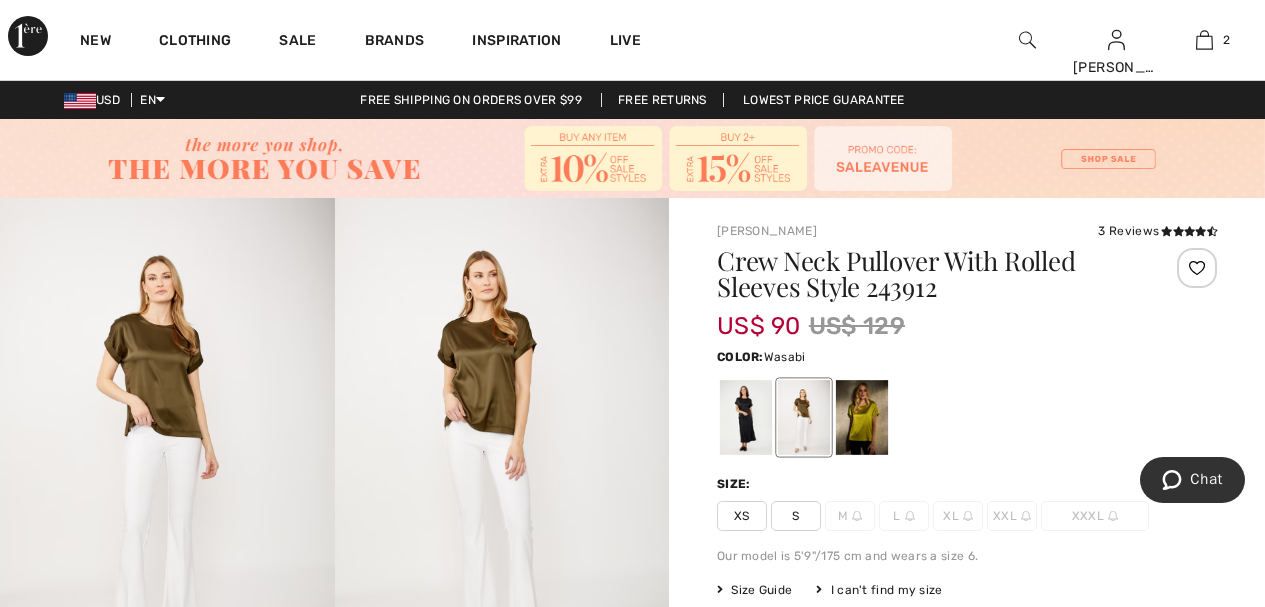 click at bounding box center [862, 417] 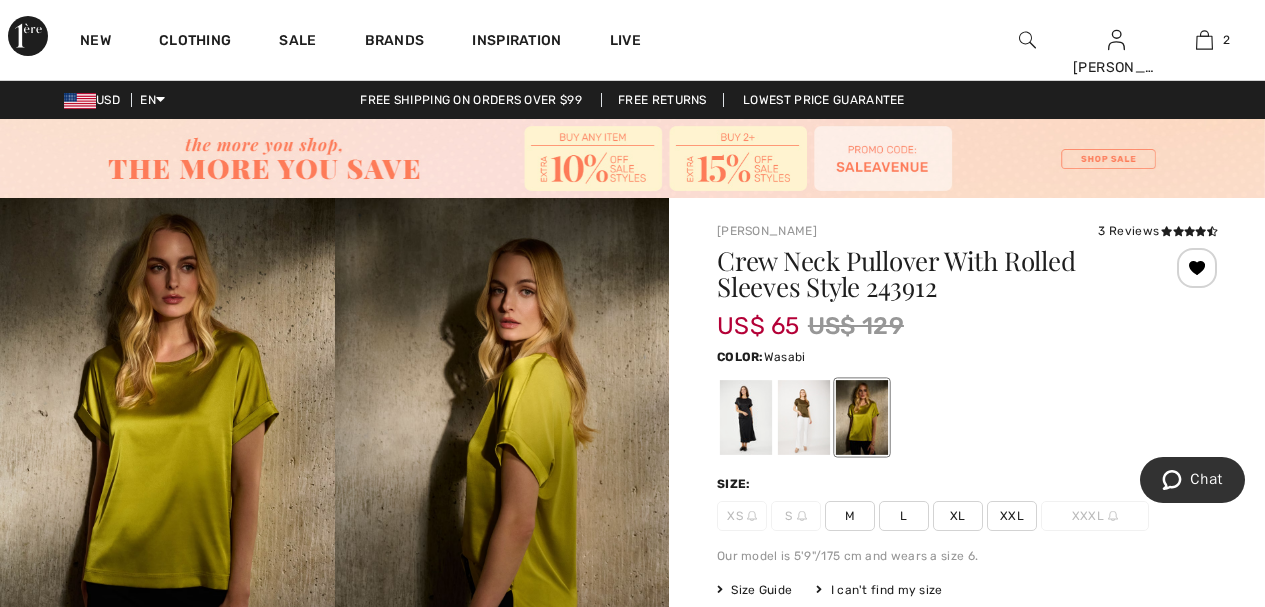 click on "Color:  Wasabi" at bounding box center [967, 356] 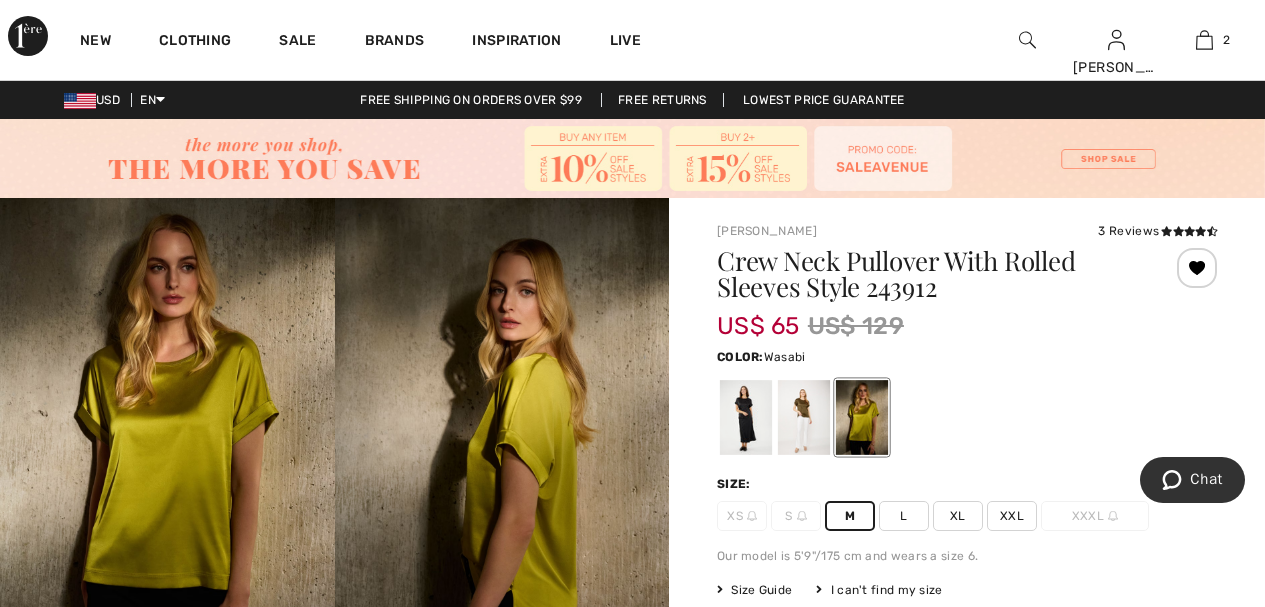 click at bounding box center (967, 417) 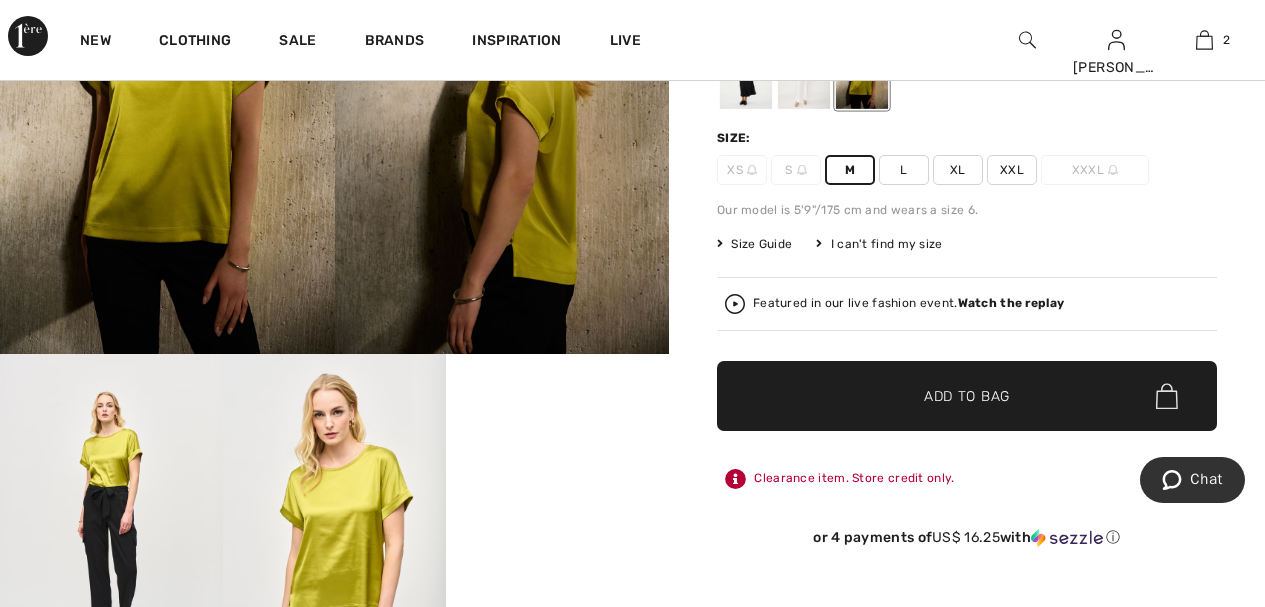 scroll, scrollTop: 360, scrollLeft: 0, axis: vertical 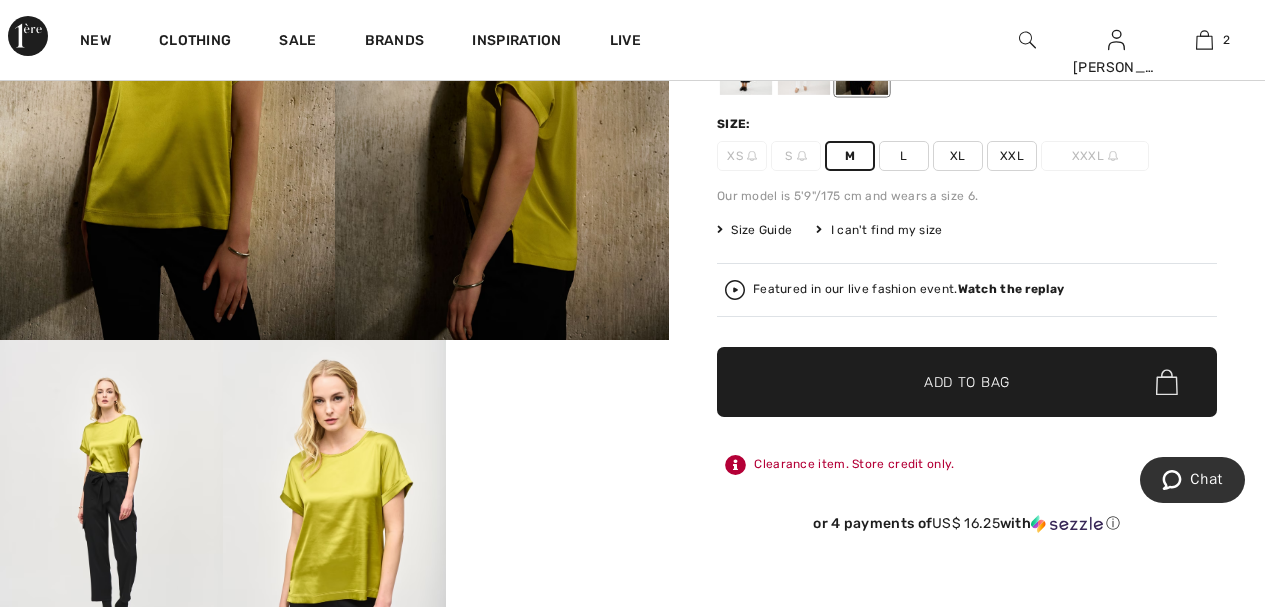 click on "✔ Added to Bag
Add to Bag" at bounding box center (967, 382) 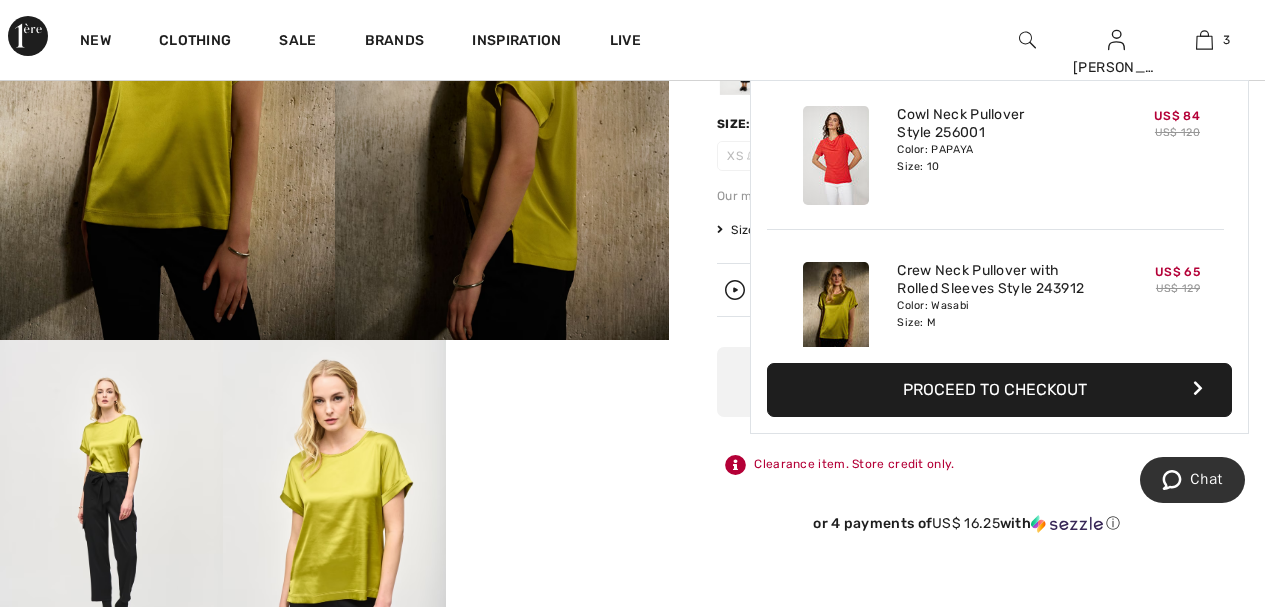 scroll, scrollTop: 218, scrollLeft: 0, axis: vertical 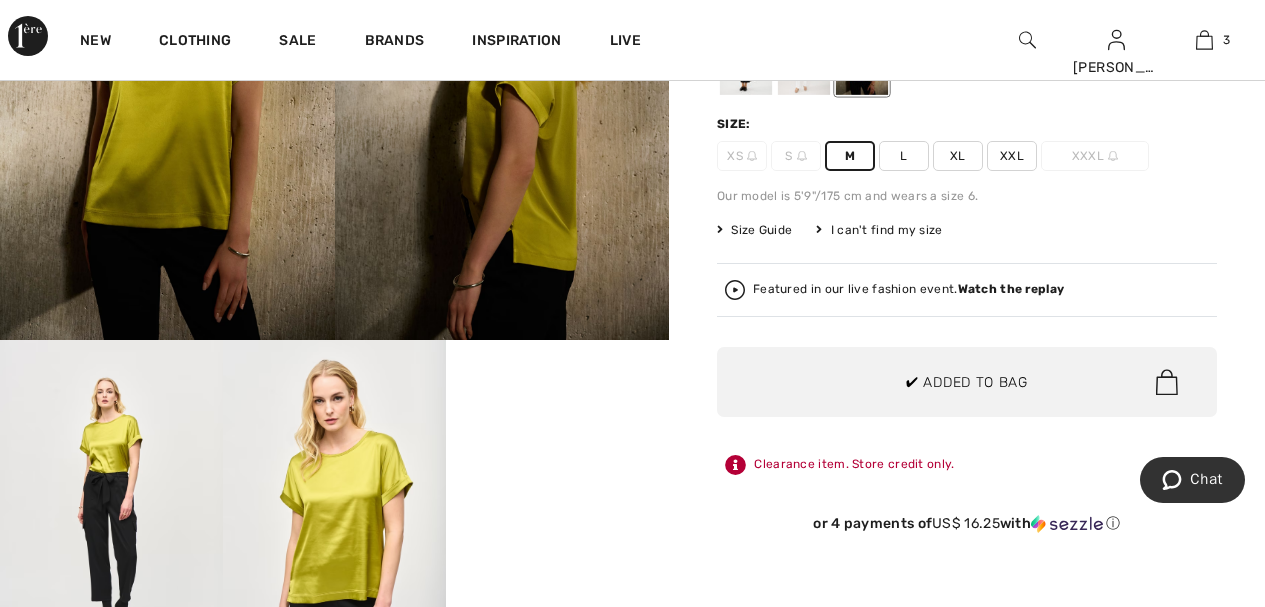 click at bounding box center (1027, 40) 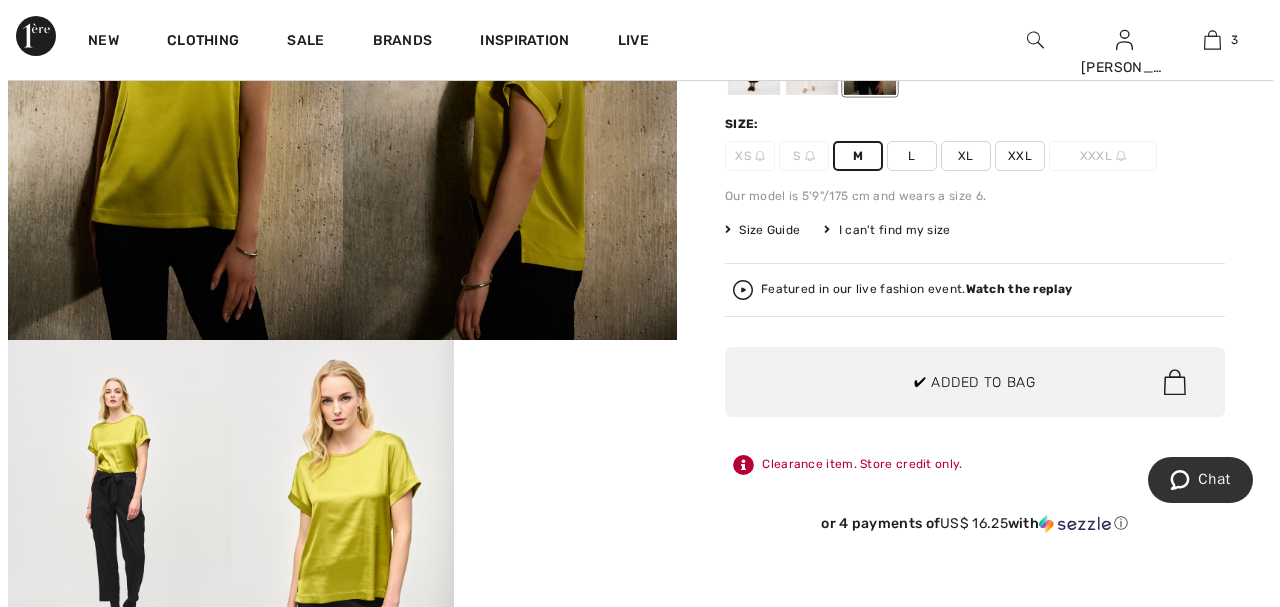 scroll, scrollTop: 361, scrollLeft: 0, axis: vertical 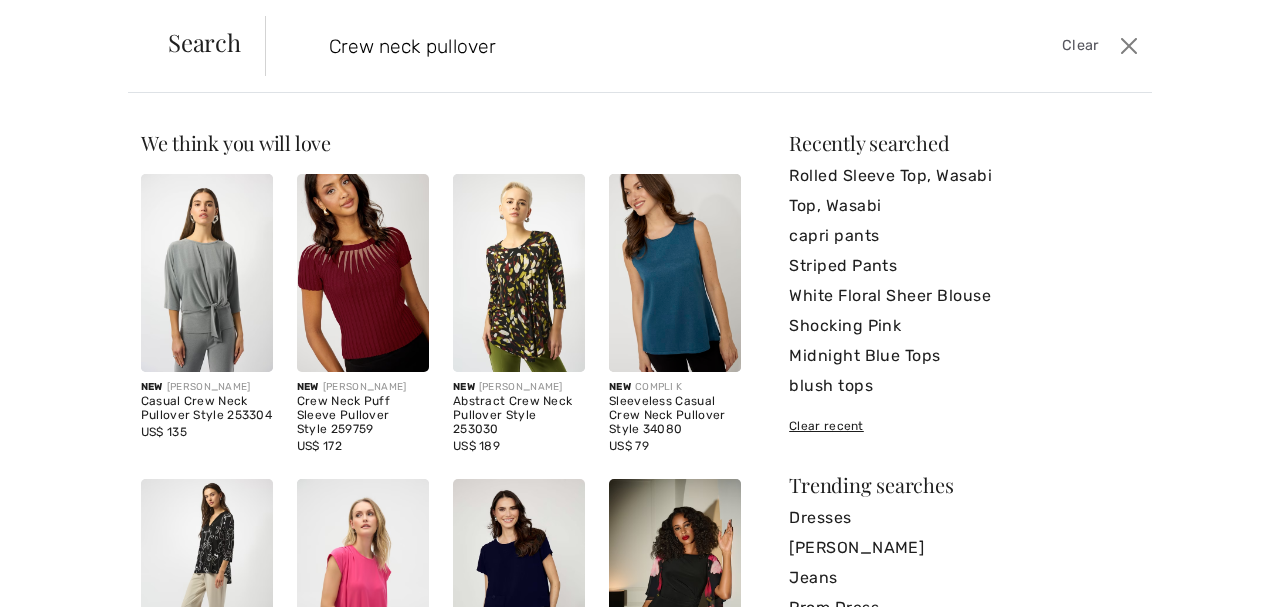 type on "Crew neck pullover" 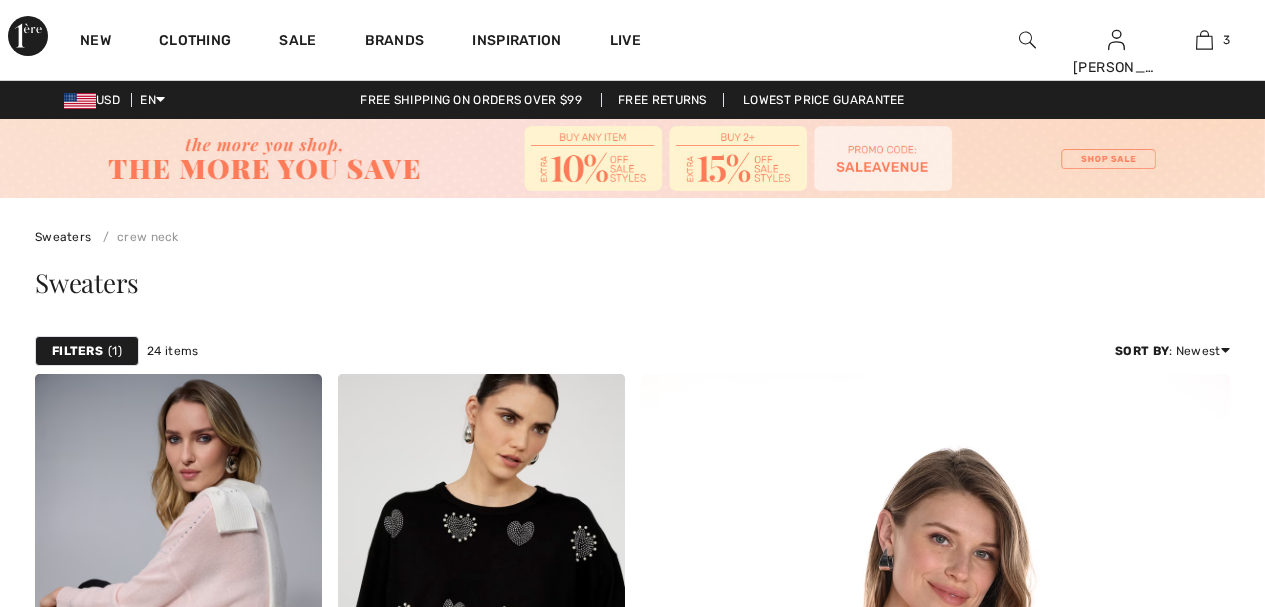 scroll, scrollTop: 0, scrollLeft: 0, axis: both 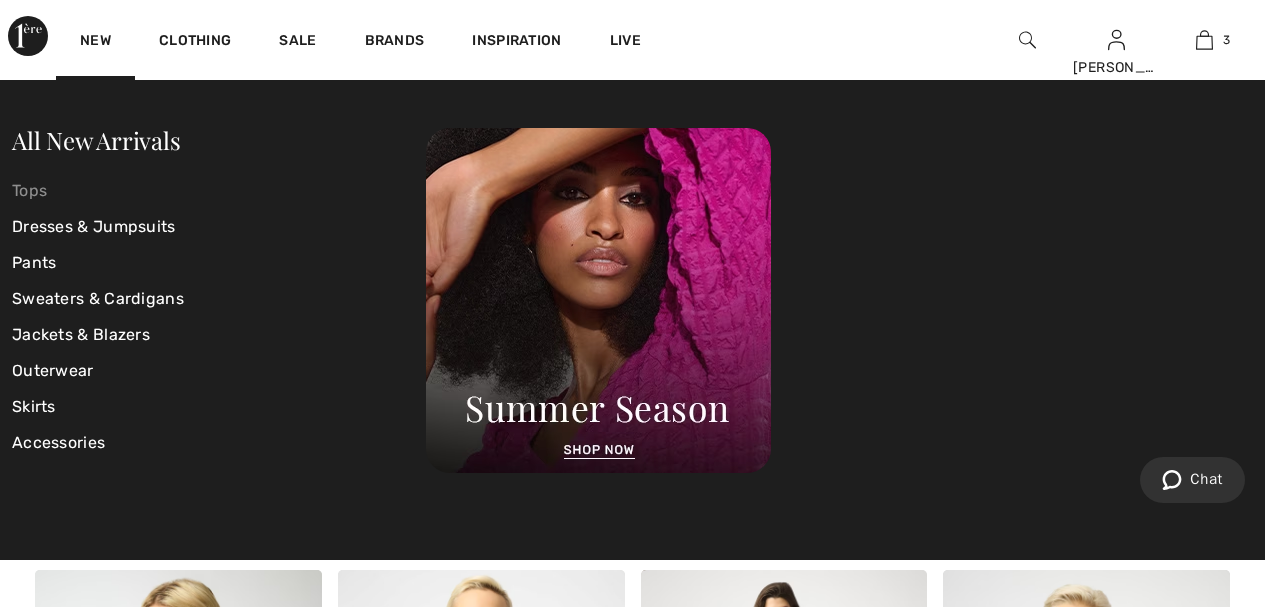 click on "Tops" at bounding box center [219, 191] 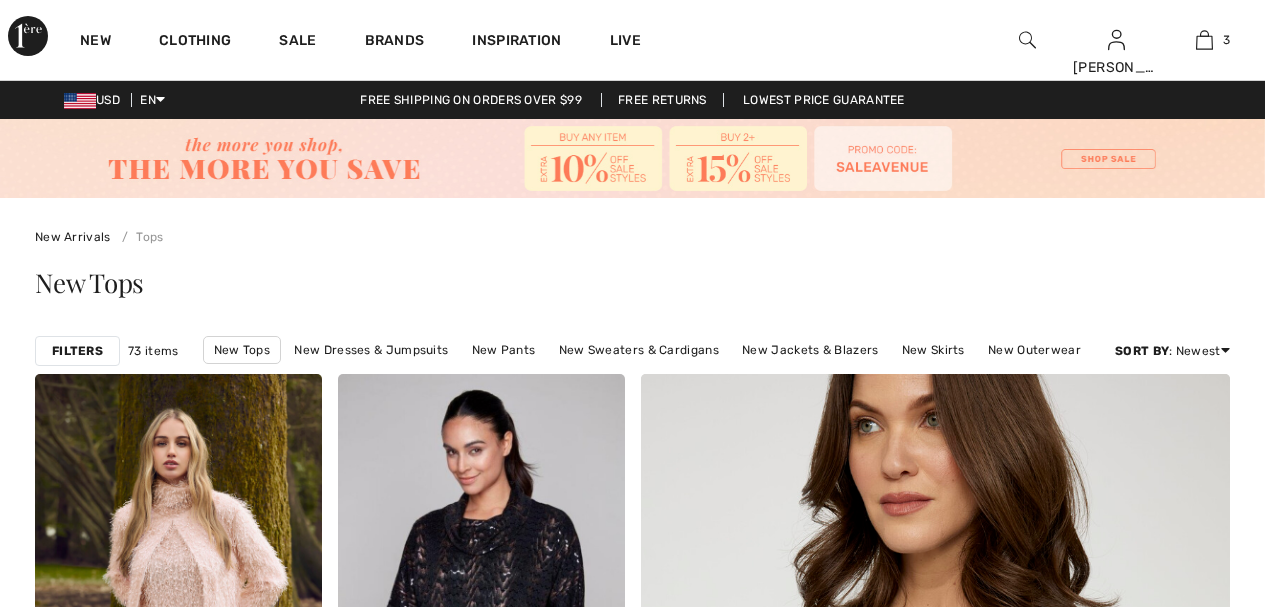 scroll, scrollTop: 0, scrollLeft: 0, axis: both 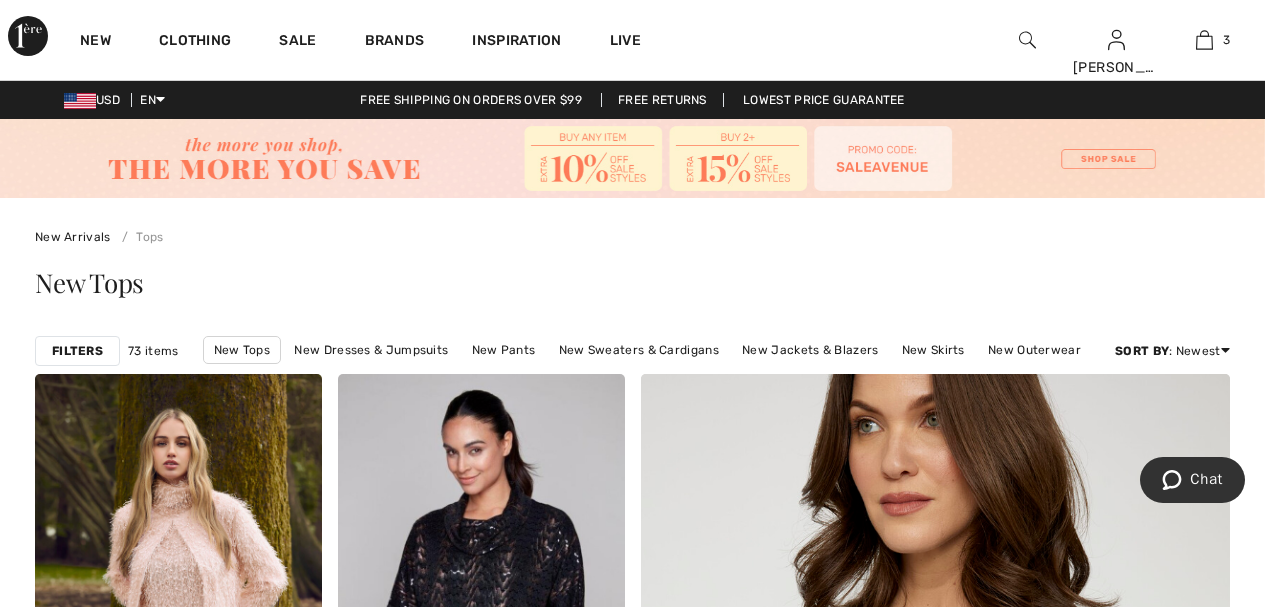 click on "Filters" at bounding box center (77, 351) 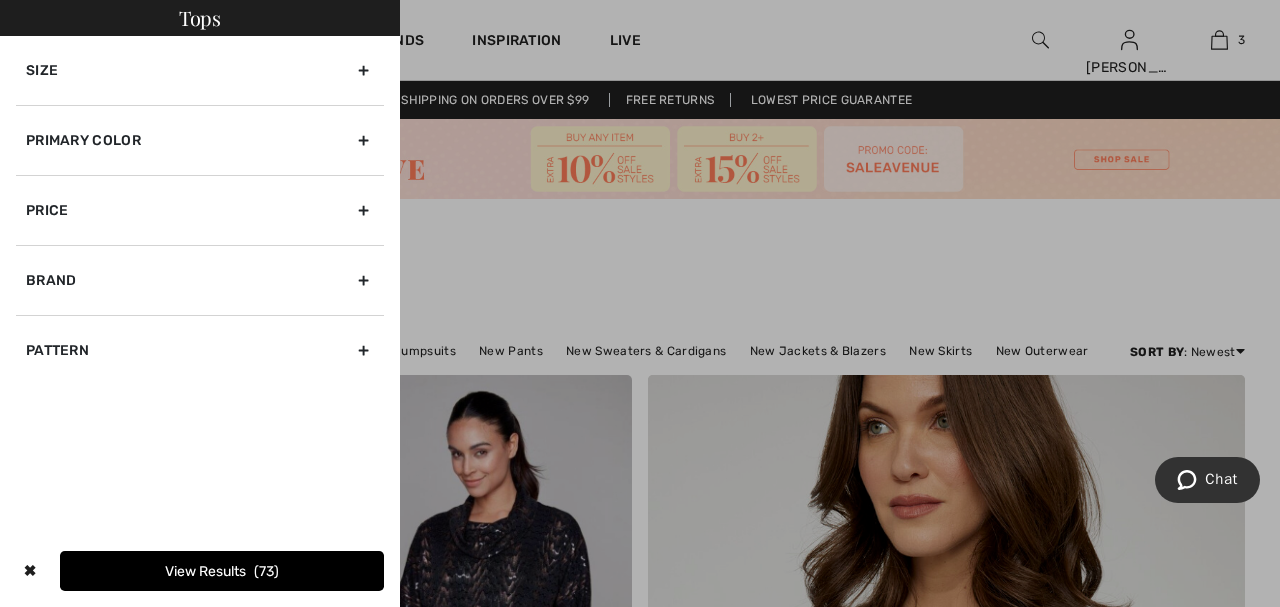 click on "Primary Color" at bounding box center (200, 140) 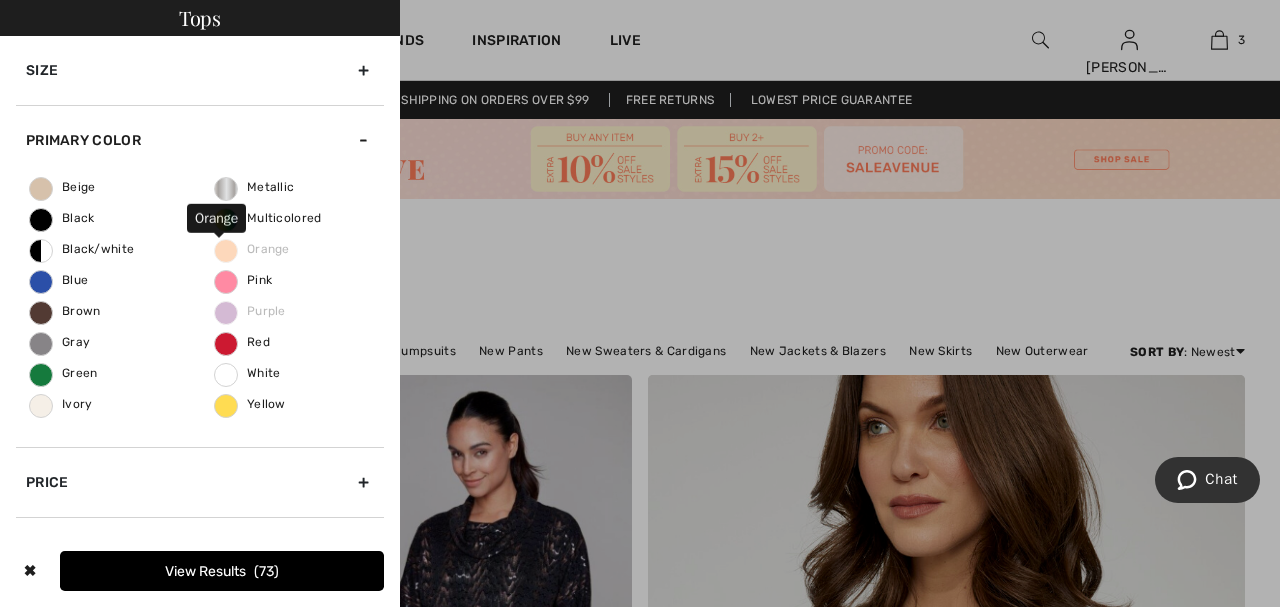 click on "Orange" at bounding box center [252, 249] 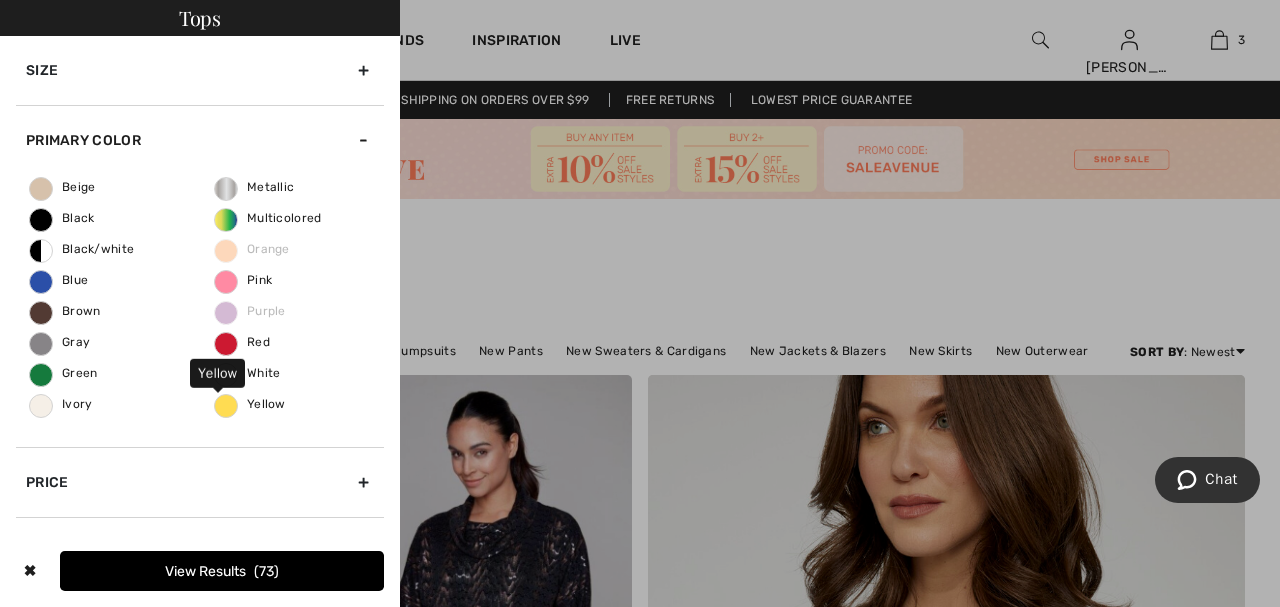 click on "Yellow" at bounding box center [250, 404] 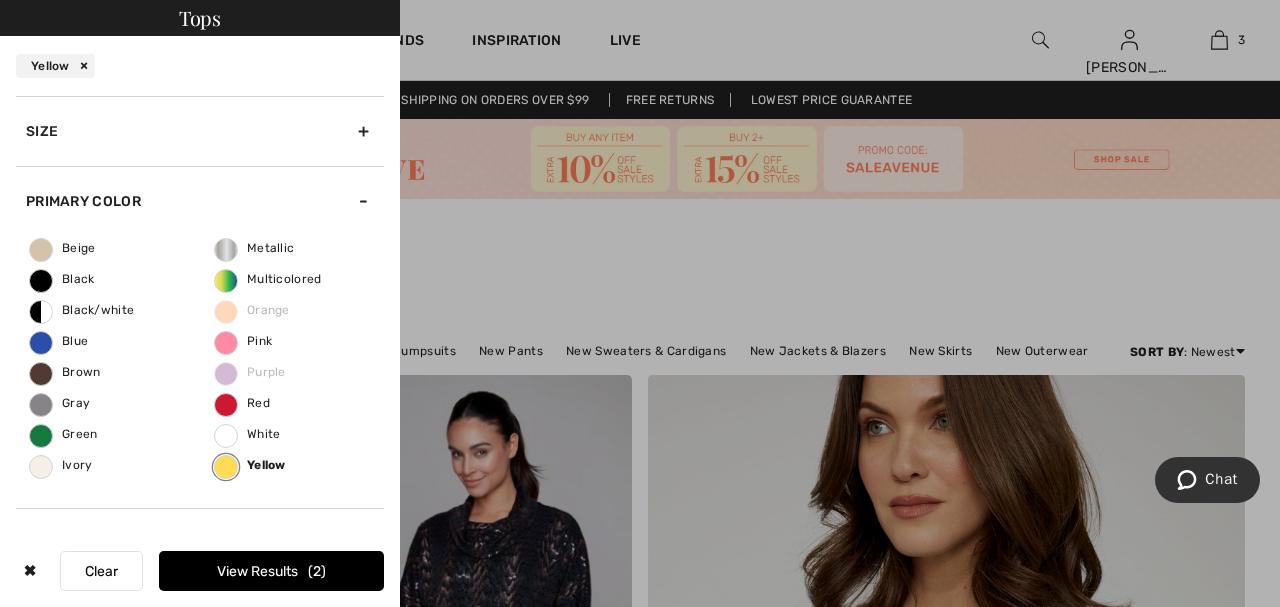 click on "View Results 2" at bounding box center (271, 571) 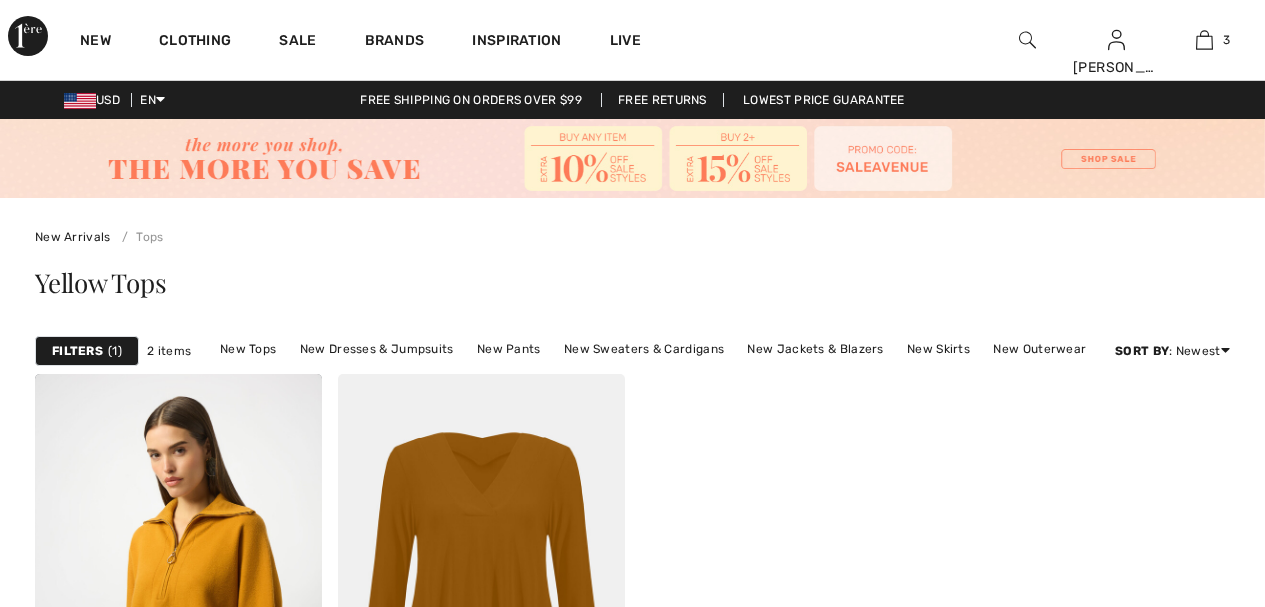 scroll, scrollTop: 0, scrollLeft: 0, axis: both 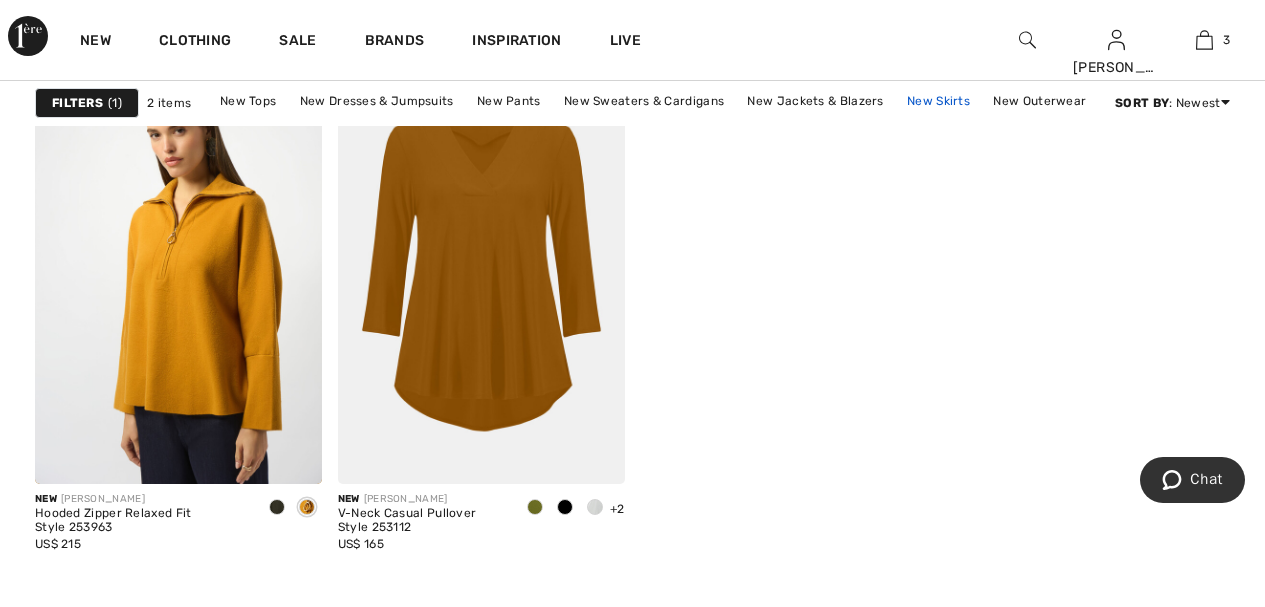click on "New Skirts" at bounding box center (938, 101) 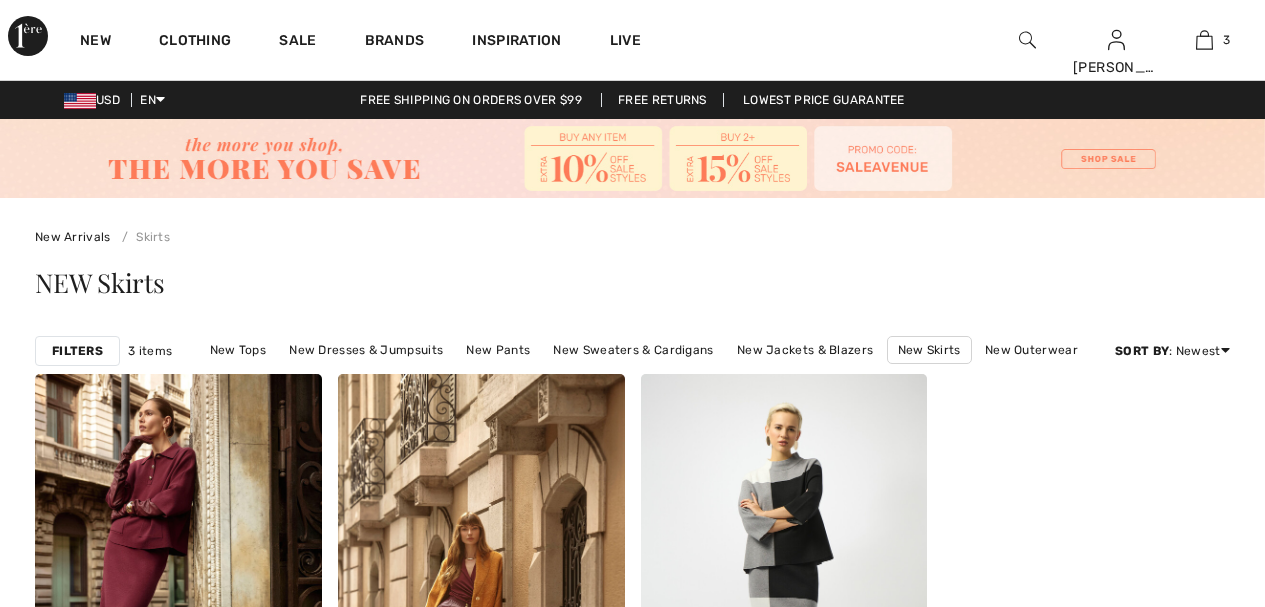 scroll, scrollTop: 0, scrollLeft: 0, axis: both 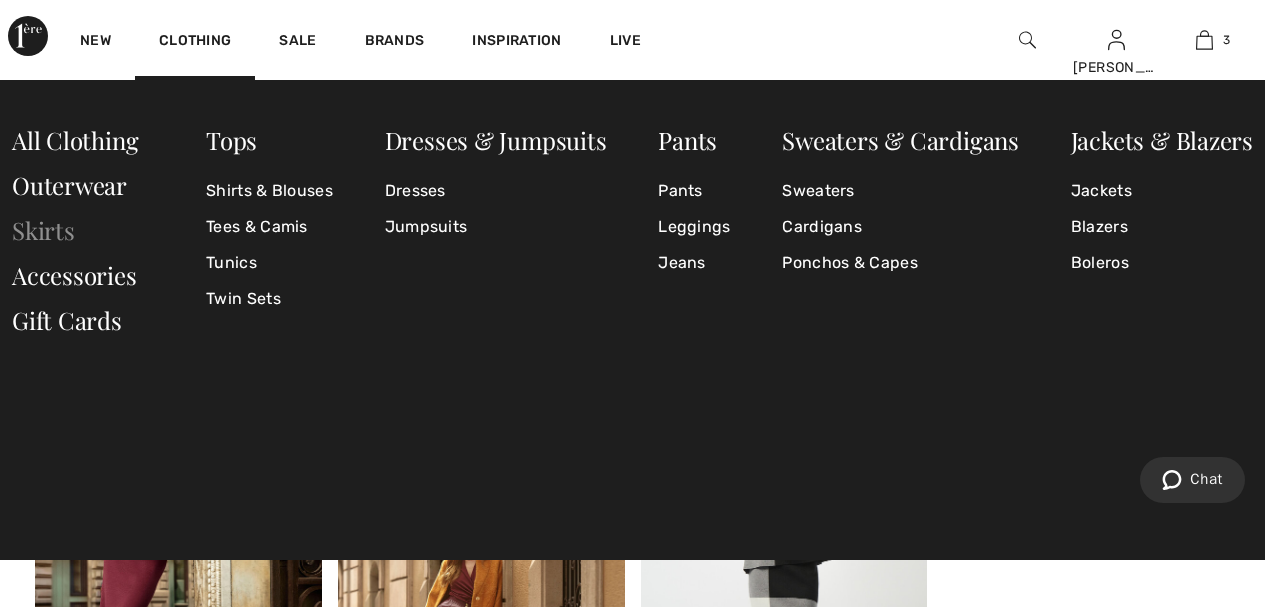 click on "Skirts" at bounding box center (43, 230) 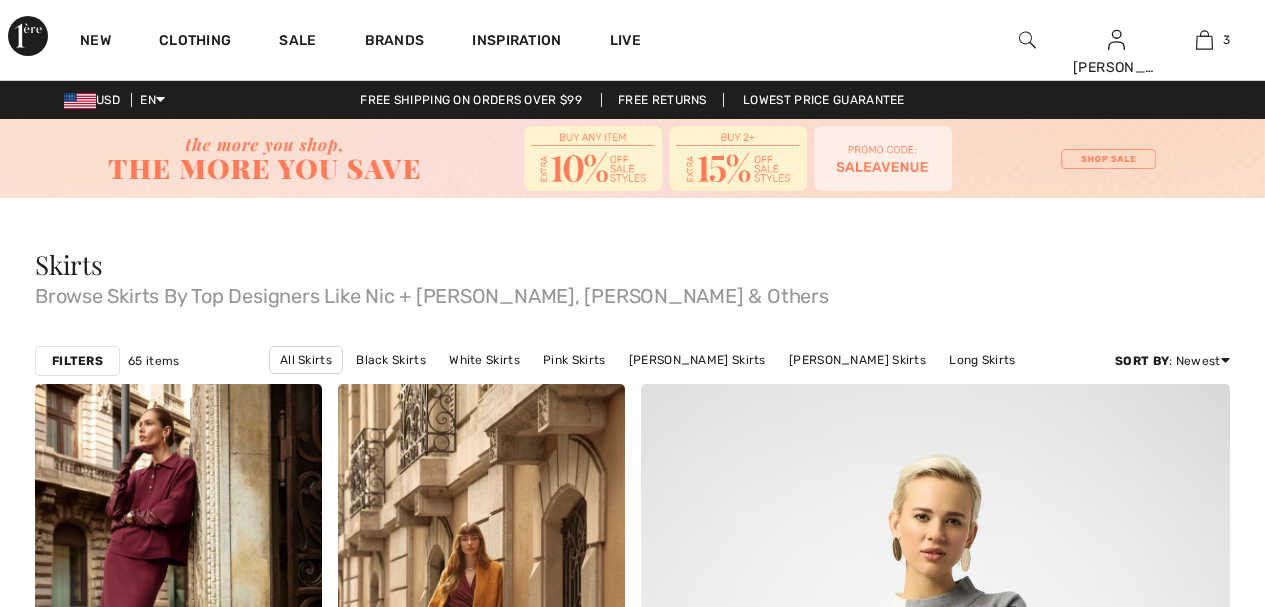 scroll, scrollTop: 0, scrollLeft: 0, axis: both 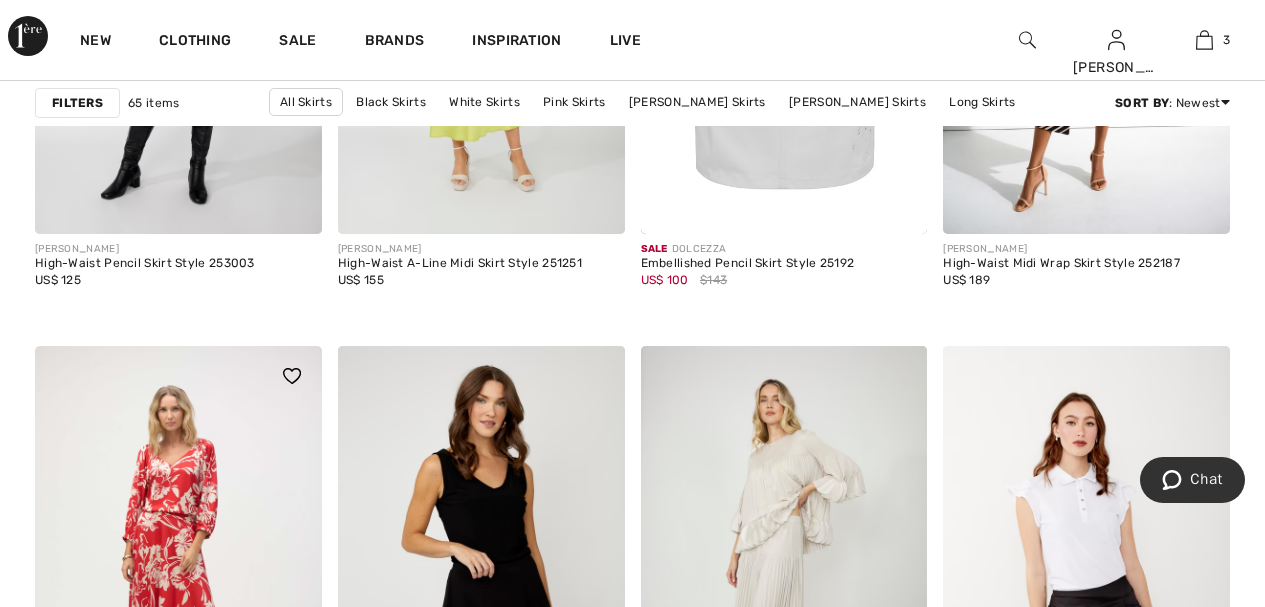 click at bounding box center (178, 561) 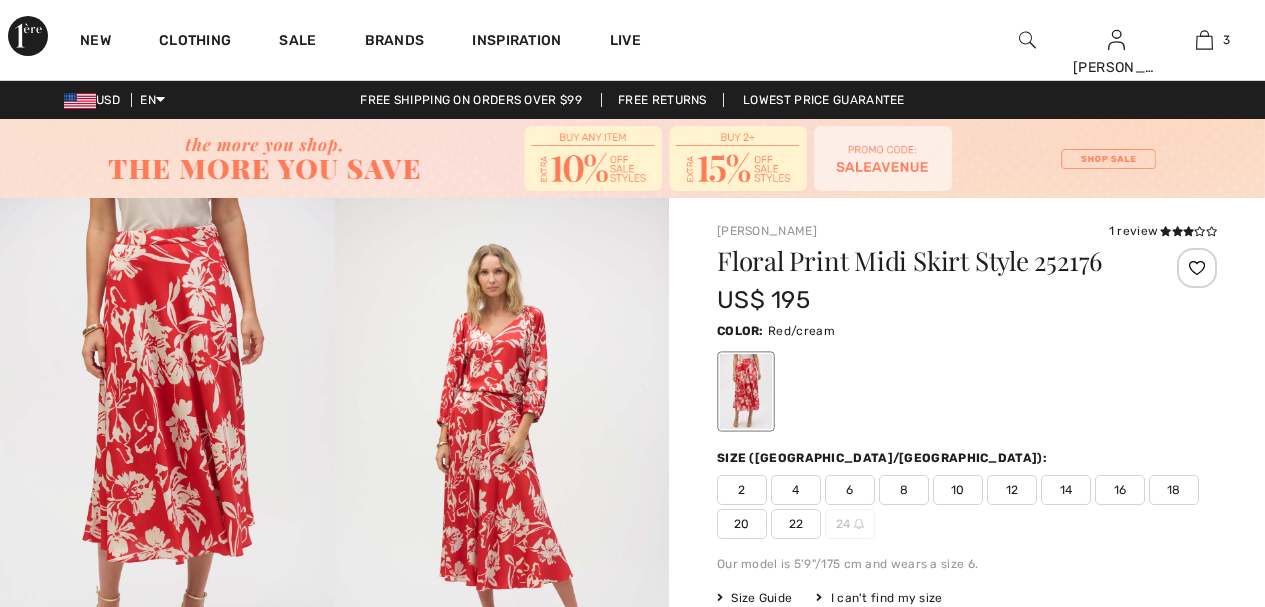 scroll, scrollTop: 0, scrollLeft: 0, axis: both 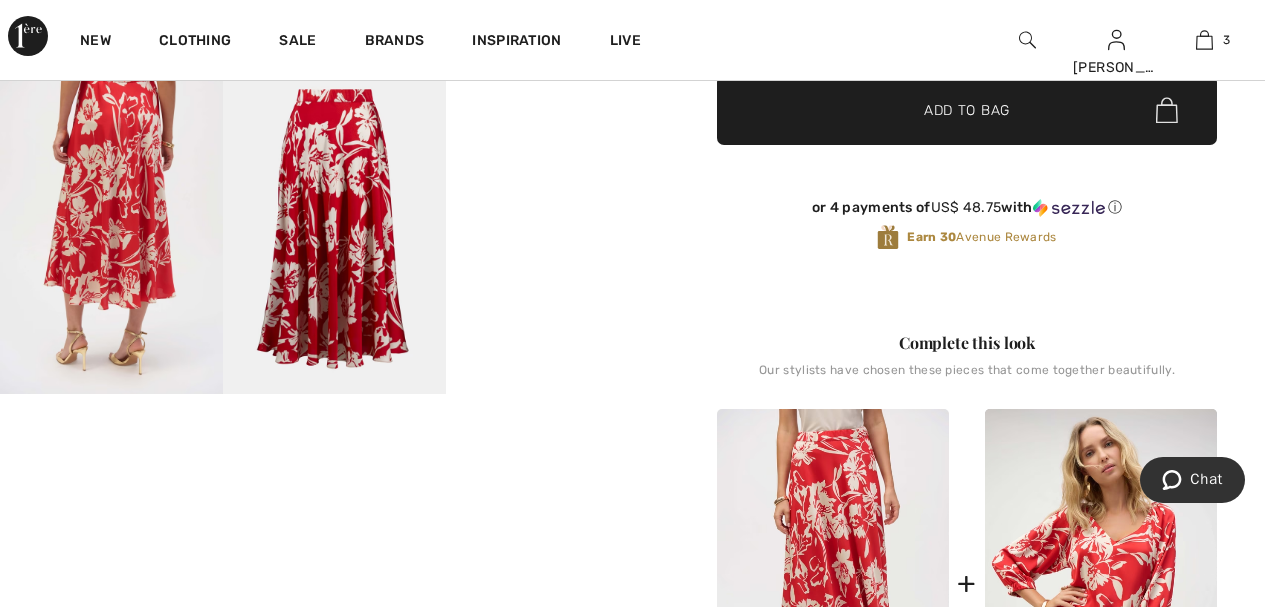 click on "Your browser does not support the video tag." at bounding box center (557, 116) 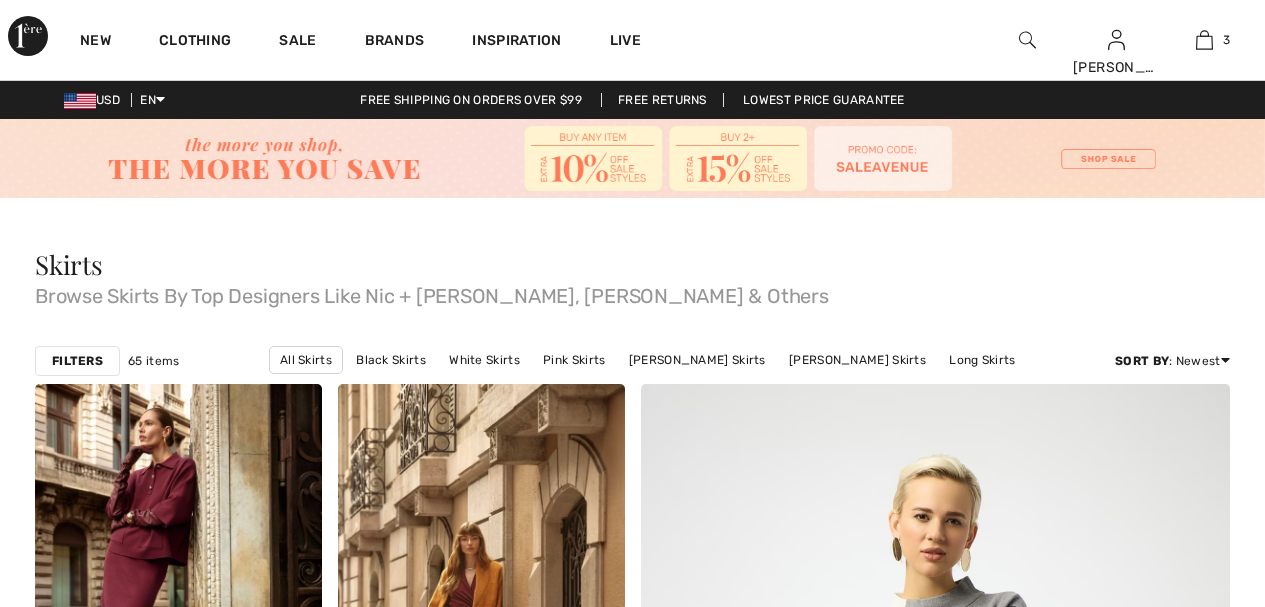 scroll, scrollTop: 2954, scrollLeft: 0, axis: vertical 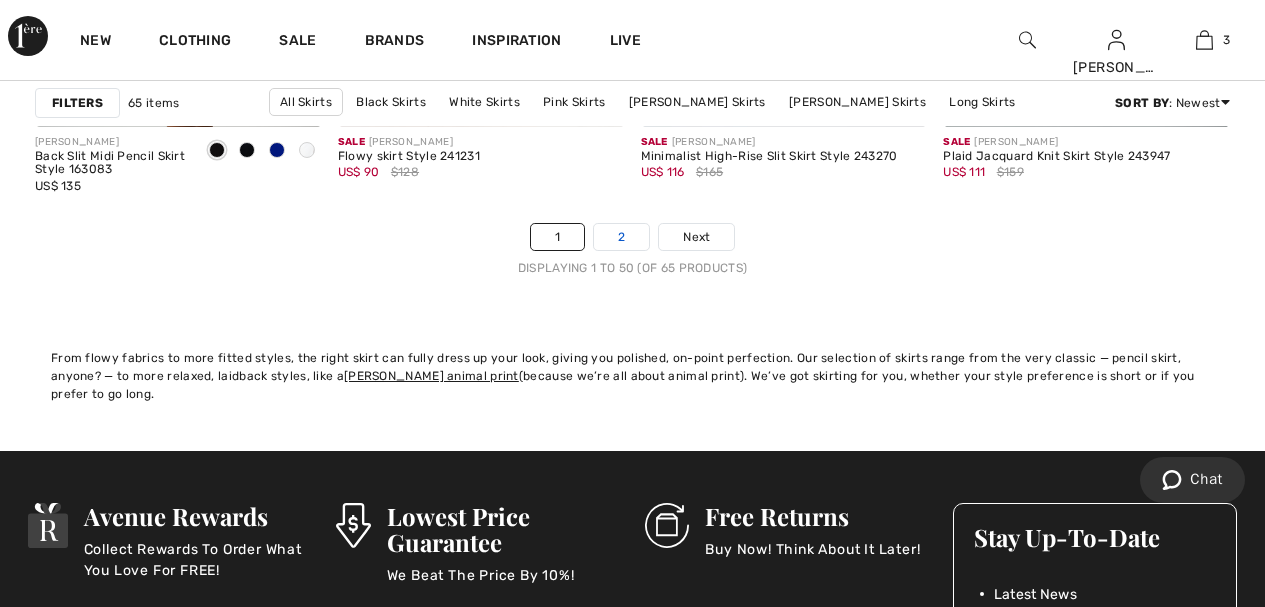 click on "2" at bounding box center (621, 237) 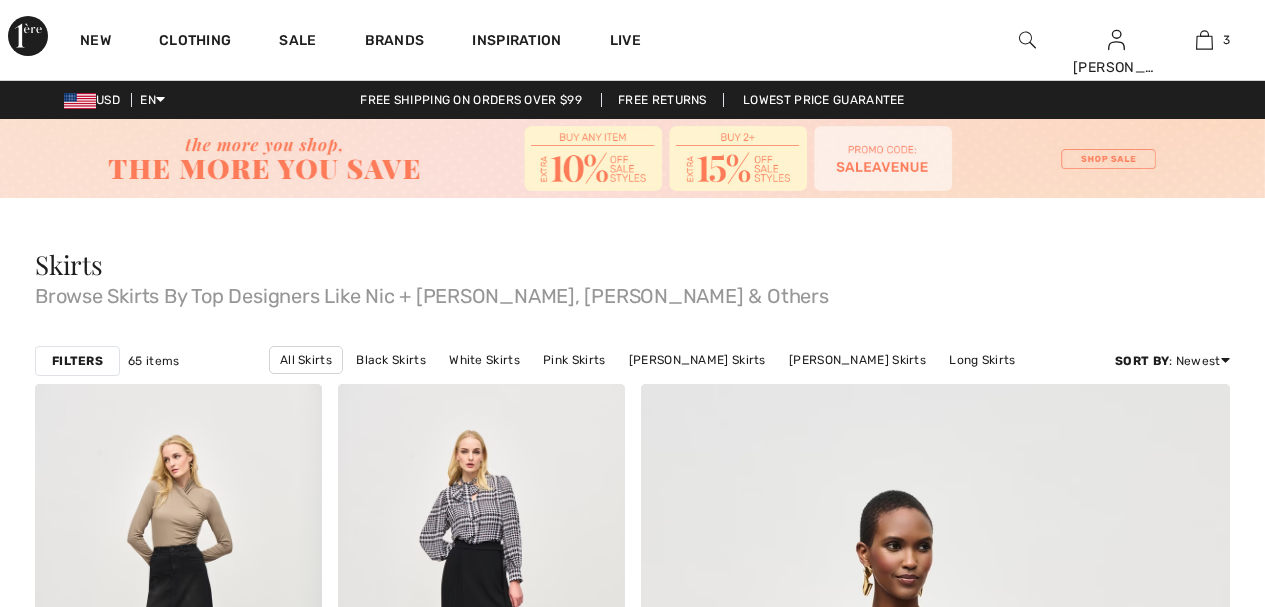 scroll, scrollTop: 0, scrollLeft: 0, axis: both 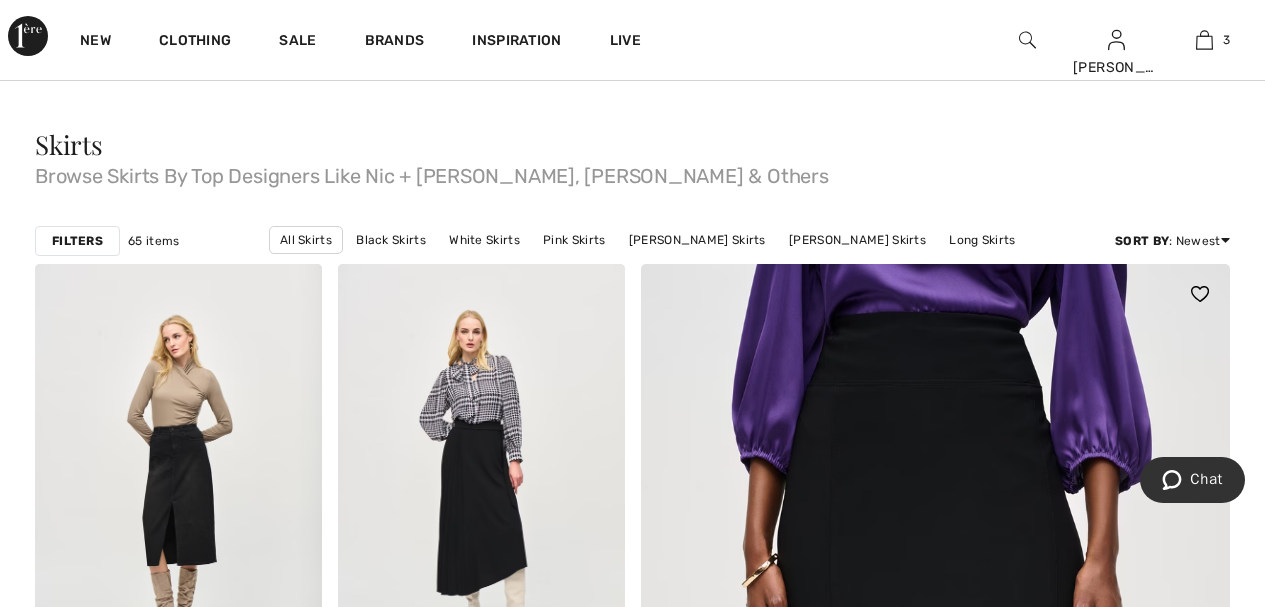 click at bounding box center (935, 794) 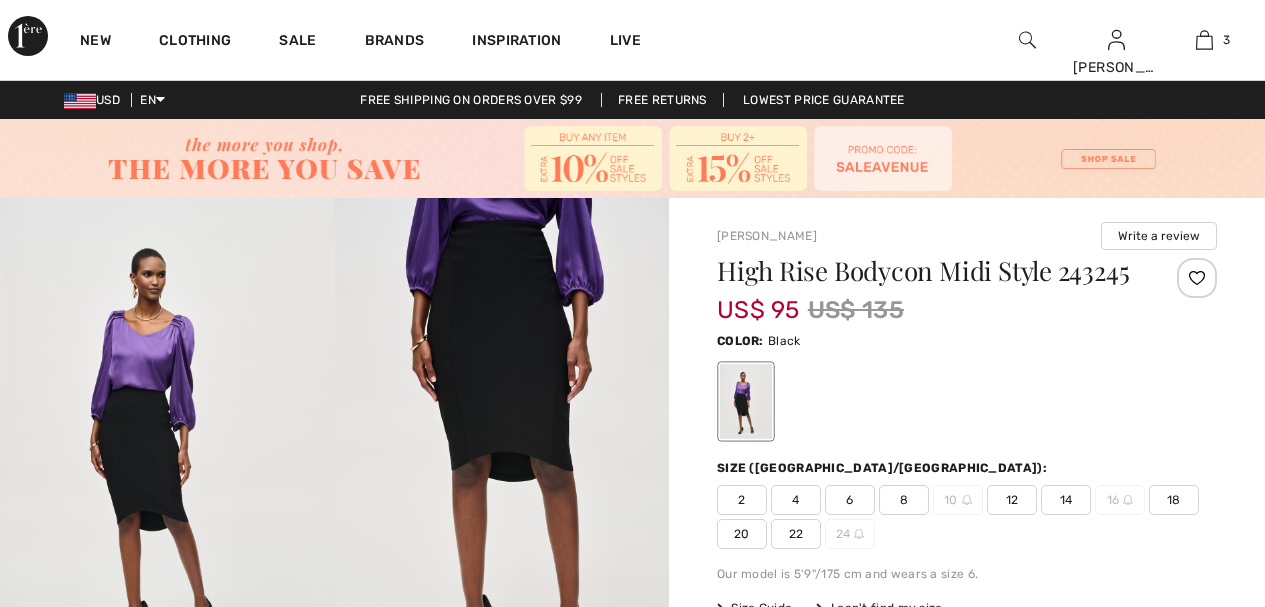 scroll, scrollTop: 0, scrollLeft: 0, axis: both 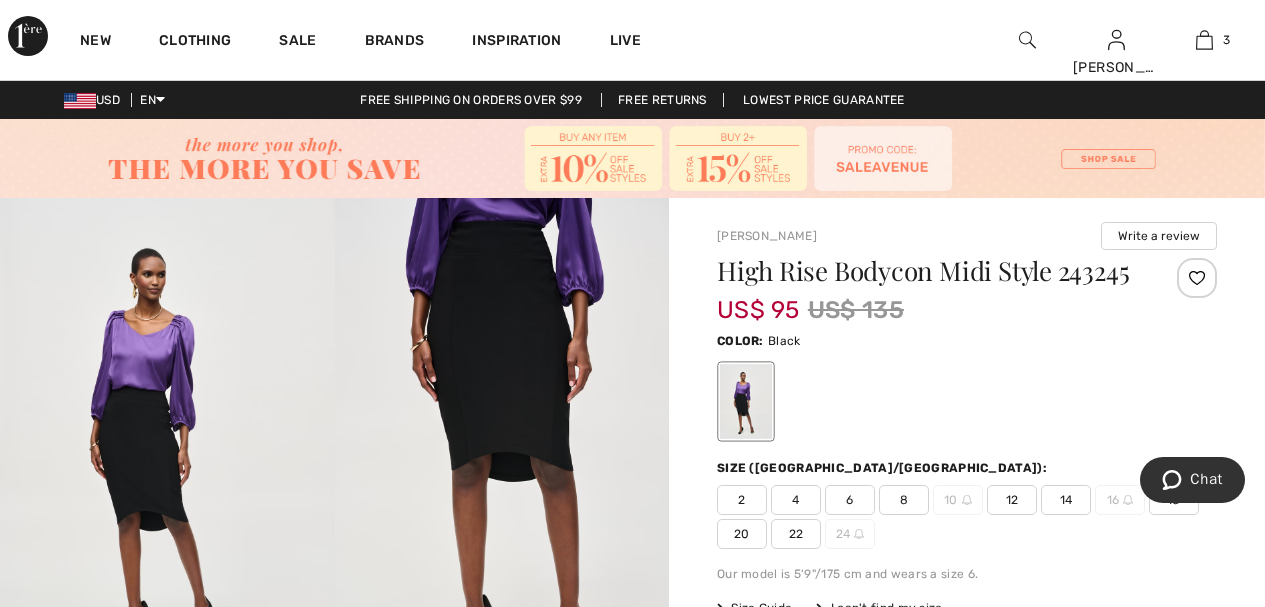click at bounding box center (167, 449) 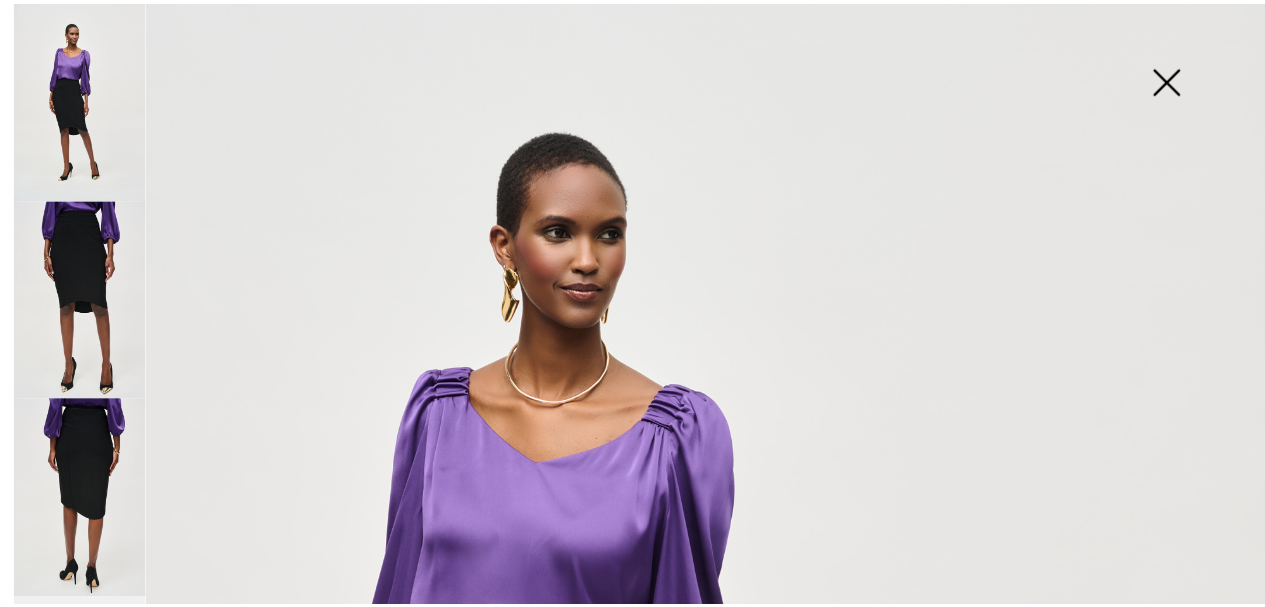 scroll, scrollTop: 56, scrollLeft: 0, axis: vertical 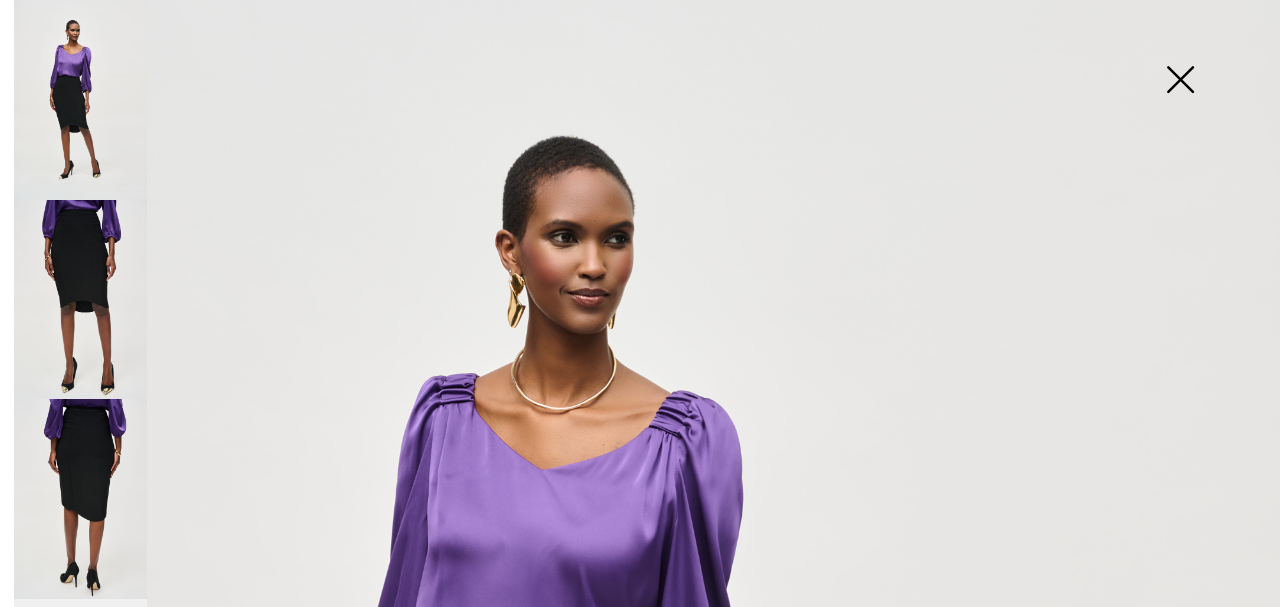 click at bounding box center (1180, 81) 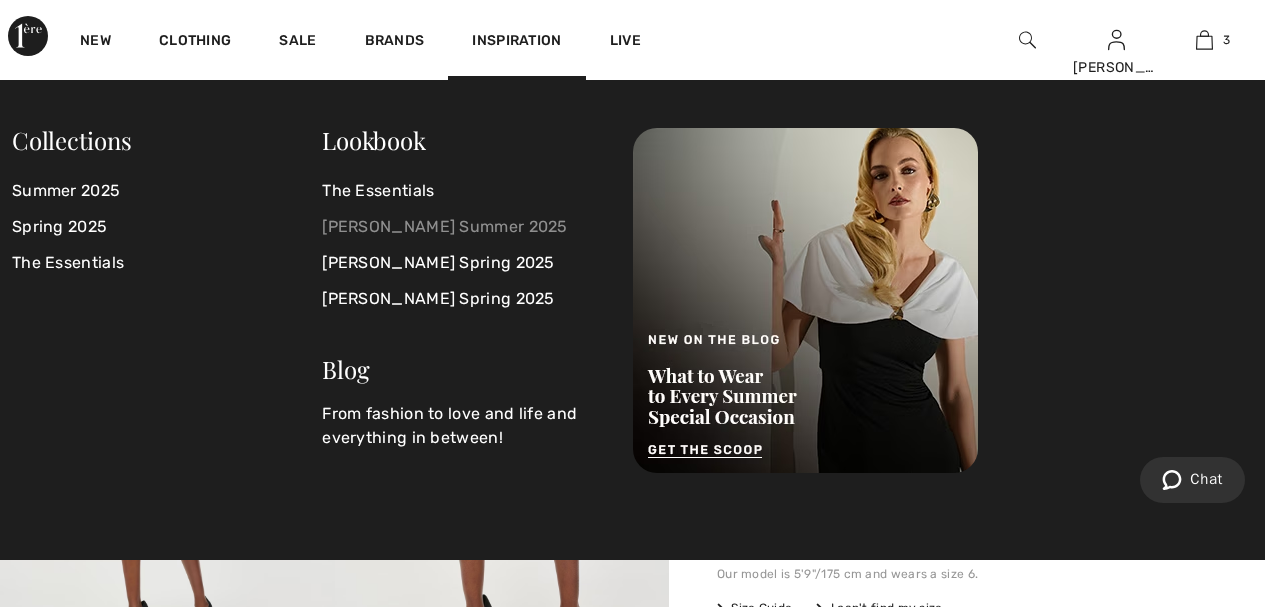 click on "[PERSON_NAME] Summer 2025" at bounding box center (465, 227) 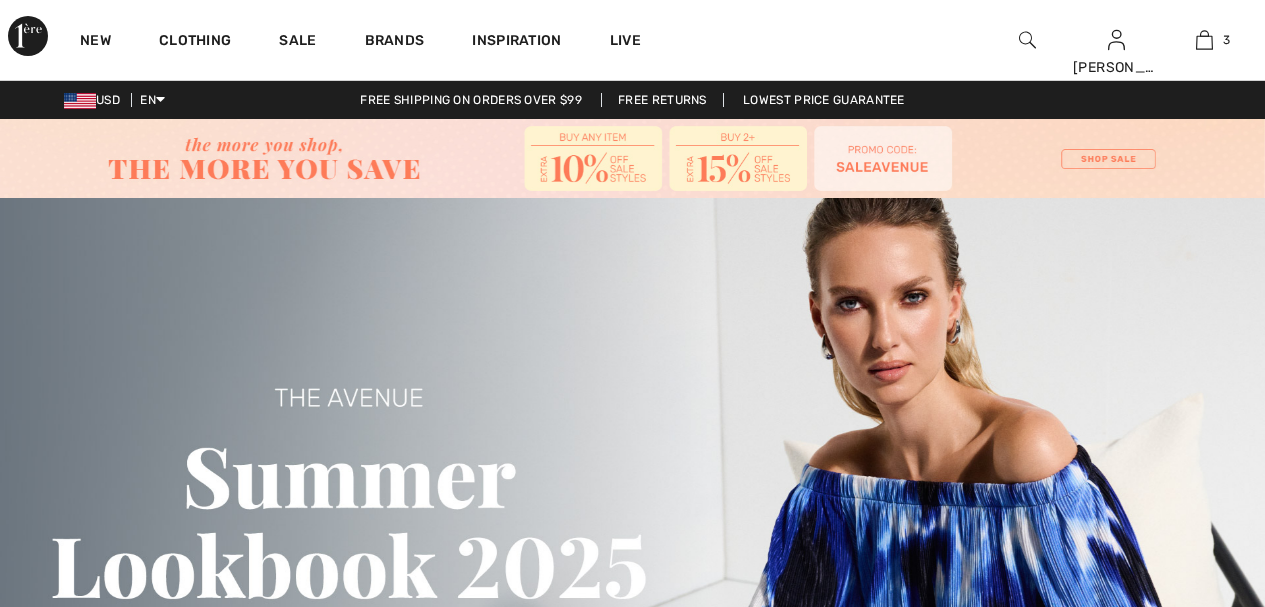 scroll, scrollTop: 0, scrollLeft: 0, axis: both 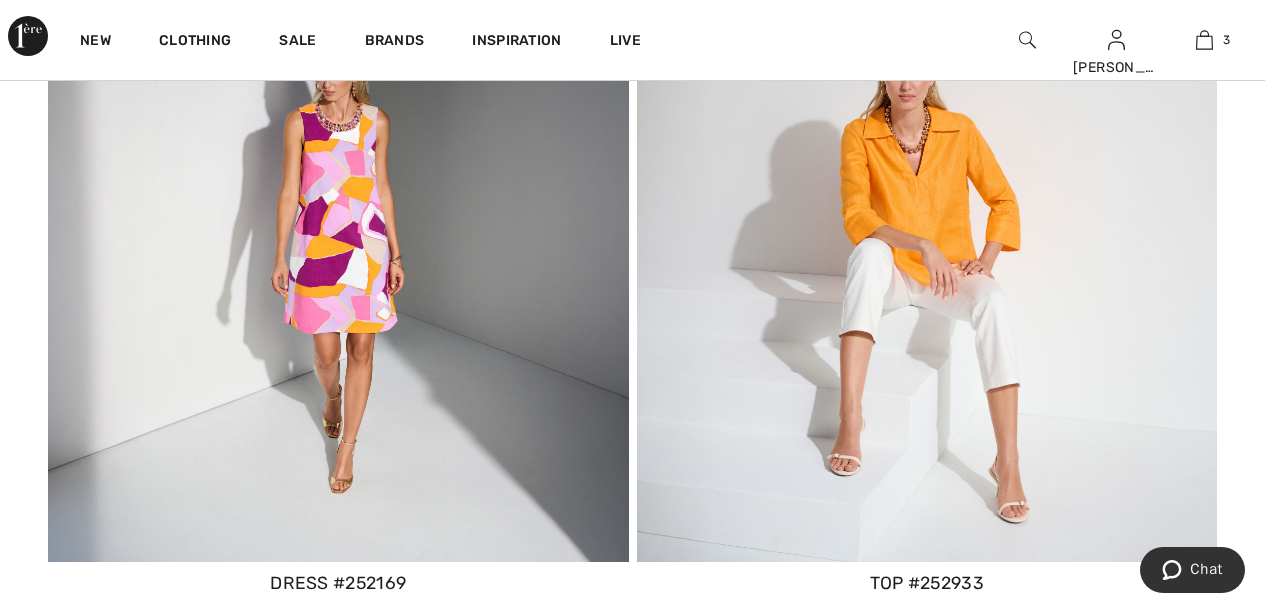 click on "Joseph Ribkoff Summer 2025 Collection DRESS #252169 TOP #252933 JUMPSUIT #252936 TOP #252928 BLAZER #252147 JEANS #252912 BLAZER #252215 top #252222 trousers #252123 top #252227 top #252141 dress #252195 trousers #252142 top #252085 dress #252183 TOP #252902 TOP #252218 TROUSERS #252192 JUMPSUIT #252083 TOP #252930 DRESS #252179 PANTS #252178 TOP #252212" at bounding box center [632, 3982] 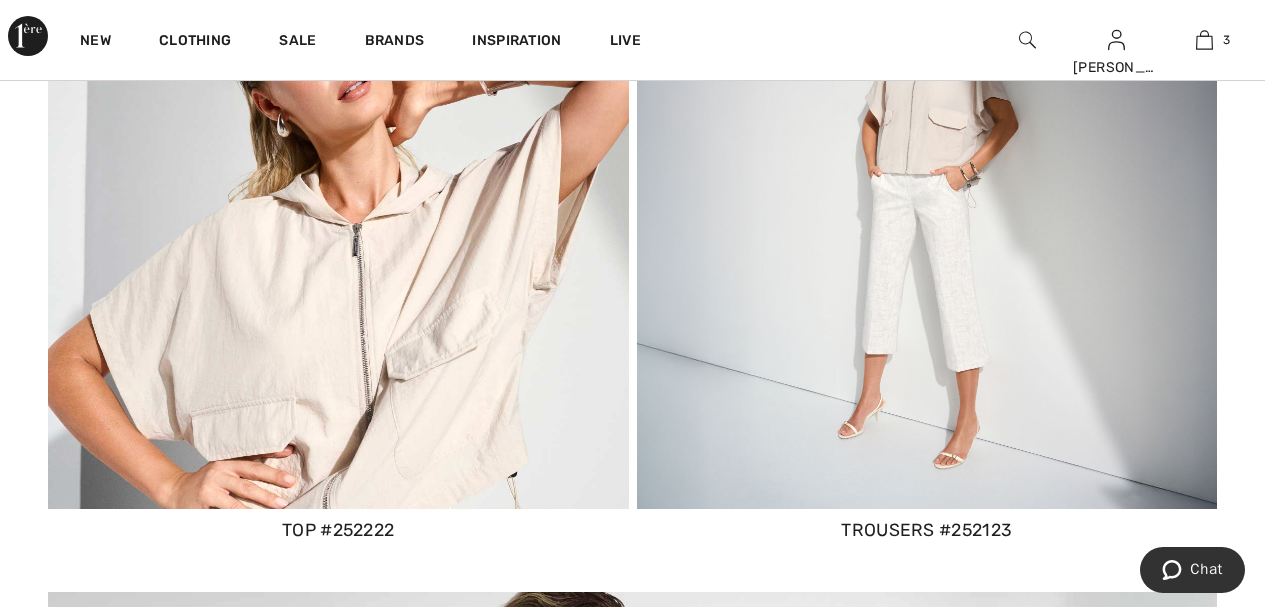 scroll, scrollTop: 3960, scrollLeft: 0, axis: vertical 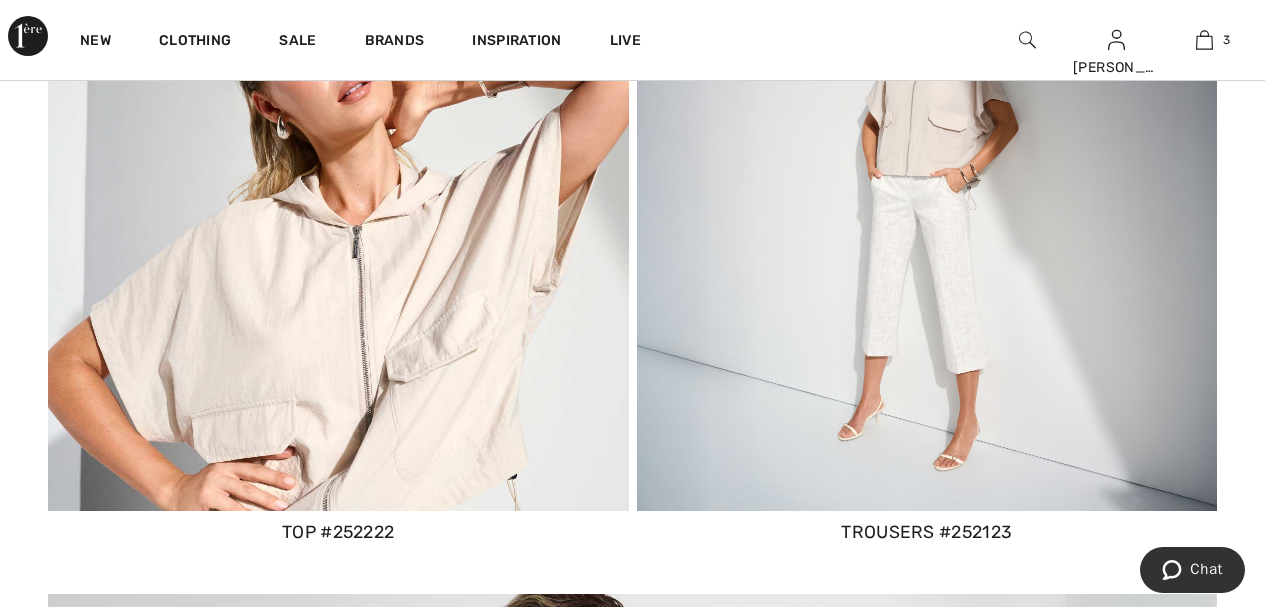 click at bounding box center [927, 221] 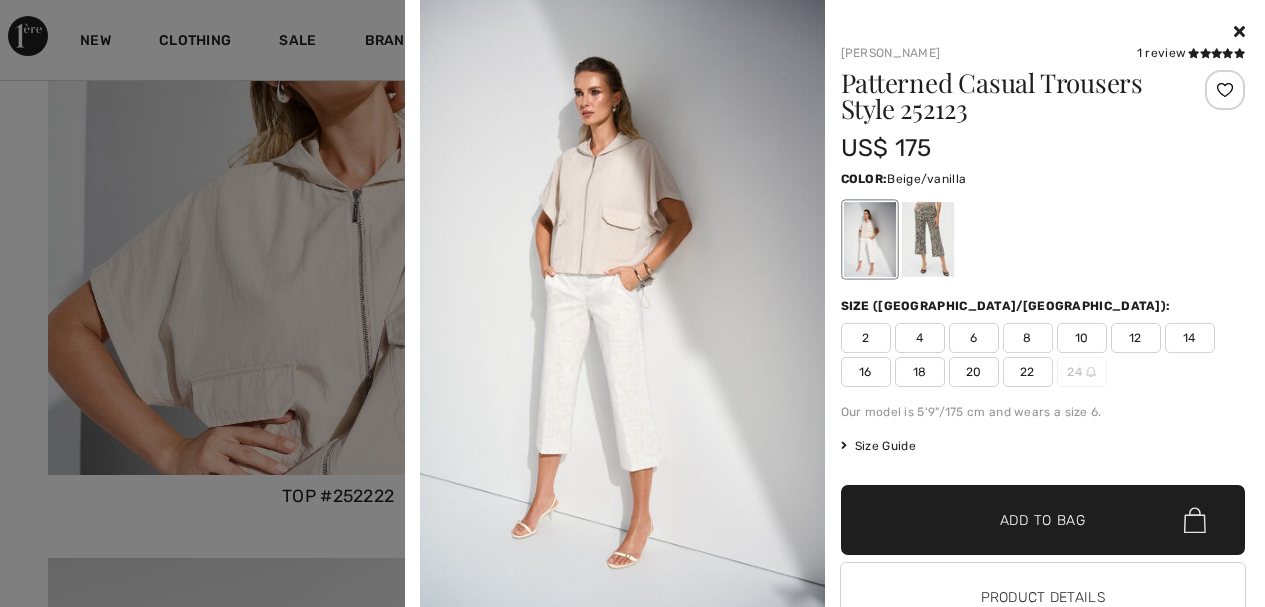 scroll, scrollTop: 4000, scrollLeft: 0, axis: vertical 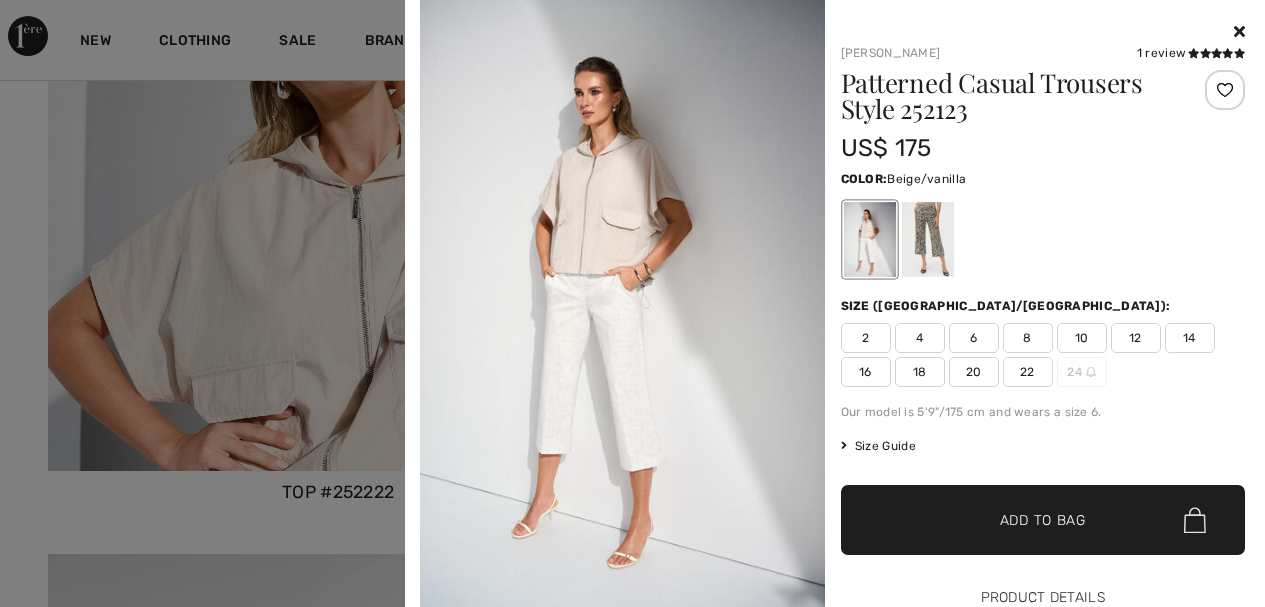 click on "Product Details" at bounding box center (1043, 598) 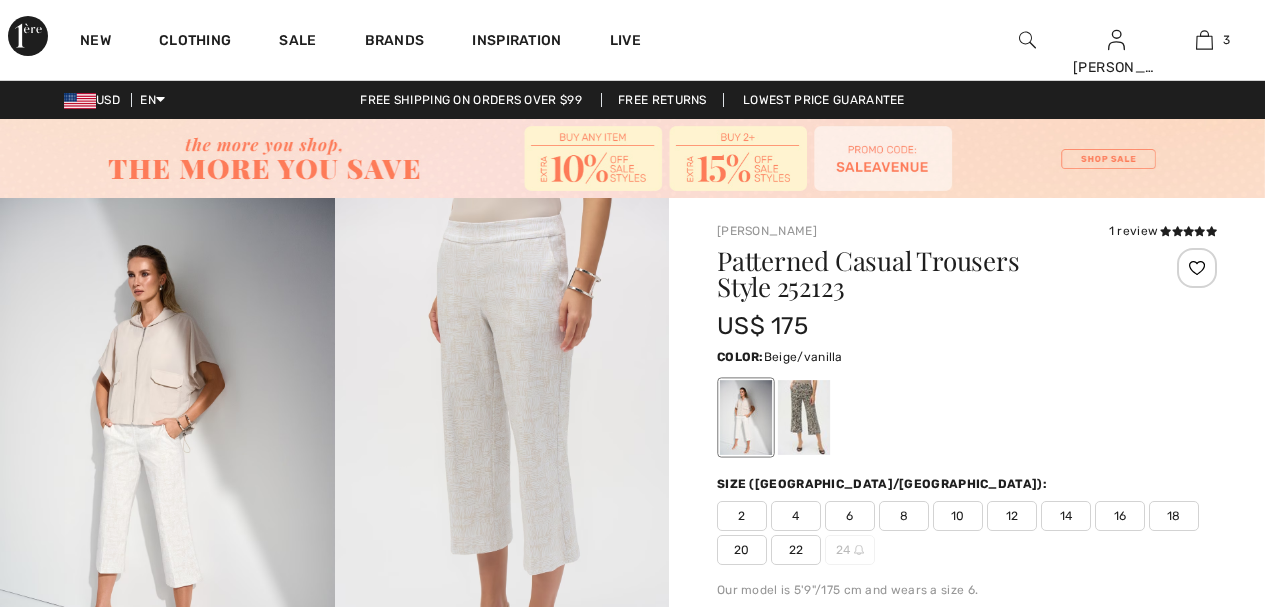 scroll, scrollTop: 0, scrollLeft: 0, axis: both 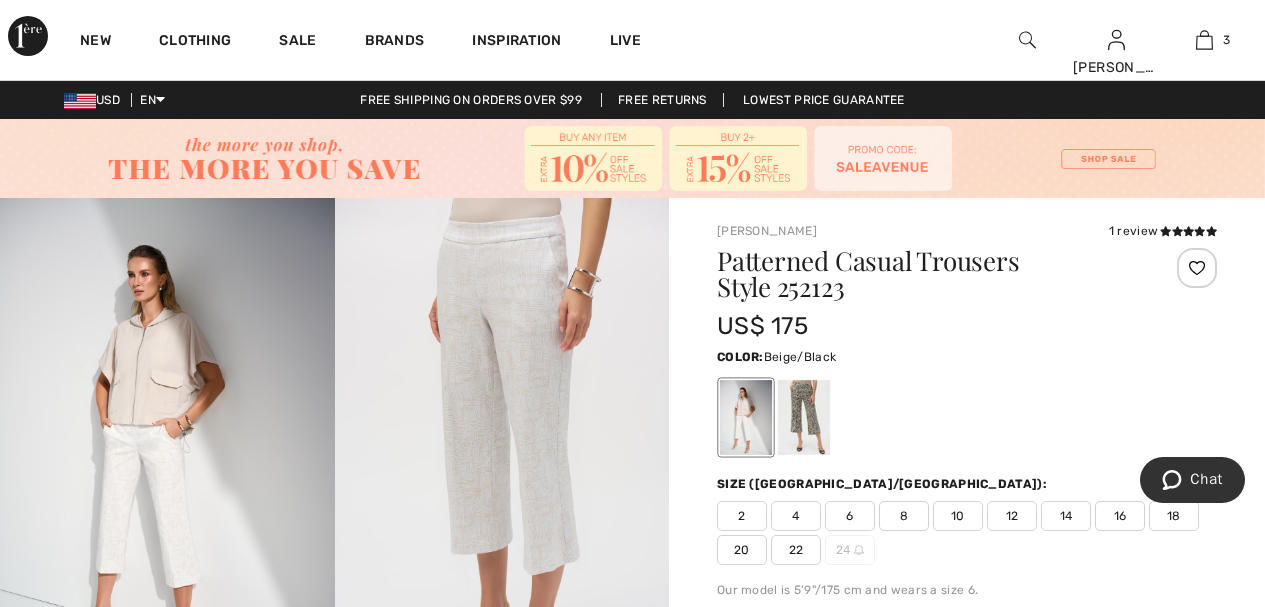 click at bounding box center (804, 417) 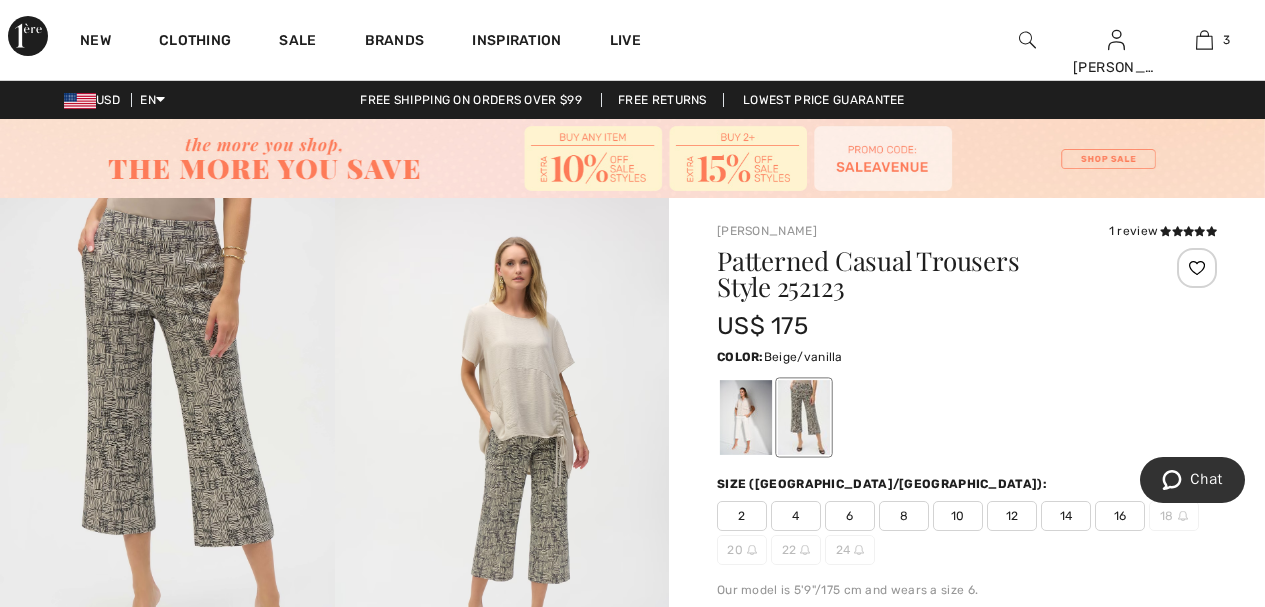click at bounding box center [746, 417] 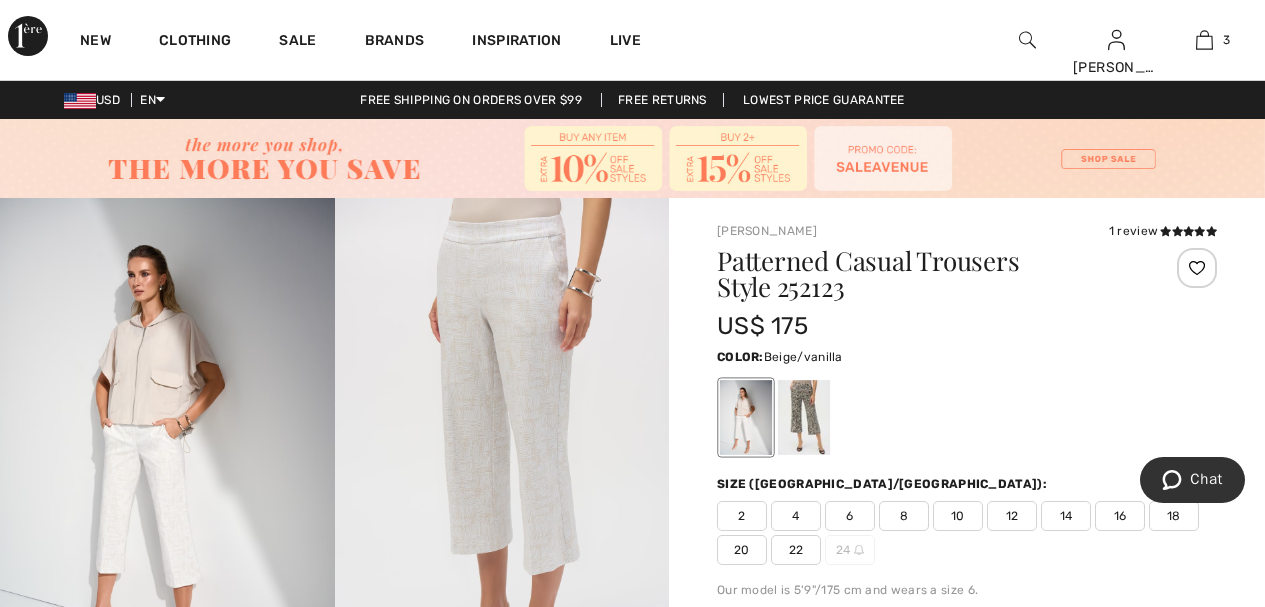 click on "Color:  Beige/vanilla" at bounding box center (967, 401) 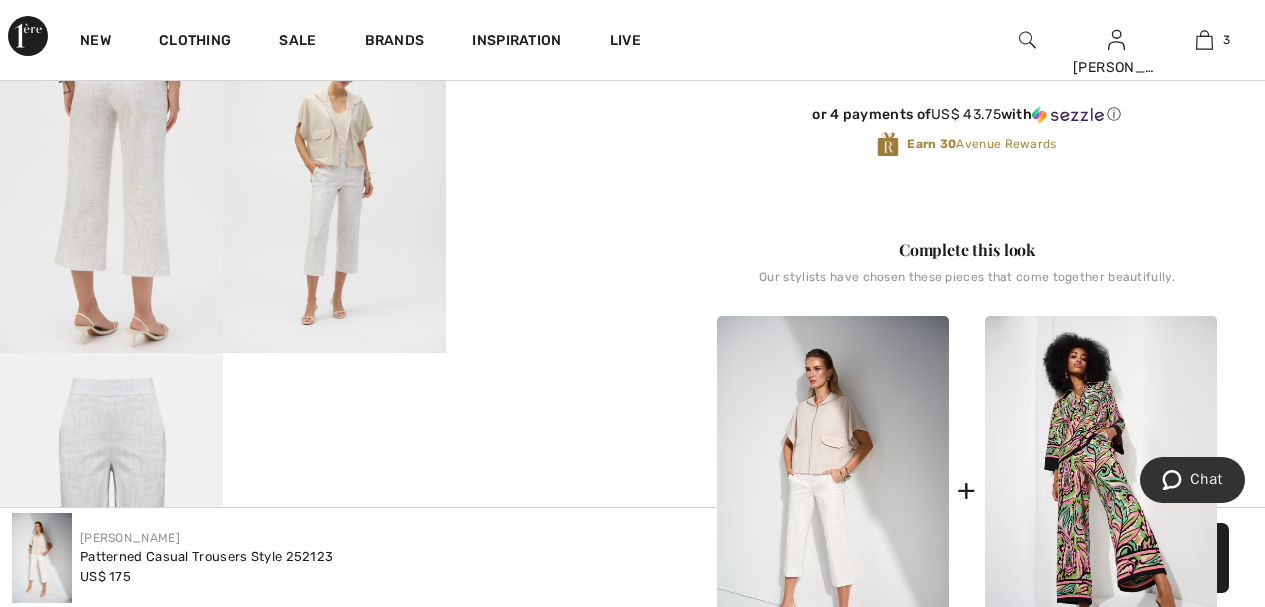 scroll, scrollTop: 680, scrollLeft: 0, axis: vertical 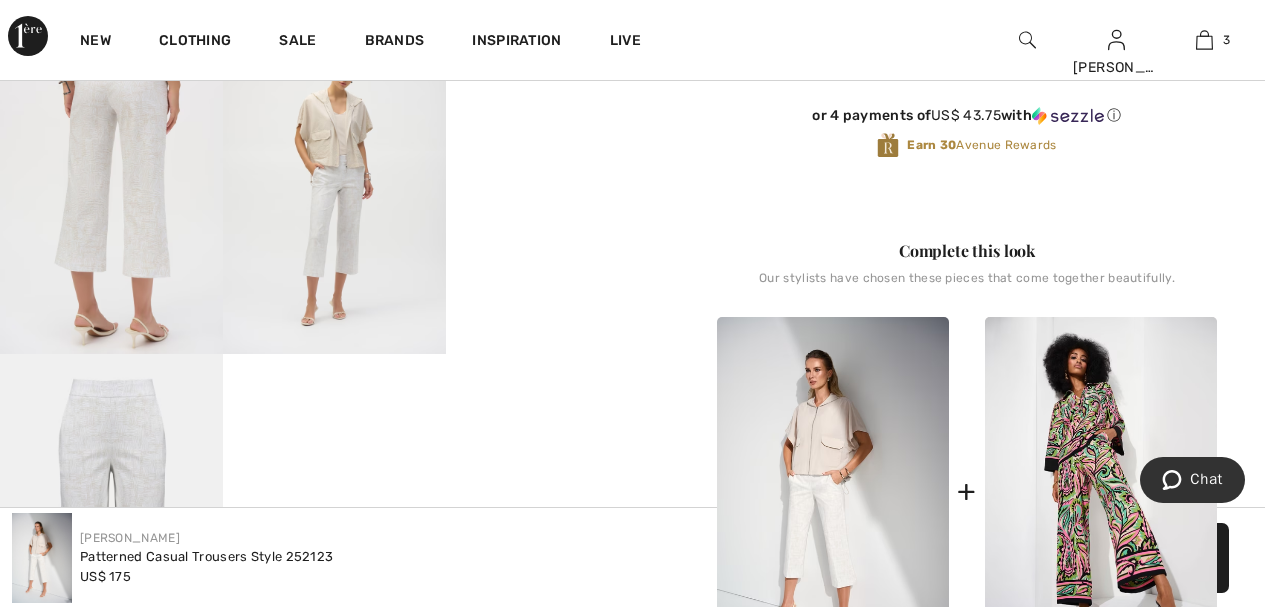 click on "Your browser does not support the video tag." at bounding box center (557, 76) 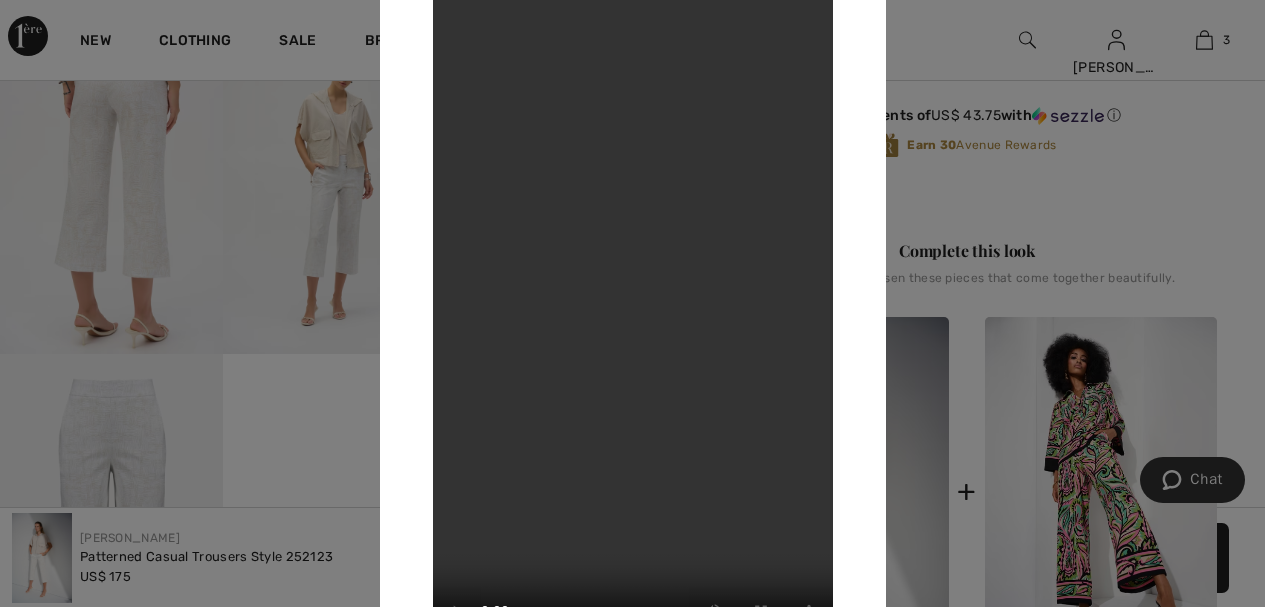 click at bounding box center [632, 303] 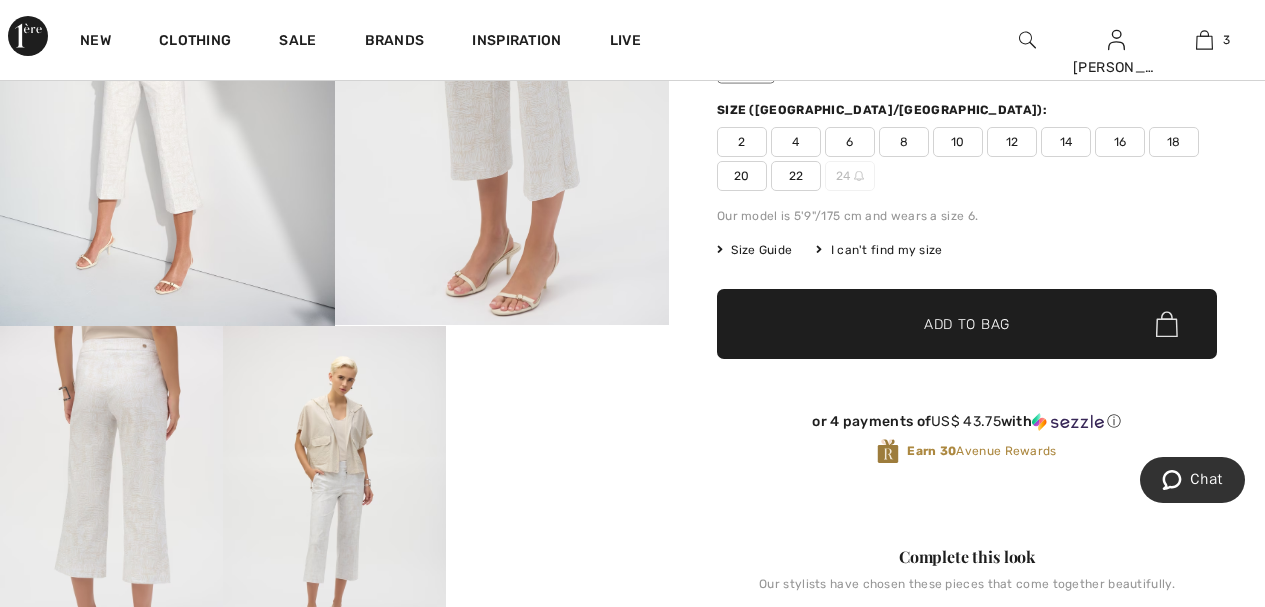 scroll, scrollTop: 360, scrollLeft: 0, axis: vertical 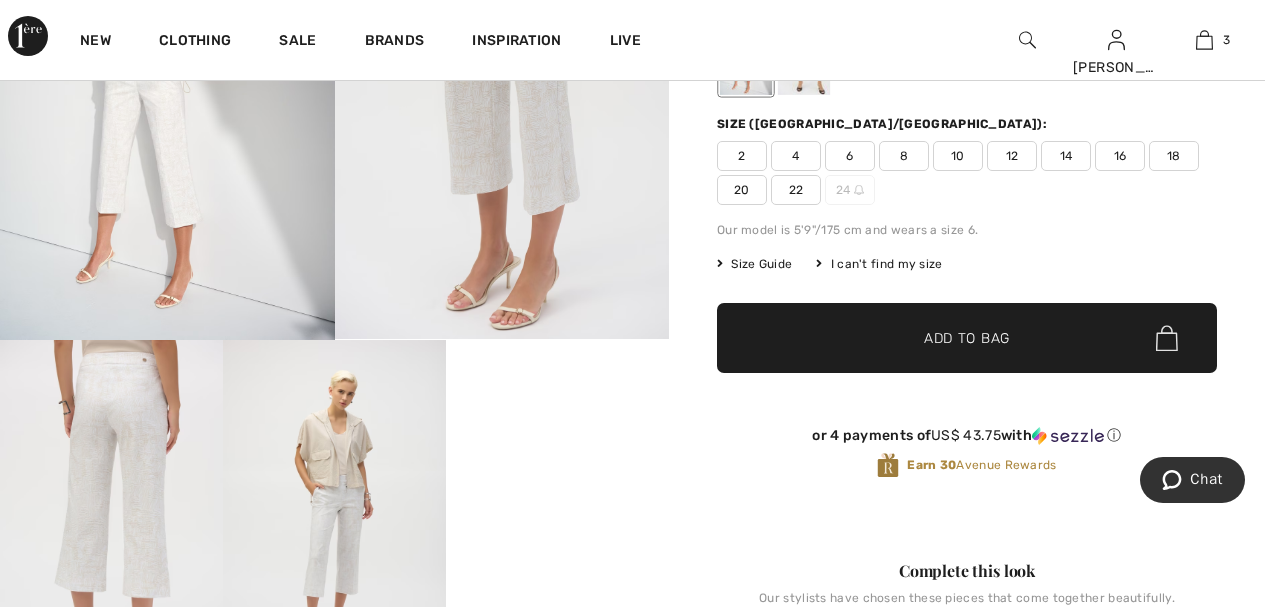 click on "10" at bounding box center [958, 156] 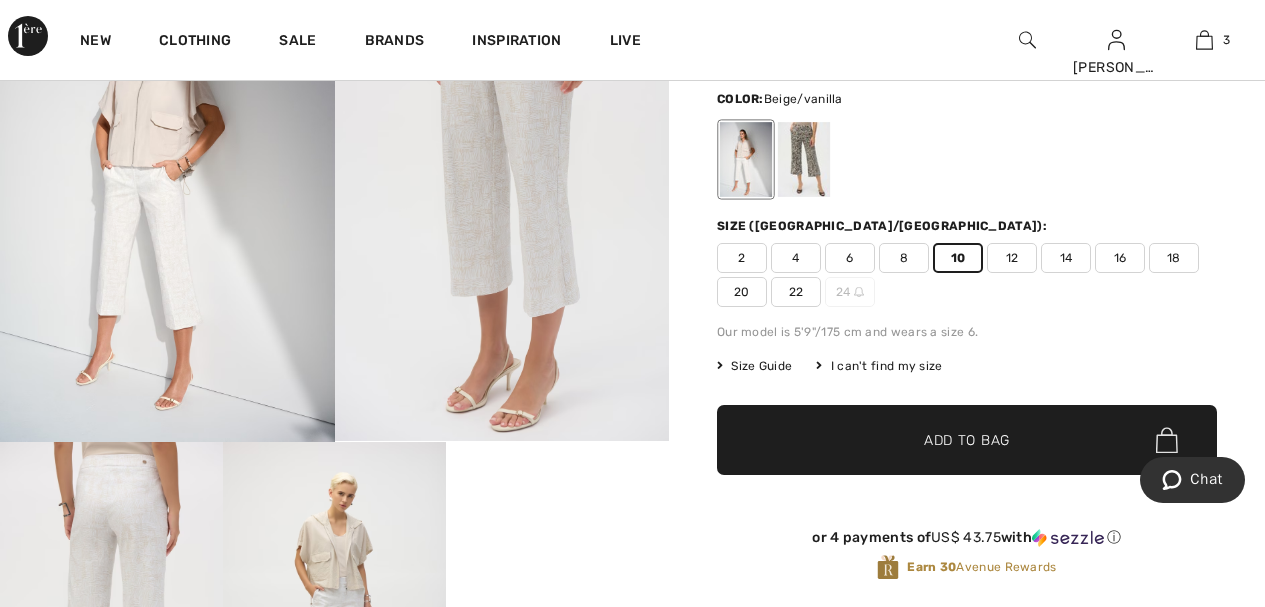 scroll, scrollTop: 280, scrollLeft: 0, axis: vertical 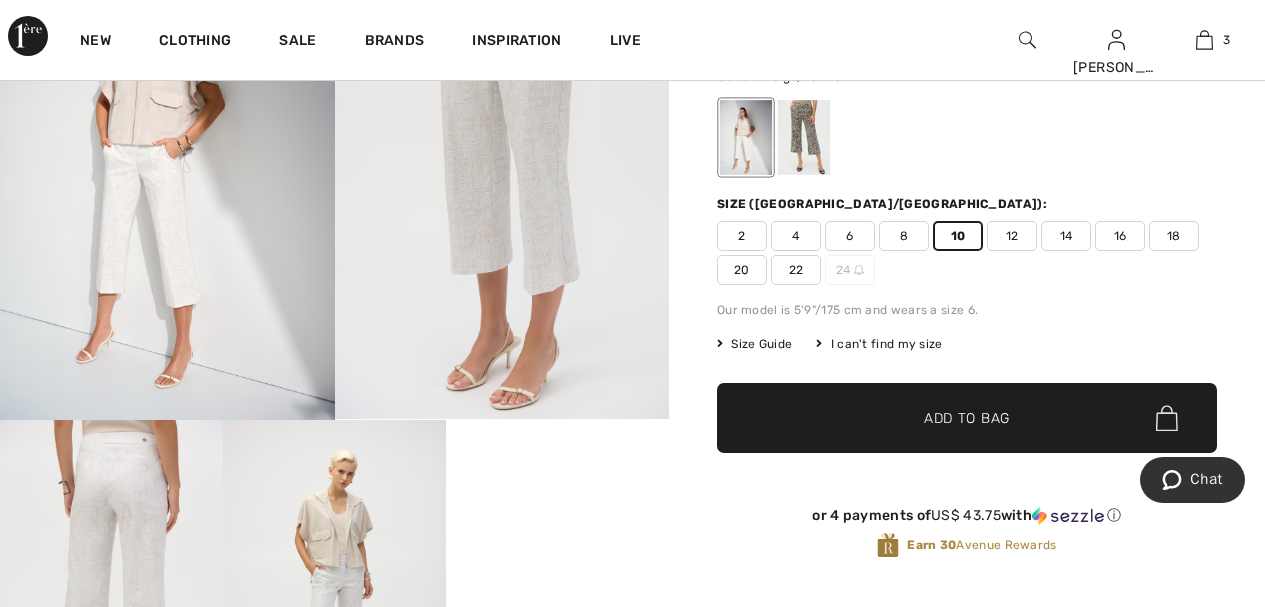 click on "✔ Added to Bag" at bounding box center [937, 418] 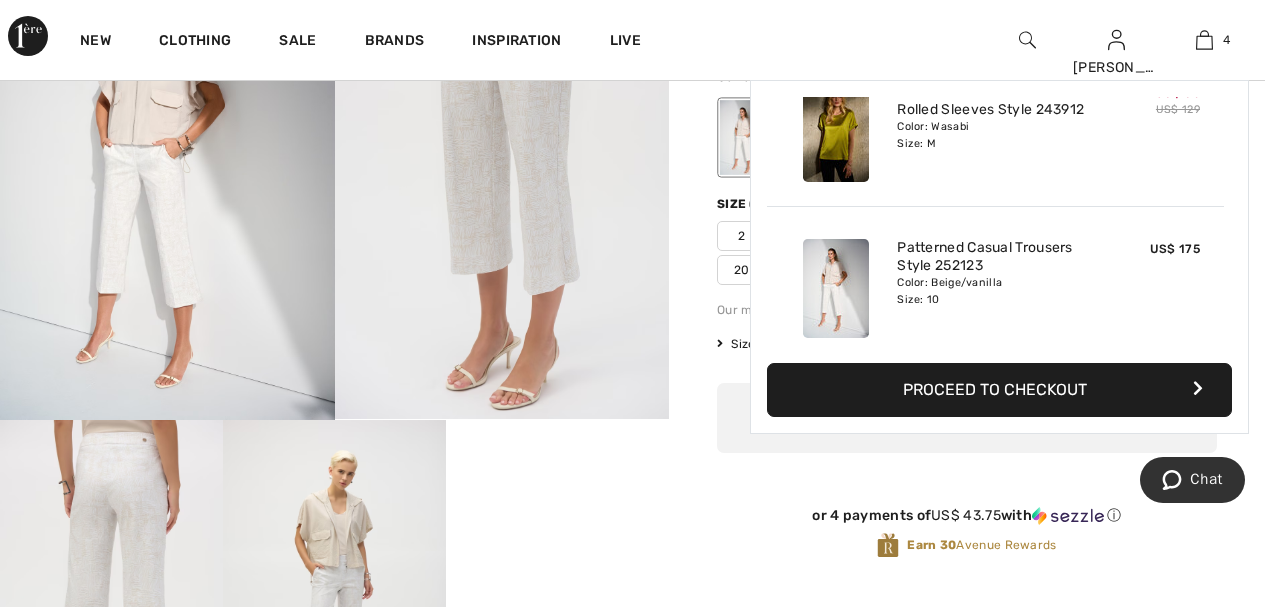 scroll, scrollTop: 374, scrollLeft: 0, axis: vertical 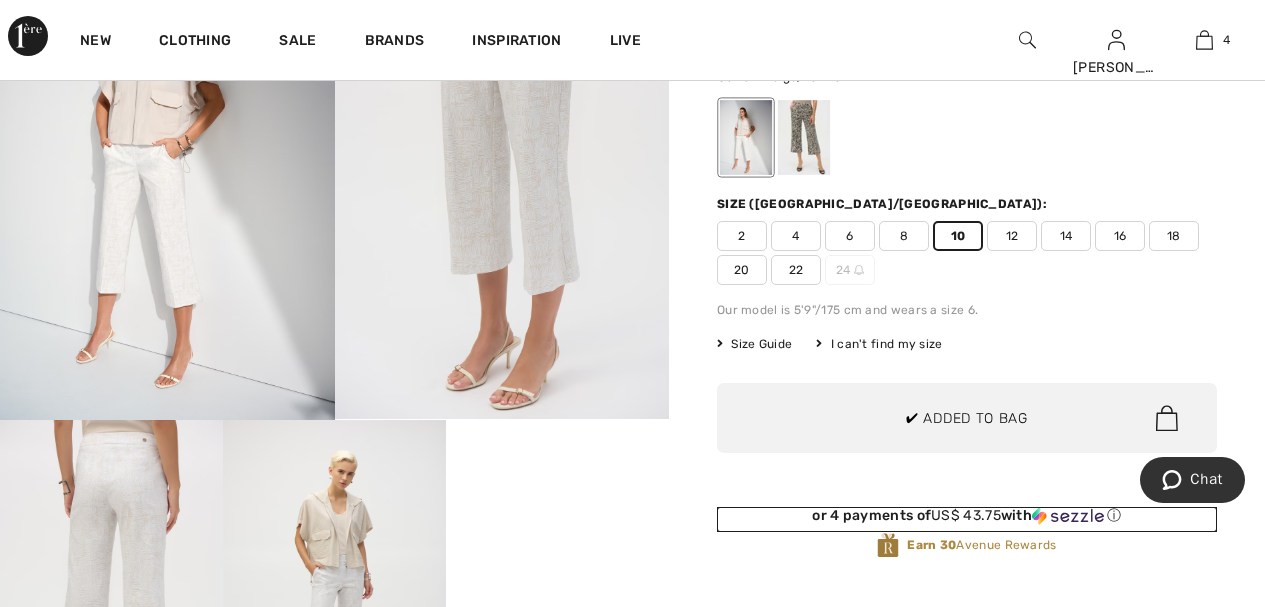 click on "or 4 payments of  US$ 43.75  with    ⓘ" at bounding box center (967, 516) 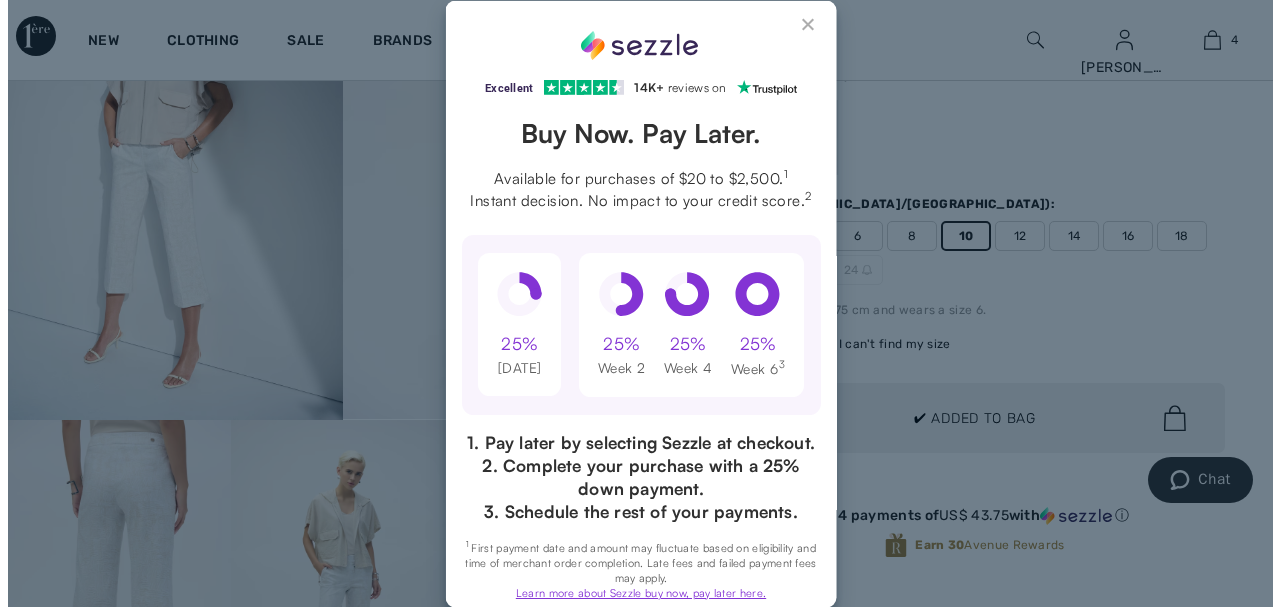 scroll, scrollTop: 0, scrollLeft: 0, axis: both 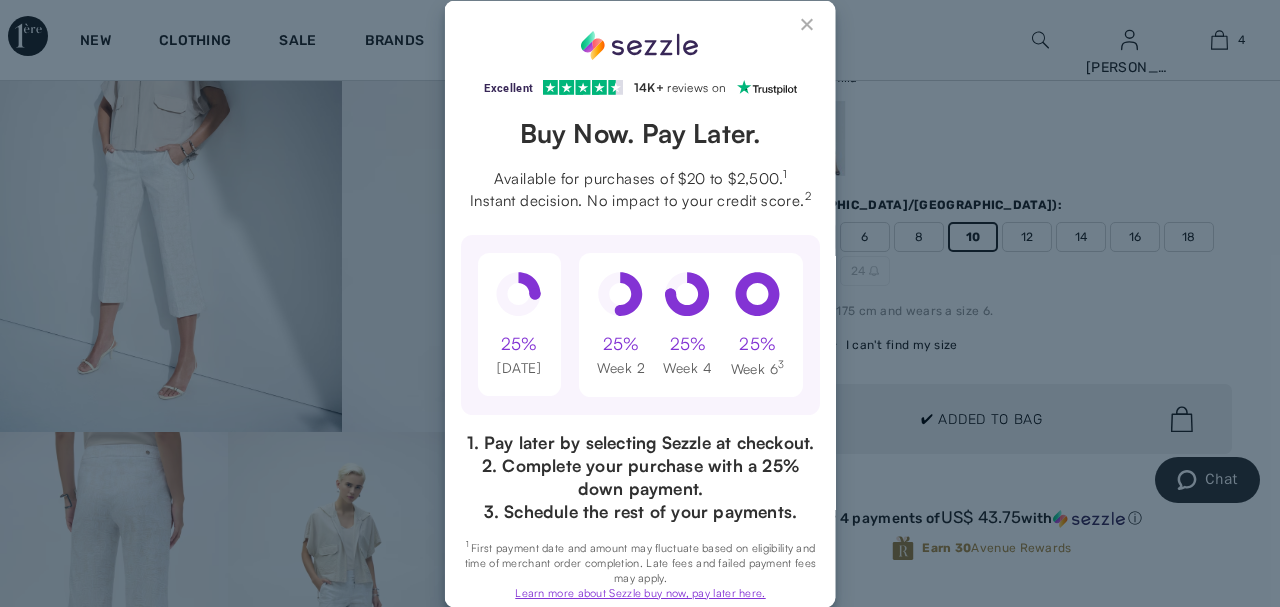 type 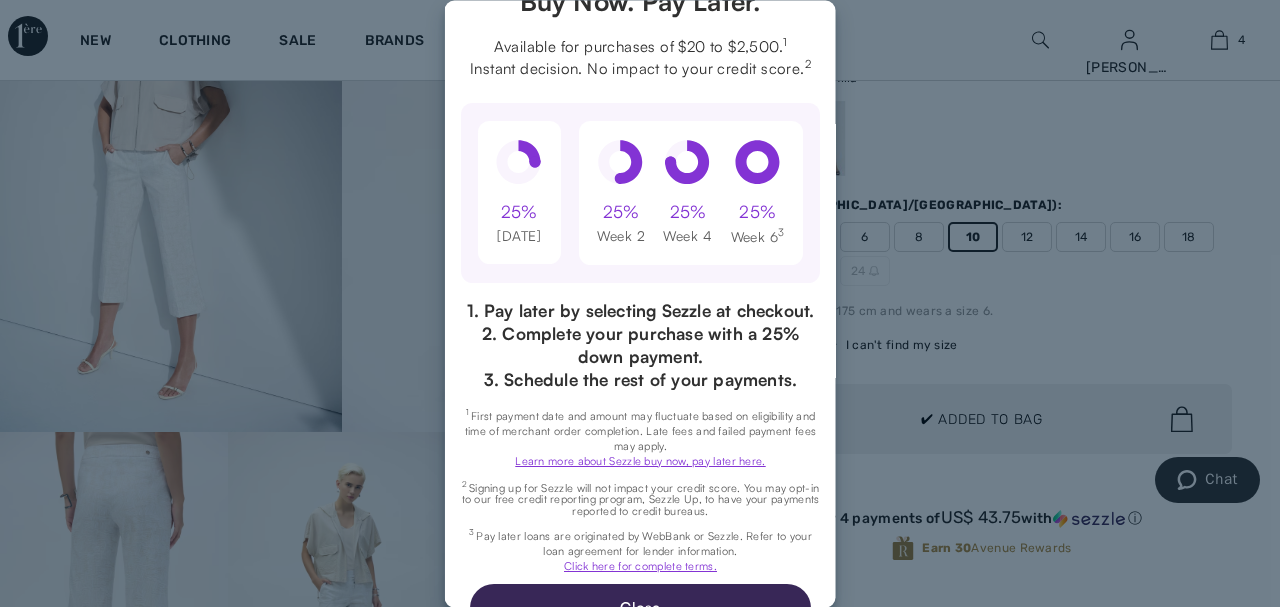 scroll, scrollTop: 160, scrollLeft: 0, axis: vertical 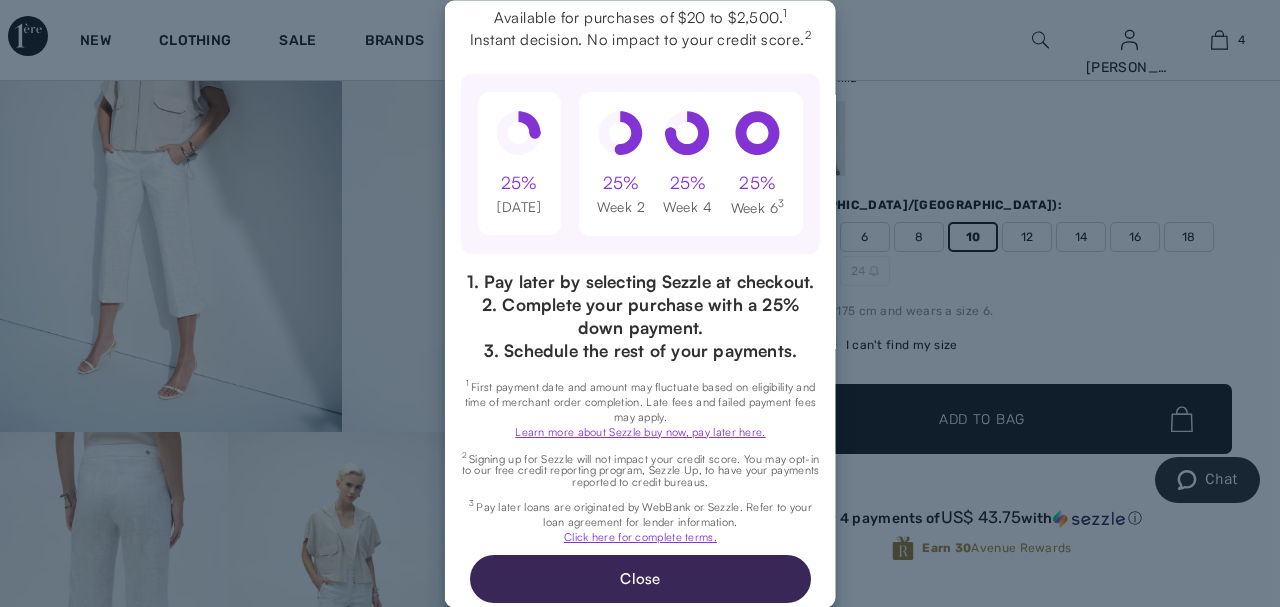 click on "Excellent
4.3 out of 5 star rating on Trustpilot
1" at bounding box center [640, 303] 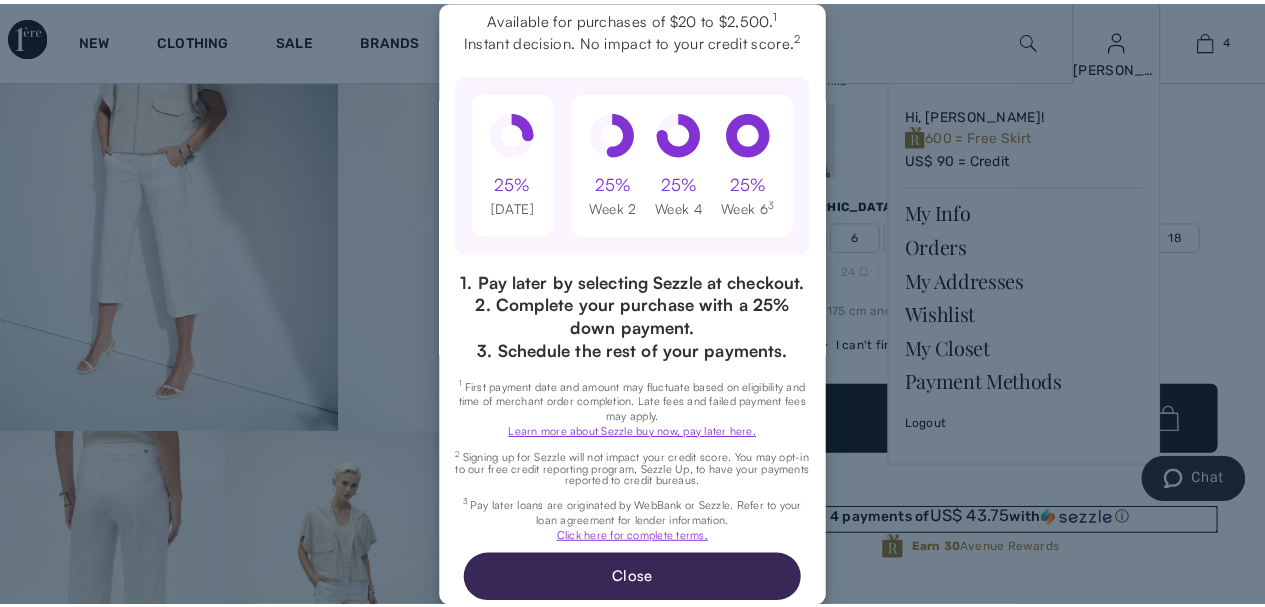 scroll, scrollTop: 25, scrollLeft: 0, axis: vertical 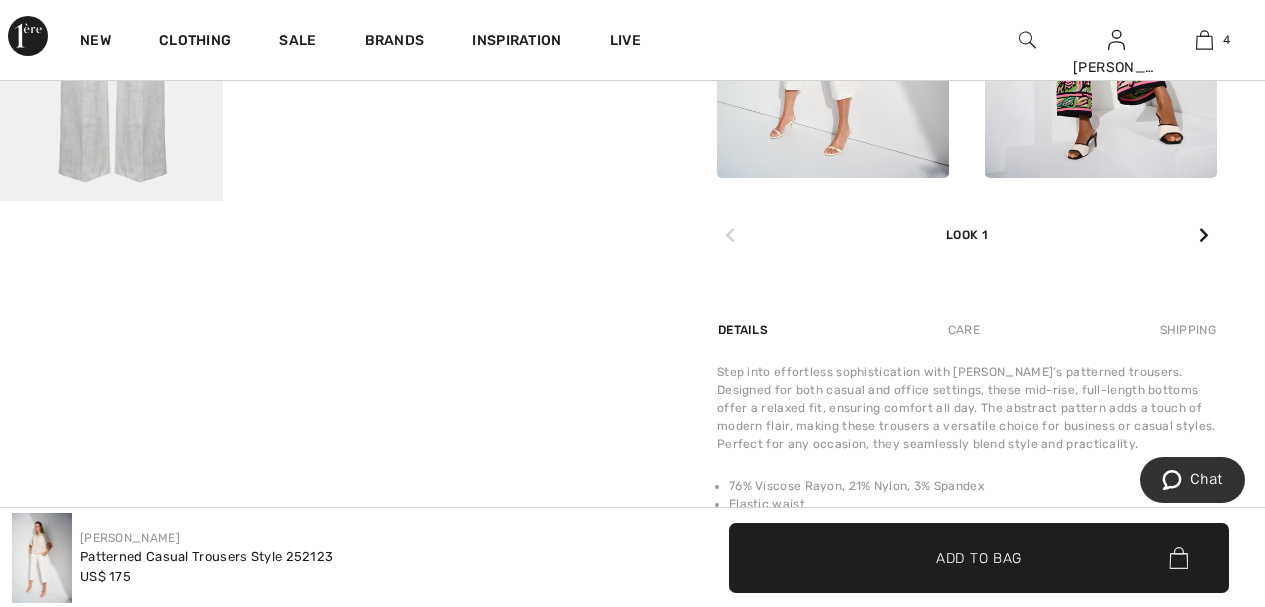 click at bounding box center (1204, 235) 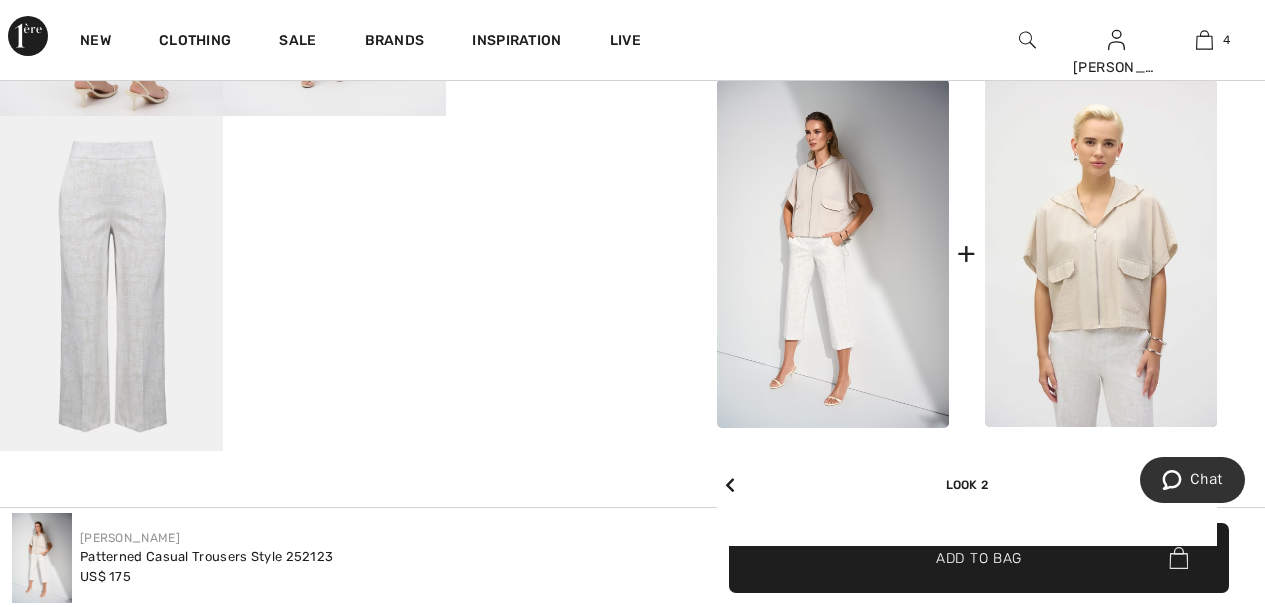 scroll, scrollTop: 888, scrollLeft: 0, axis: vertical 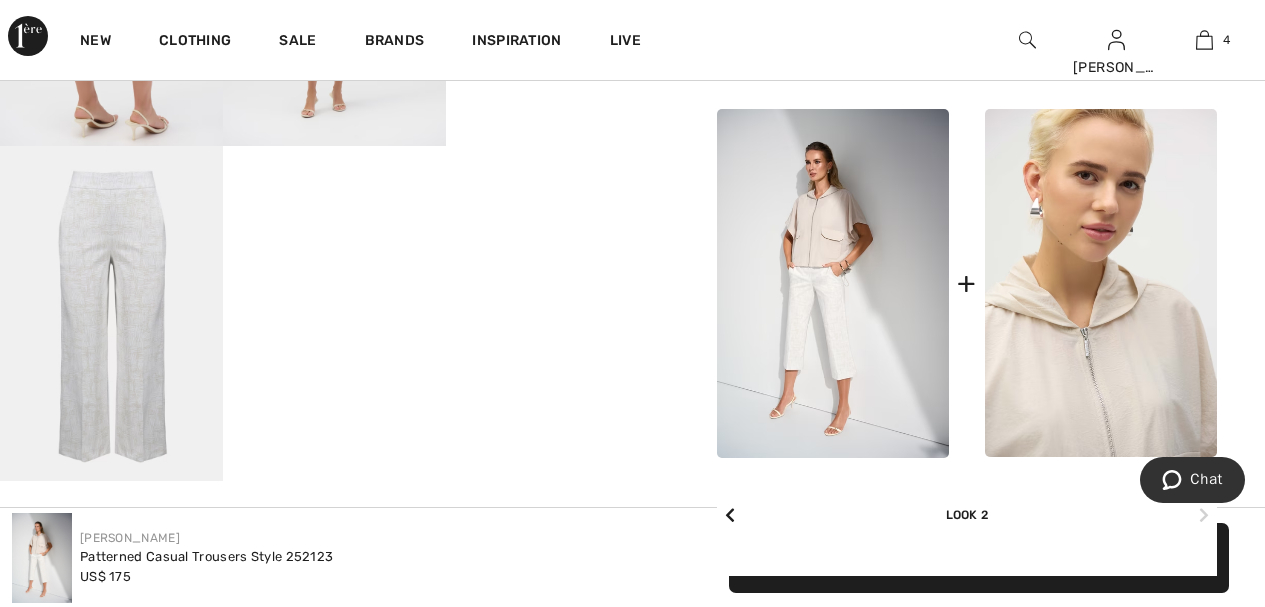 click at bounding box center [1101, 283] 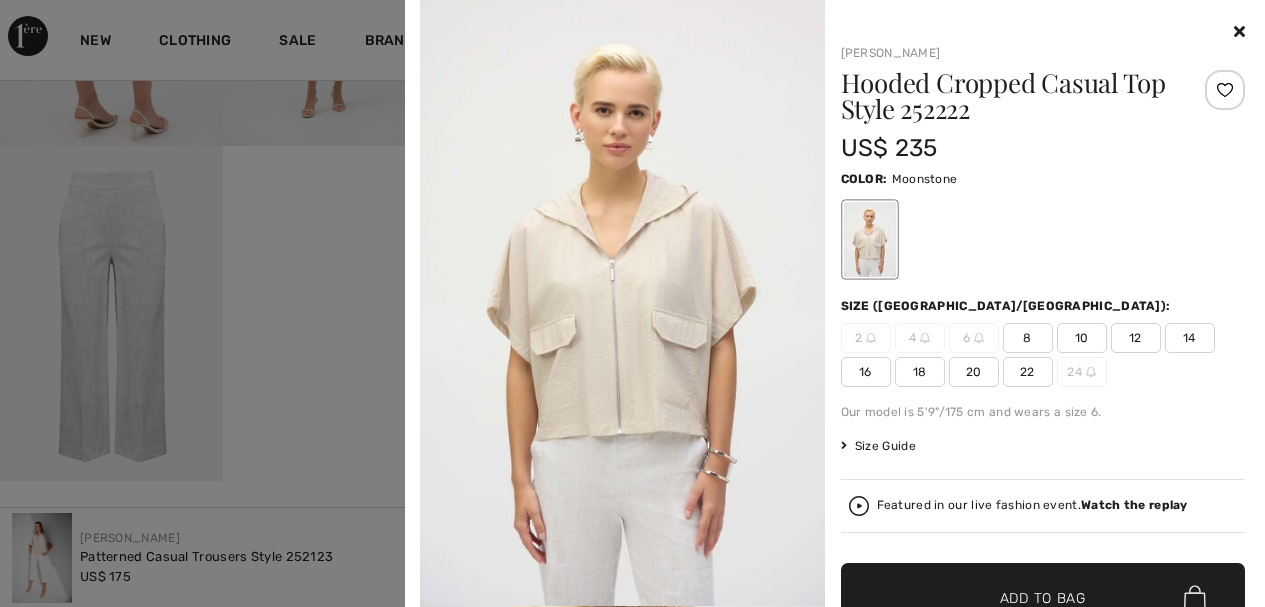 click at bounding box center [632, 303] 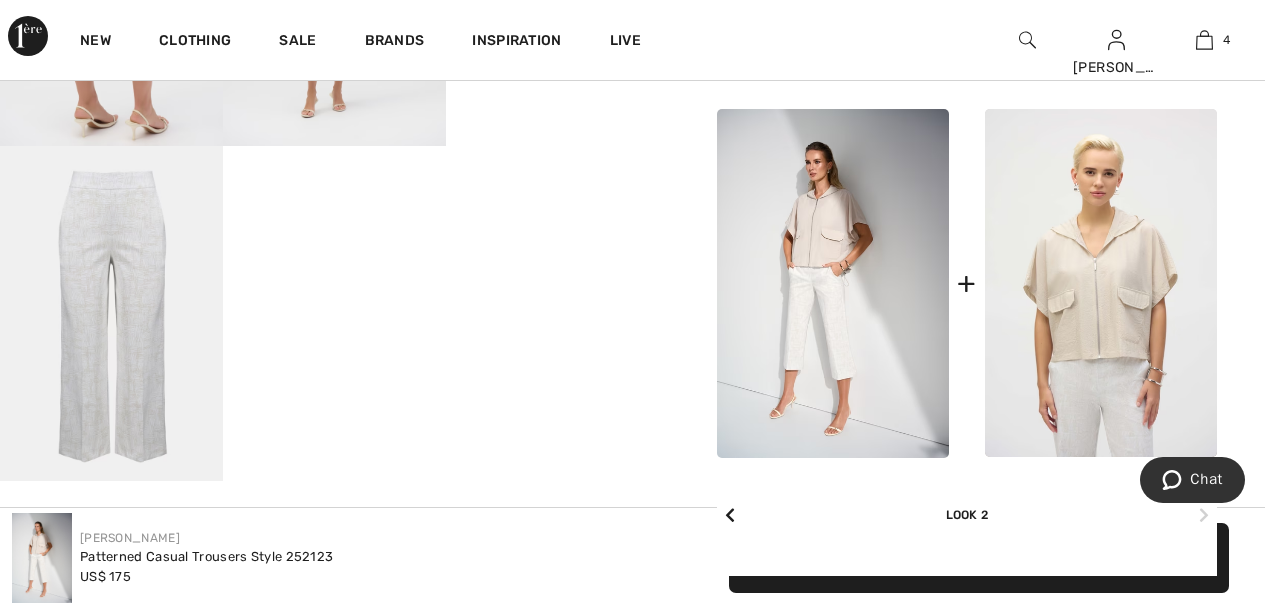 click at bounding box center (833, 283) 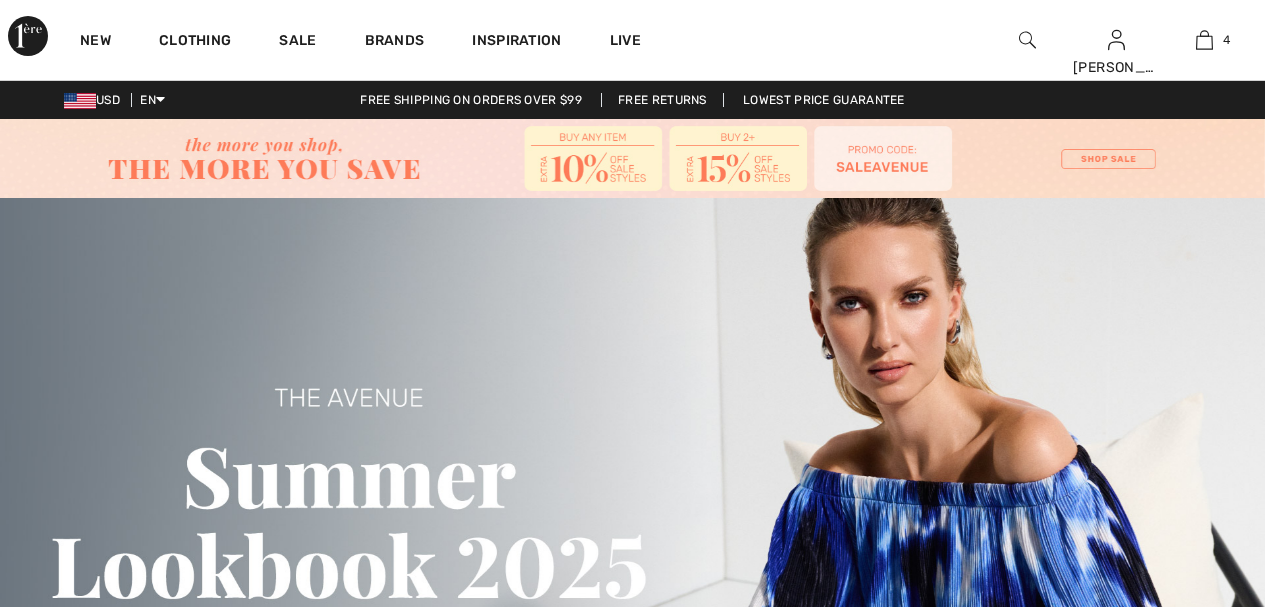 scroll, scrollTop: 2486, scrollLeft: 0, axis: vertical 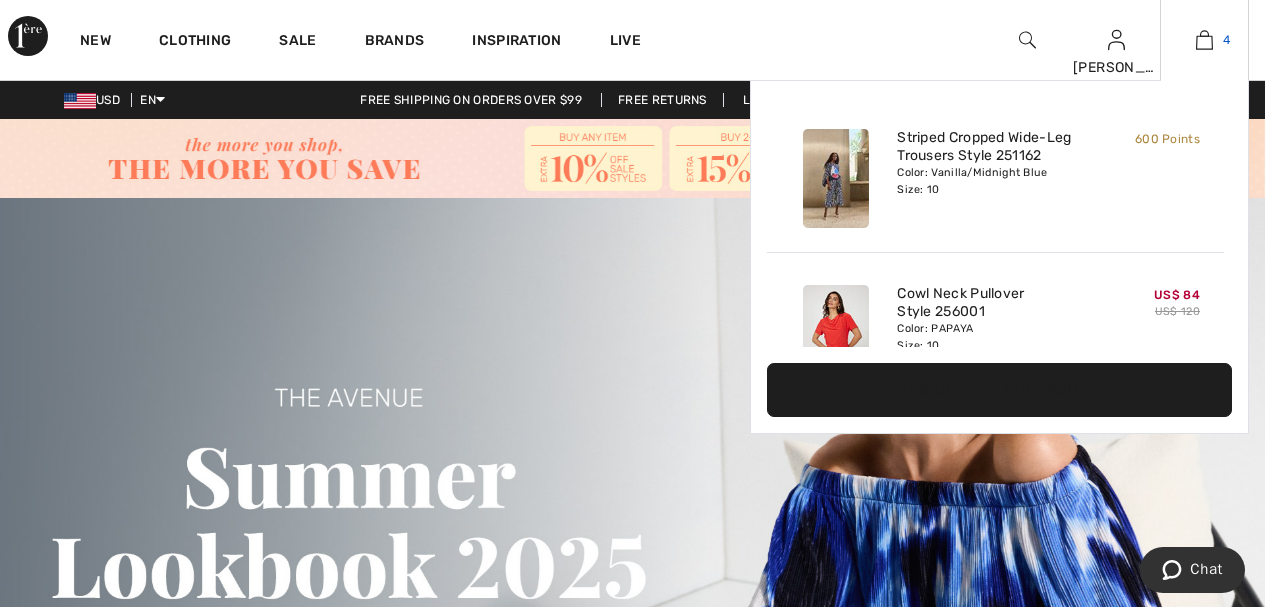 click at bounding box center [1204, 40] 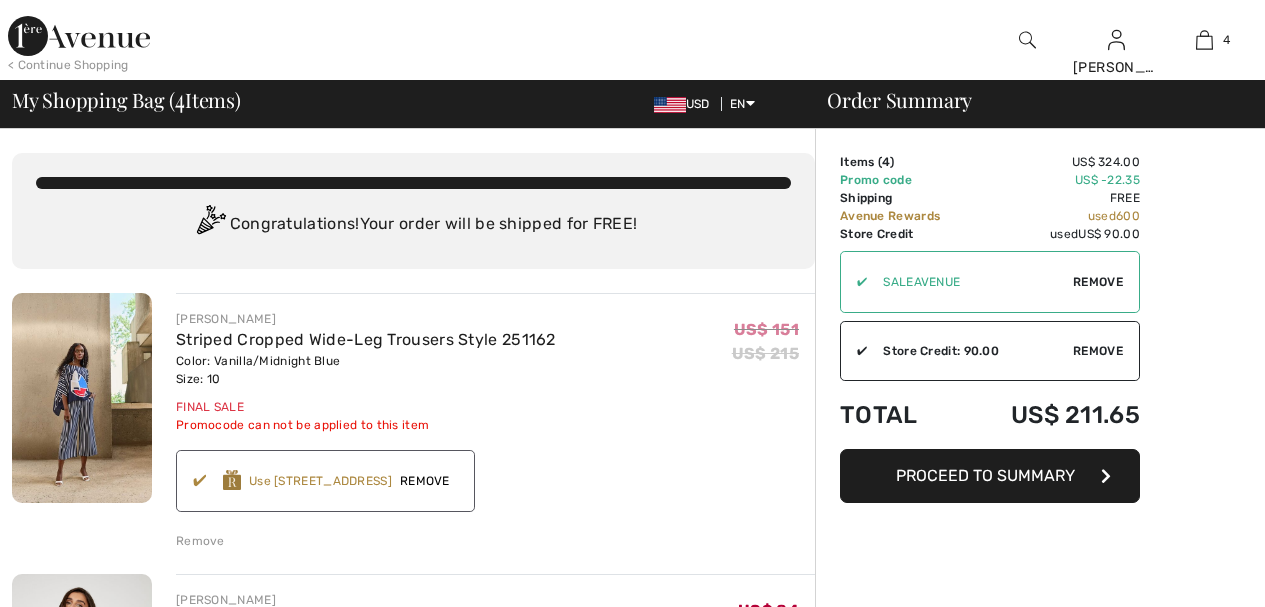 scroll, scrollTop: 0, scrollLeft: 0, axis: both 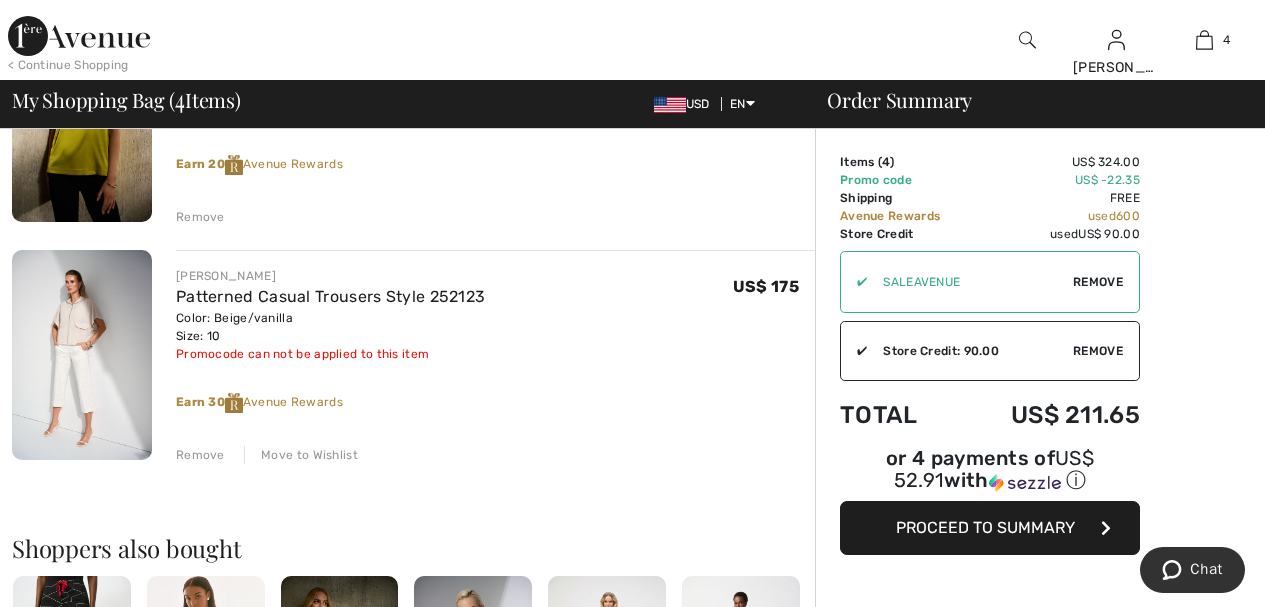 click on "Move to Wishlist" at bounding box center (301, 455) 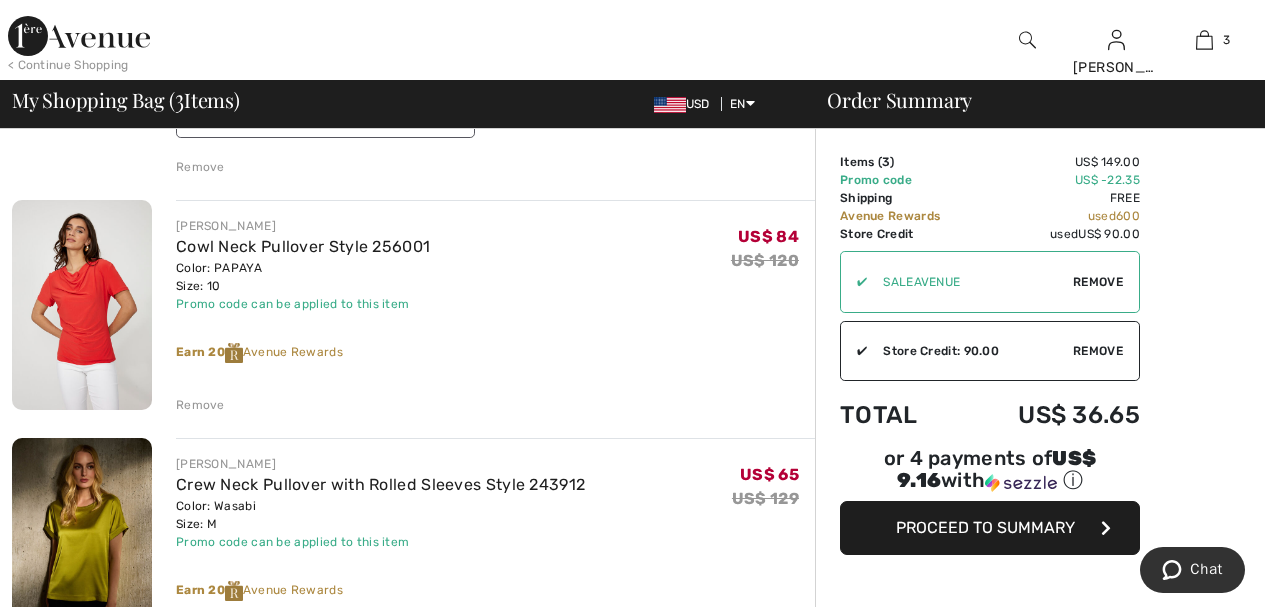 scroll, scrollTop: 360, scrollLeft: 0, axis: vertical 